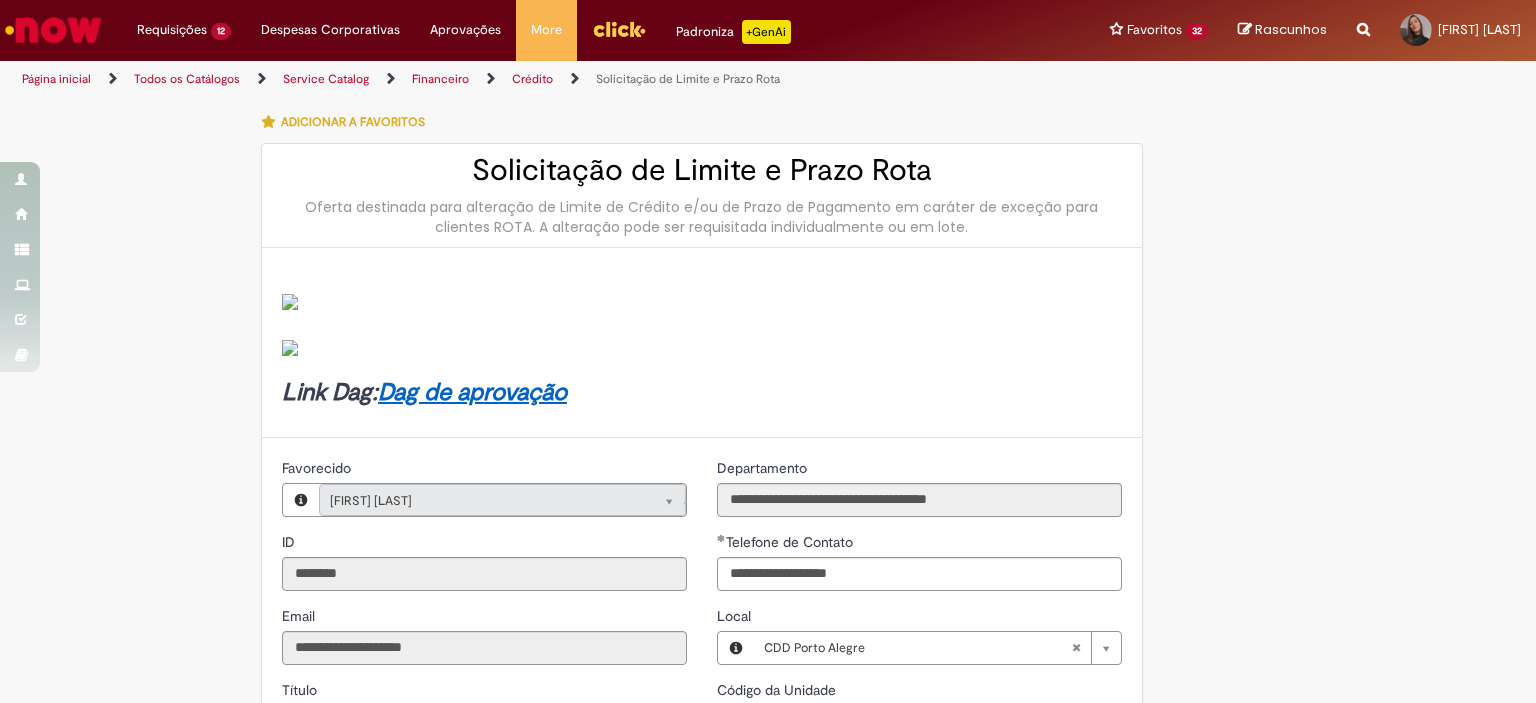 select on "*******" 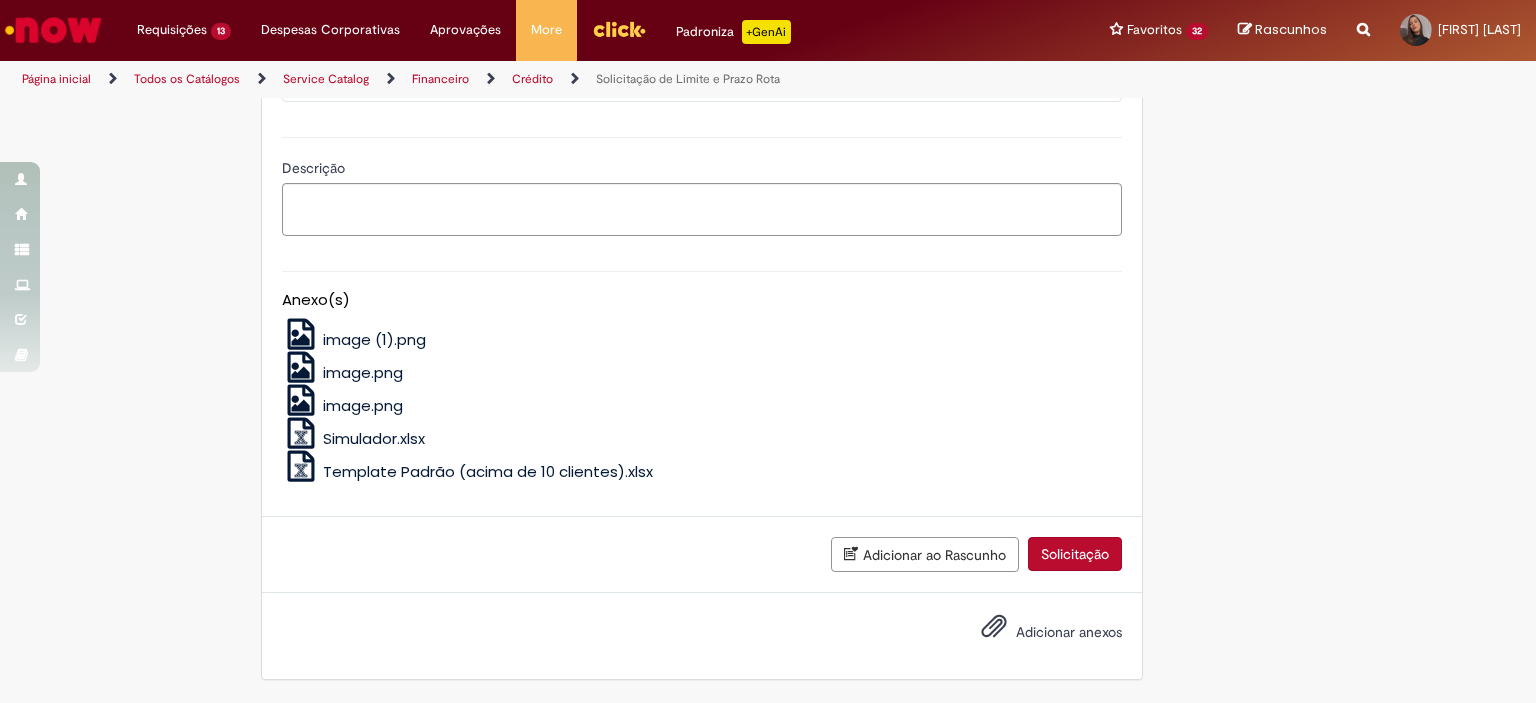 scroll, scrollTop: 2092, scrollLeft: 0, axis: vertical 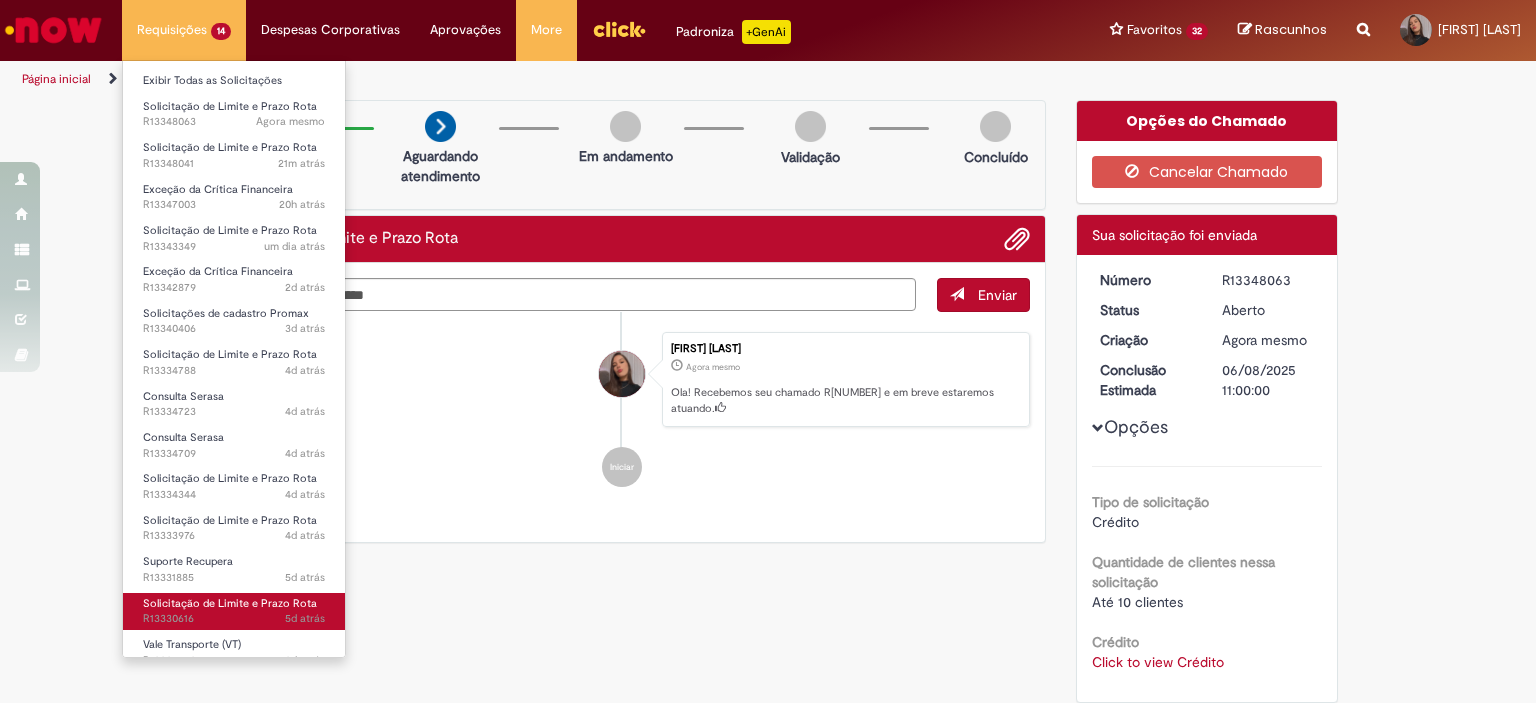 click on "Solicitação de Limite e Prazo Rota" at bounding box center (230, 603) 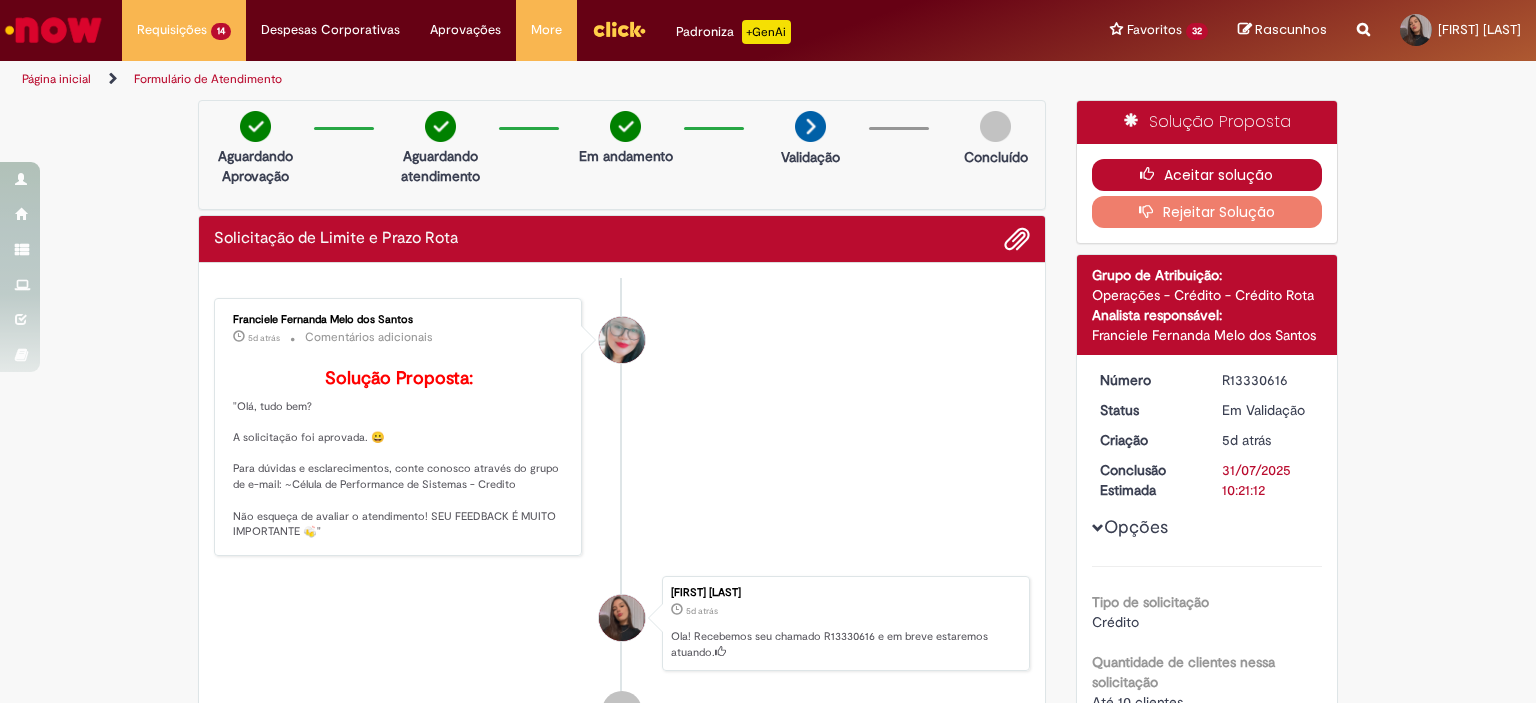 click on "Aceitar solução" at bounding box center [1207, 175] 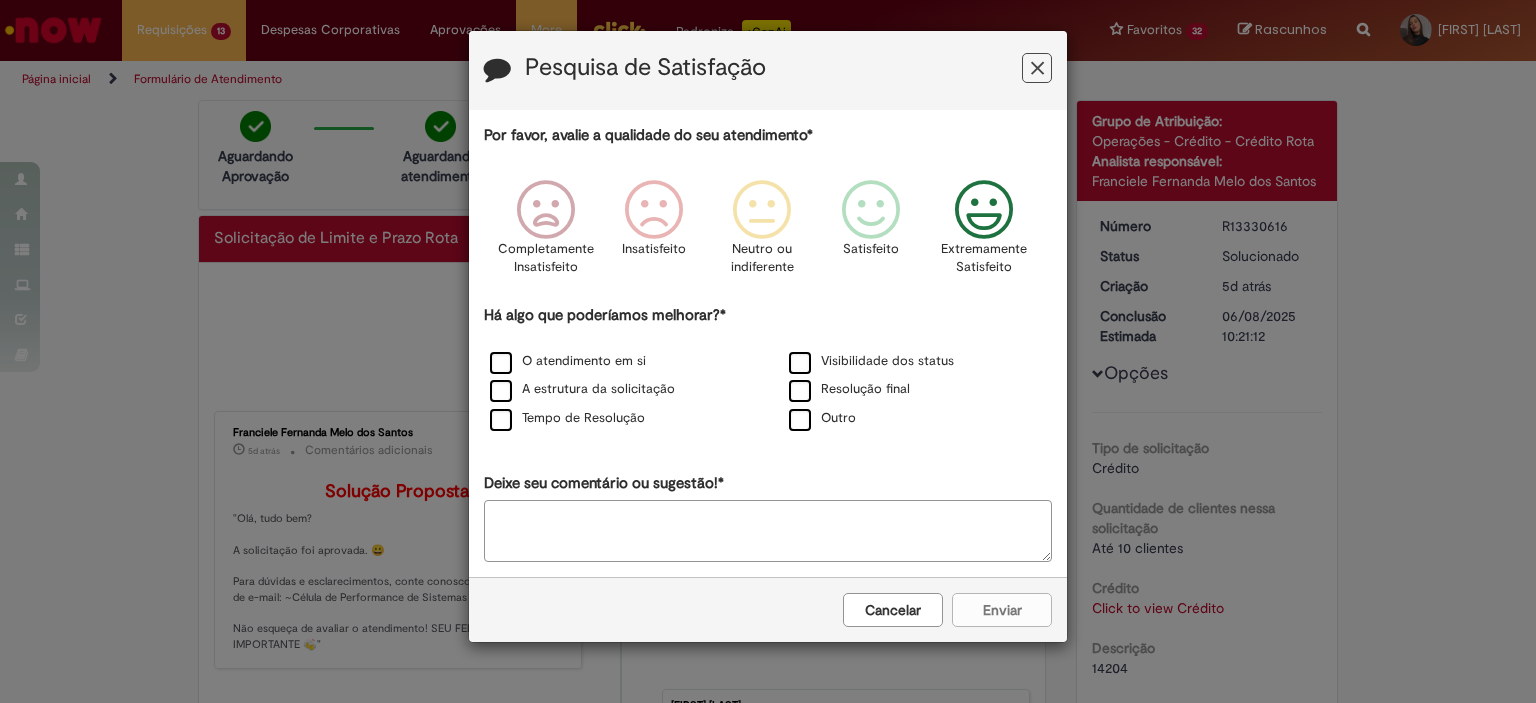 click at bounding box center (984, 210) 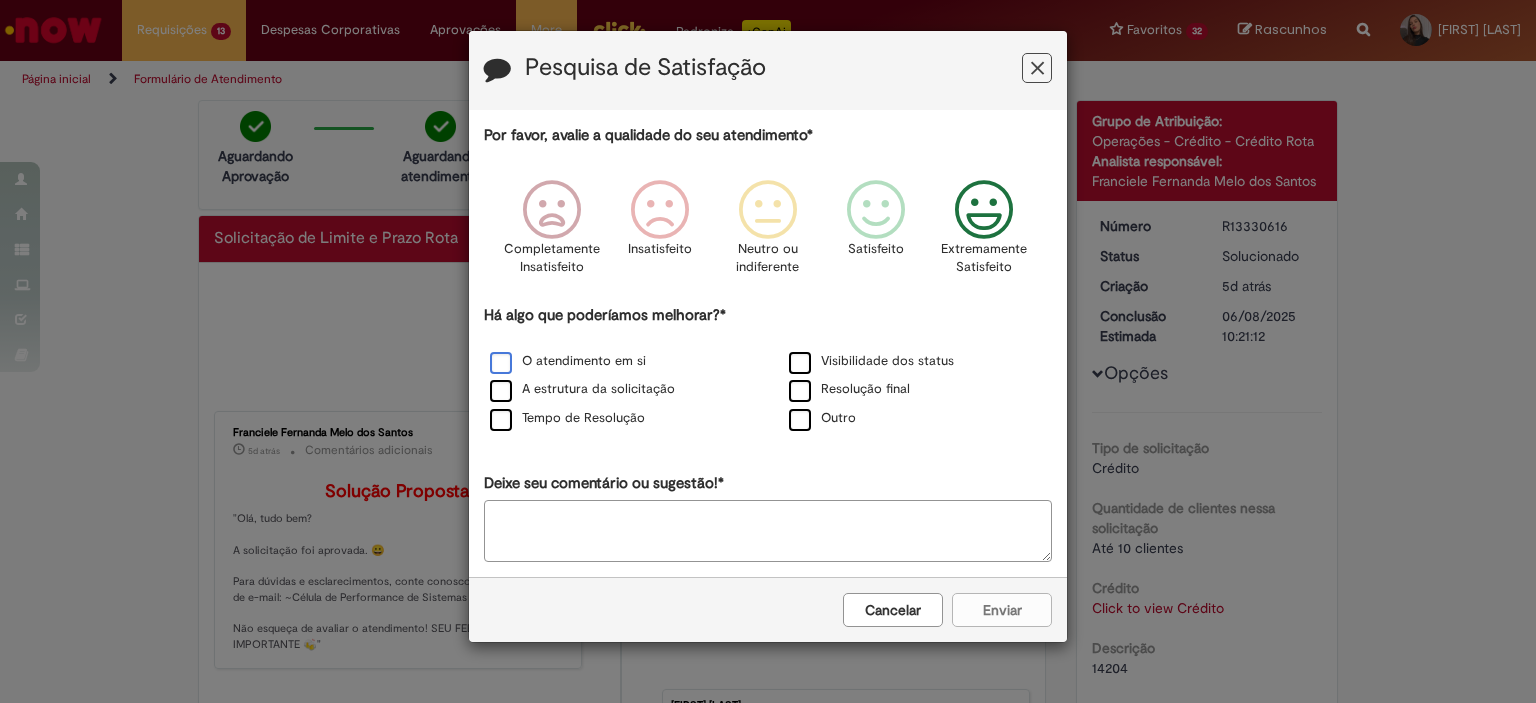 click on "O atendimento em si" at bounding box center (568, 361) 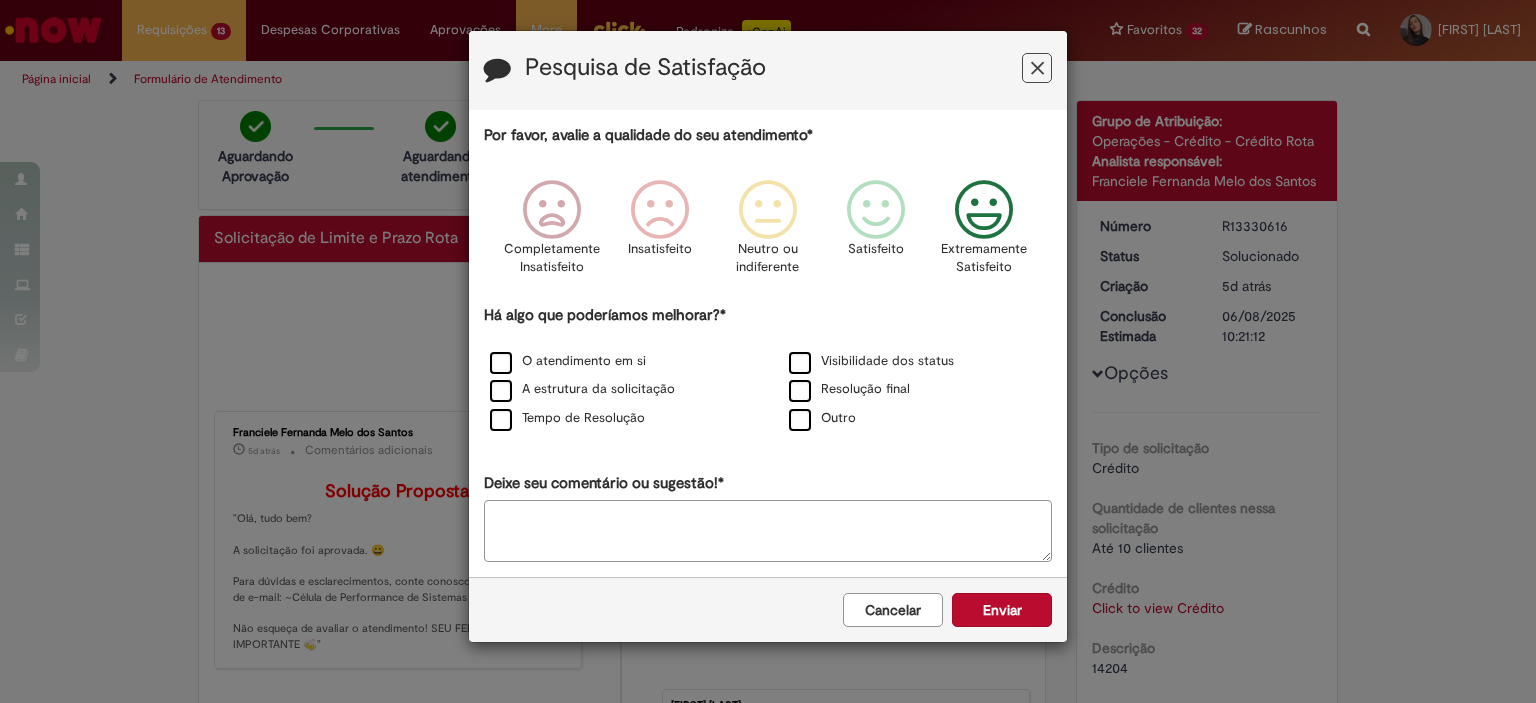 click on "Tempo de Resolução" at bounding box center (618, 419) 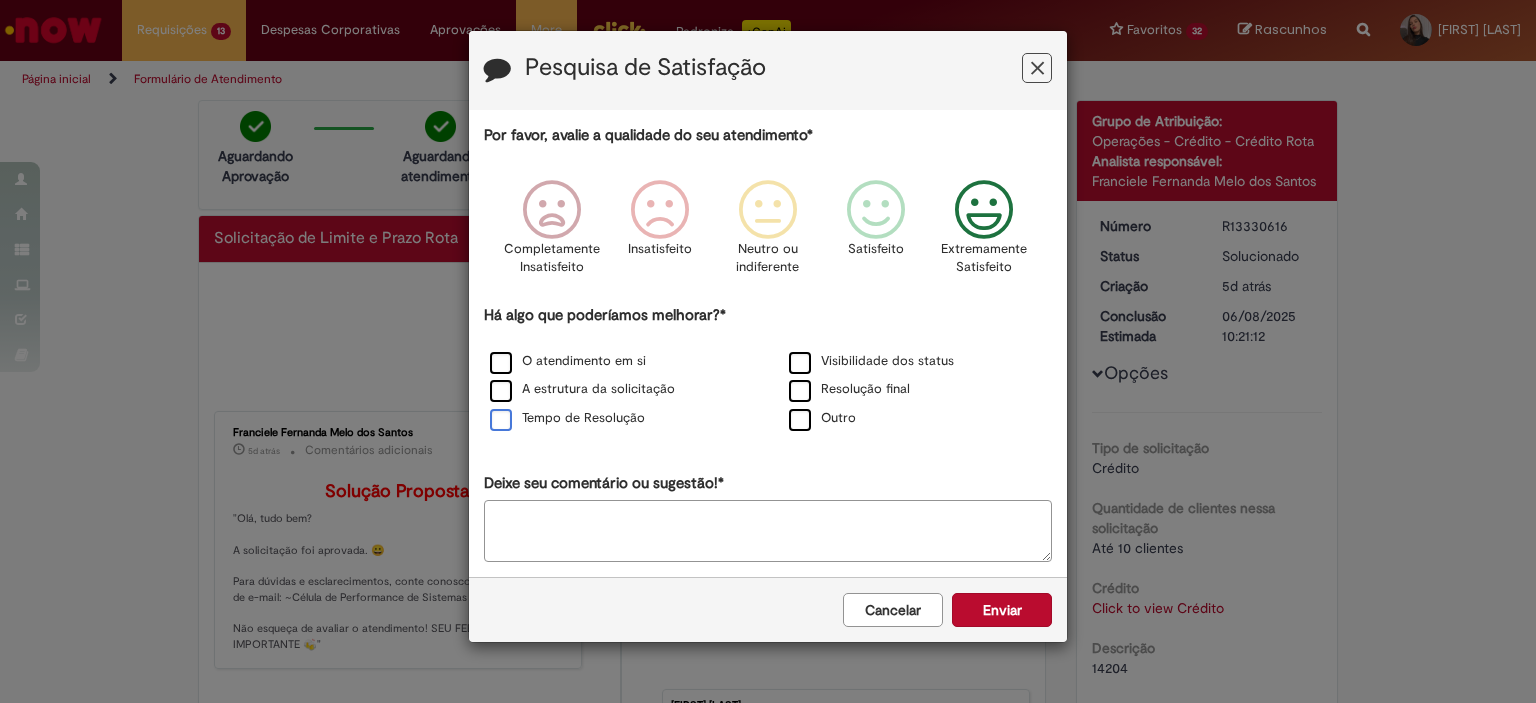 click on "Tempo de Resolução" at bounding box center [567, 418] 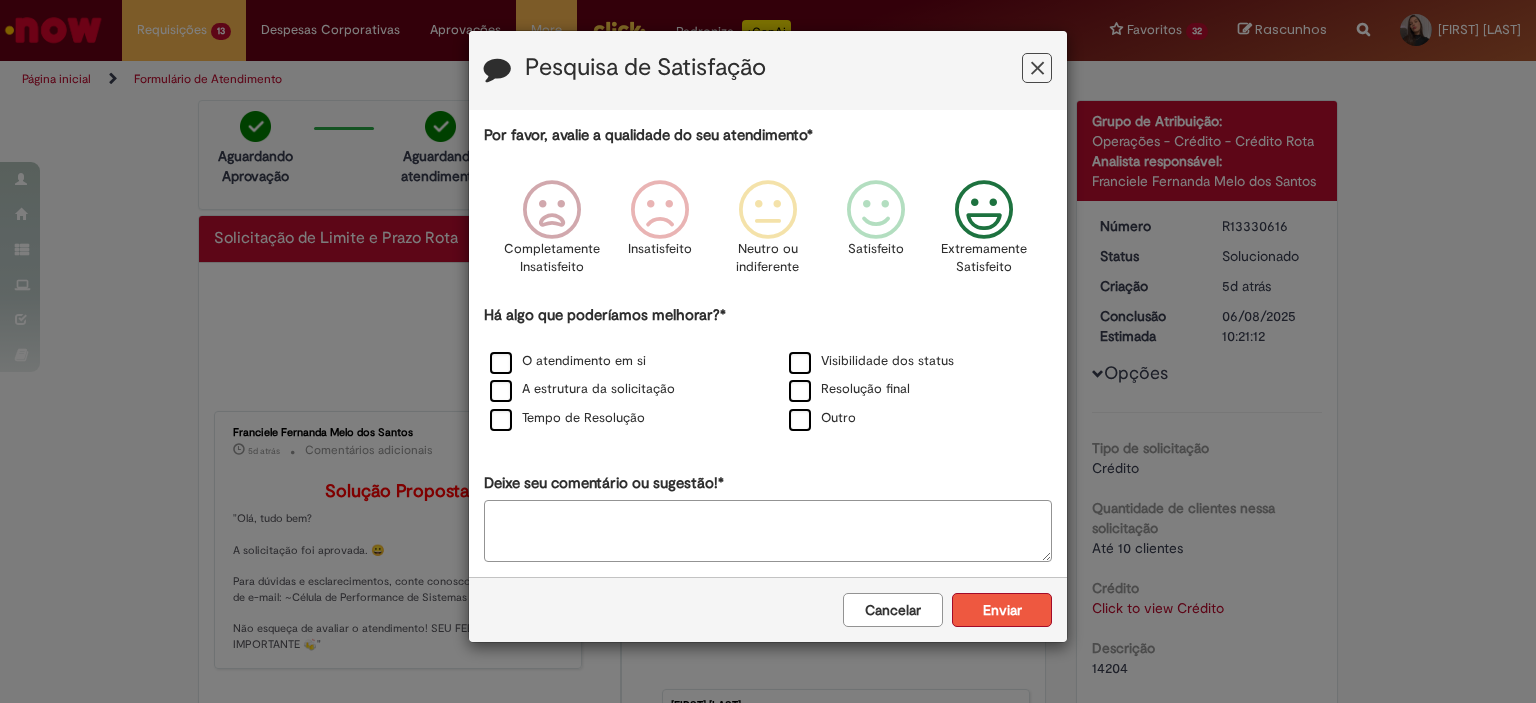 click on "Enviar" at bounding box center (1002, 610) 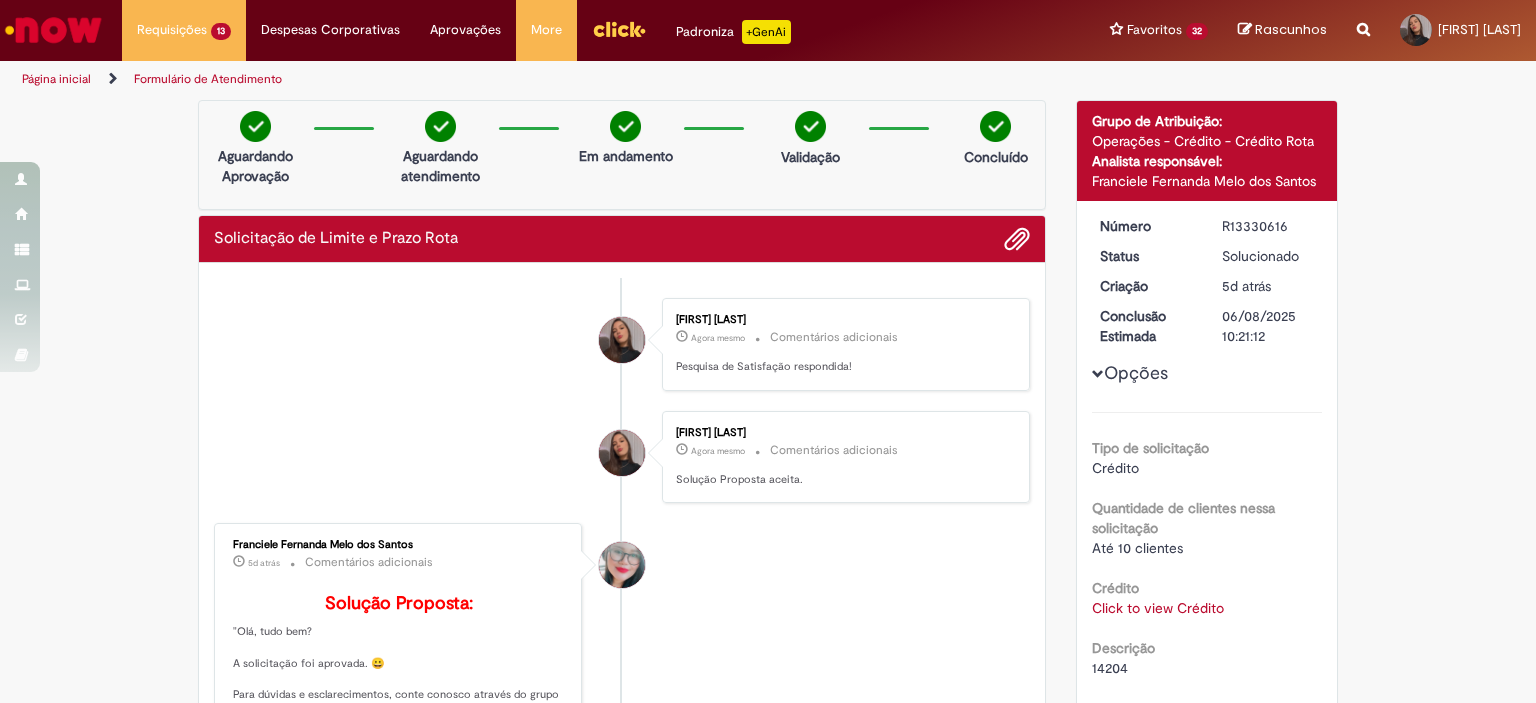 click on "Obrigado por compartilhar sua avaliação!
Fechar" at bounding box center [768, 351] 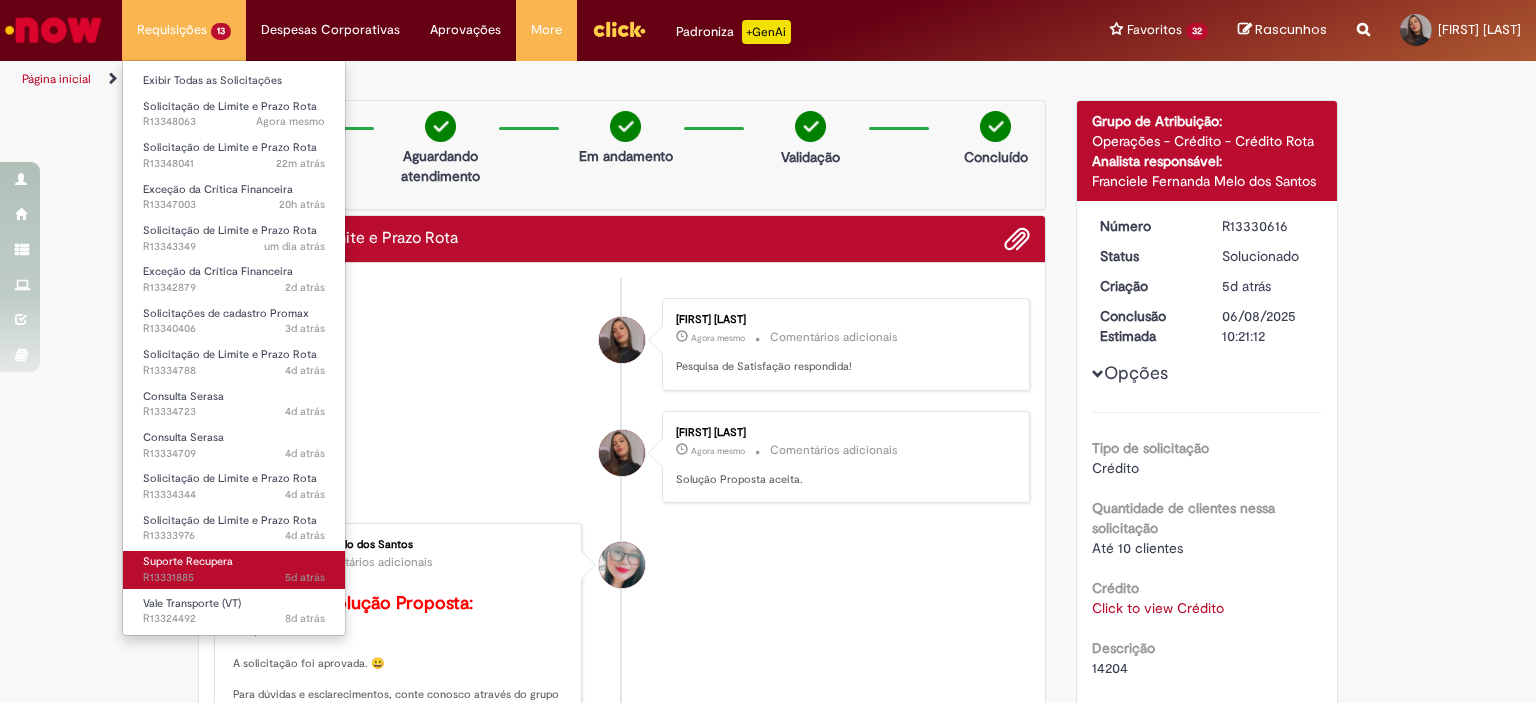 click on "Suporte Recupera
5d atrás 5 dias atrás  R13331885" at bounding box center [234, 569] 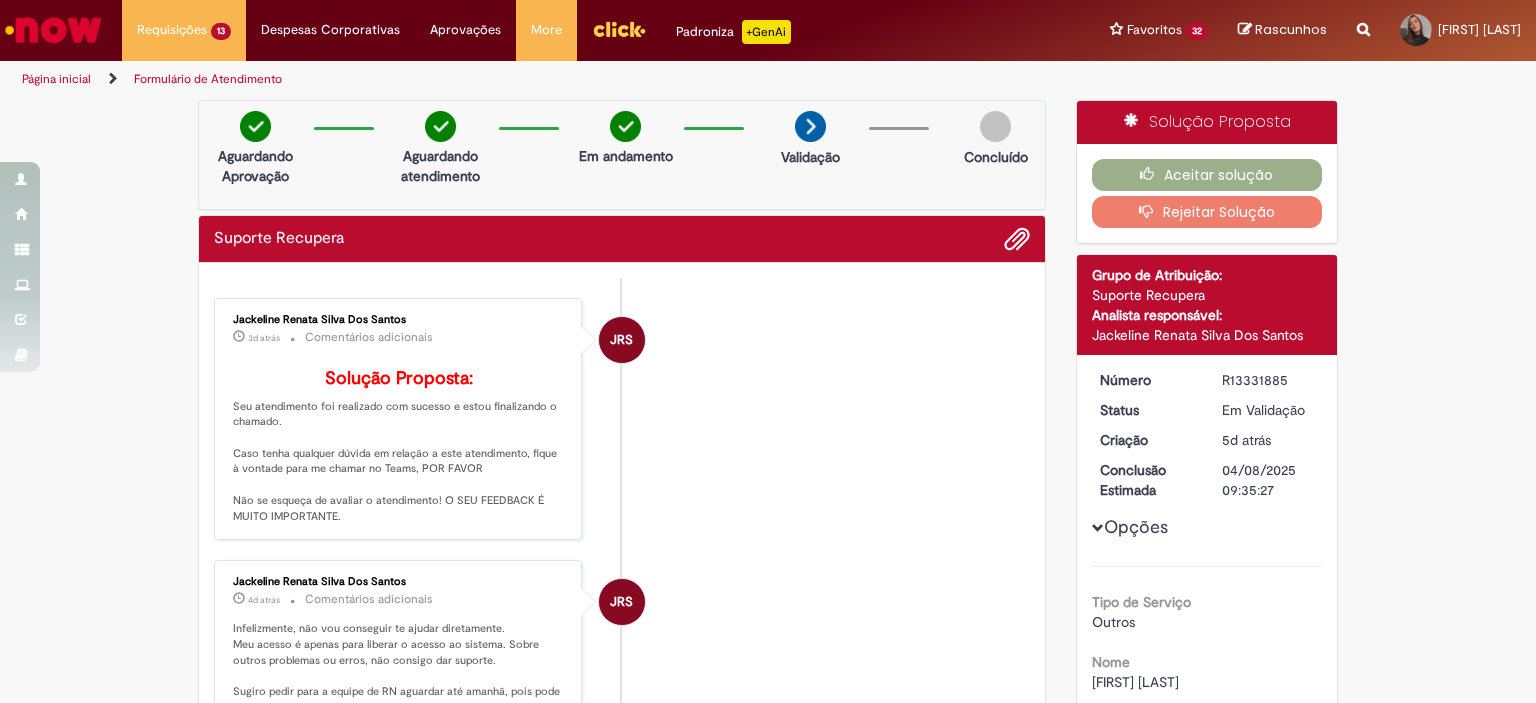 click on "Aceitar solução   Rejeitar Solução" at bounding box center (1207, 193) 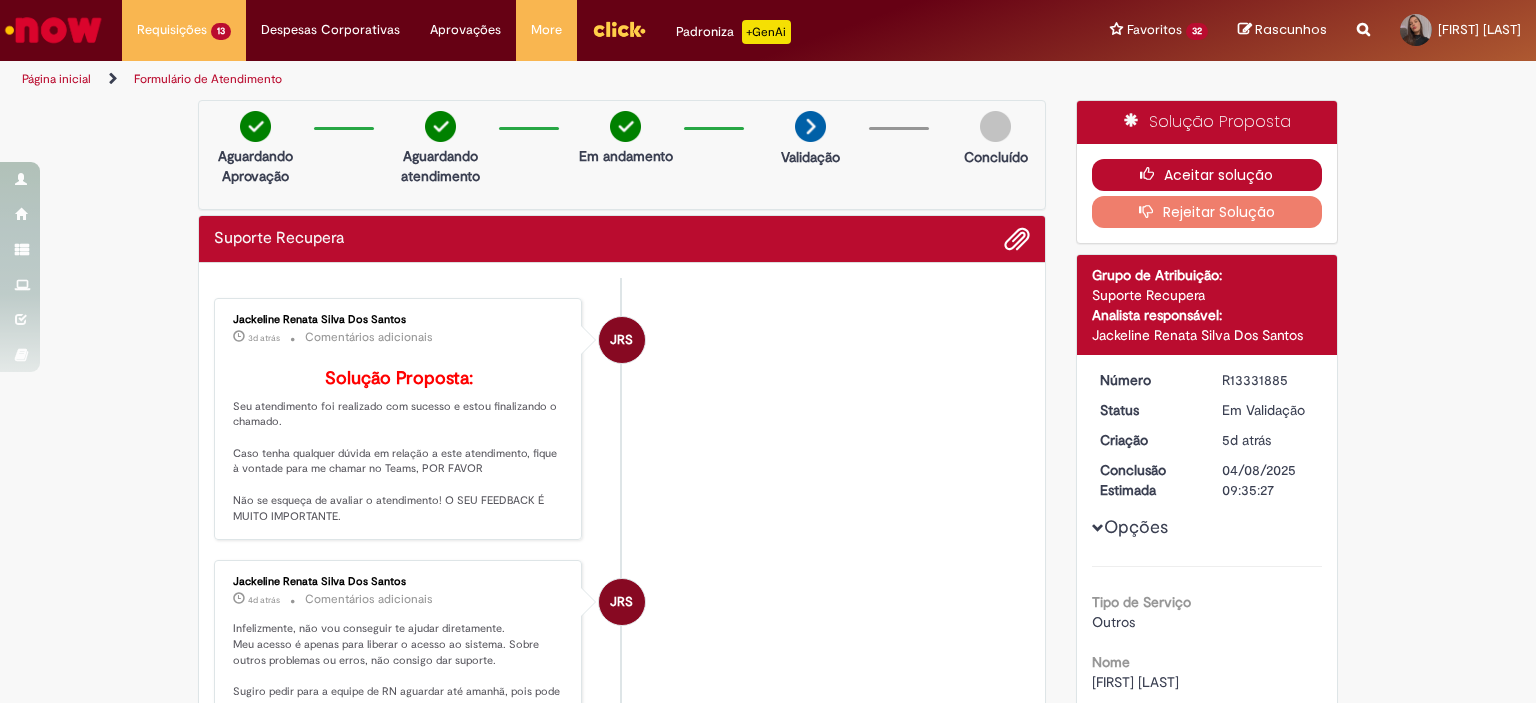 click on "Aceitar solução" at bounding box center (1207, 175) 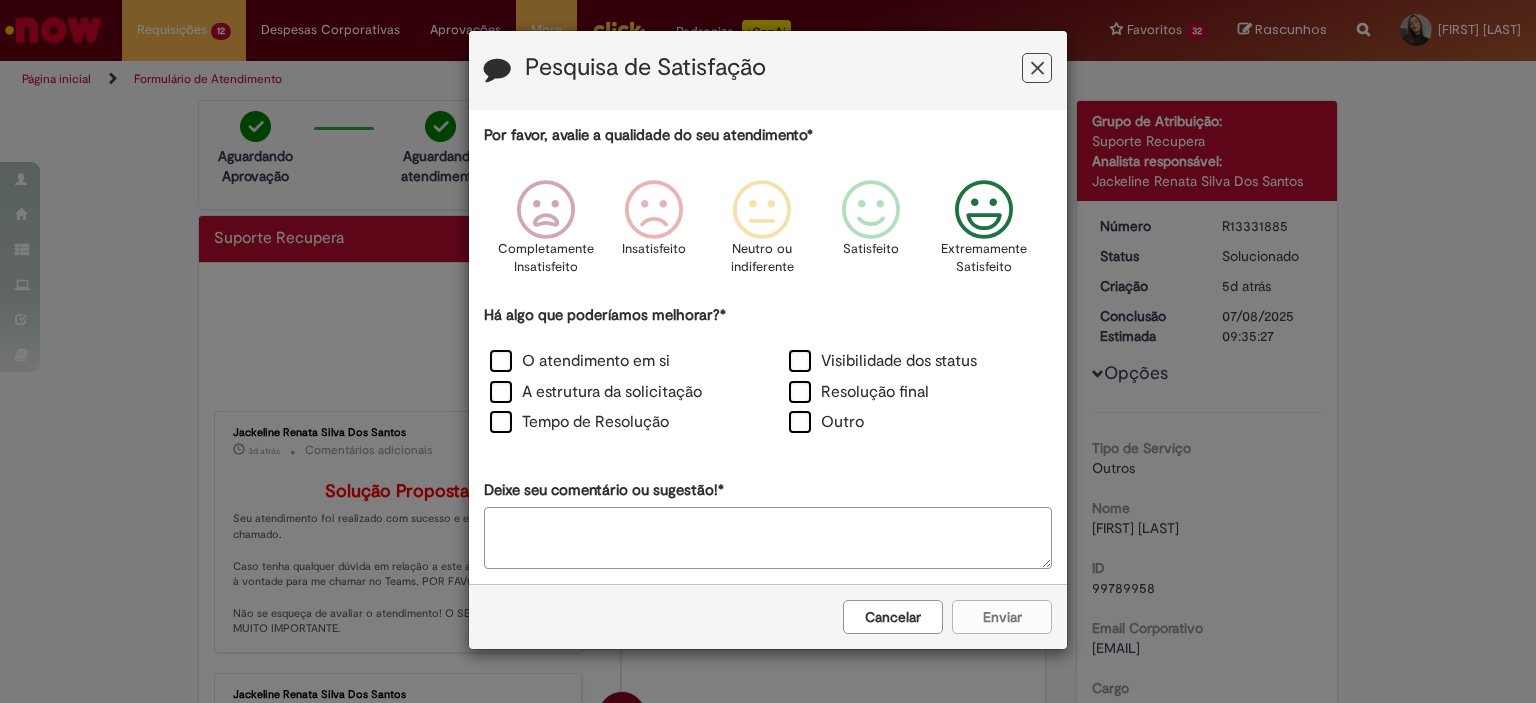 click at bounding box center (984, 210) 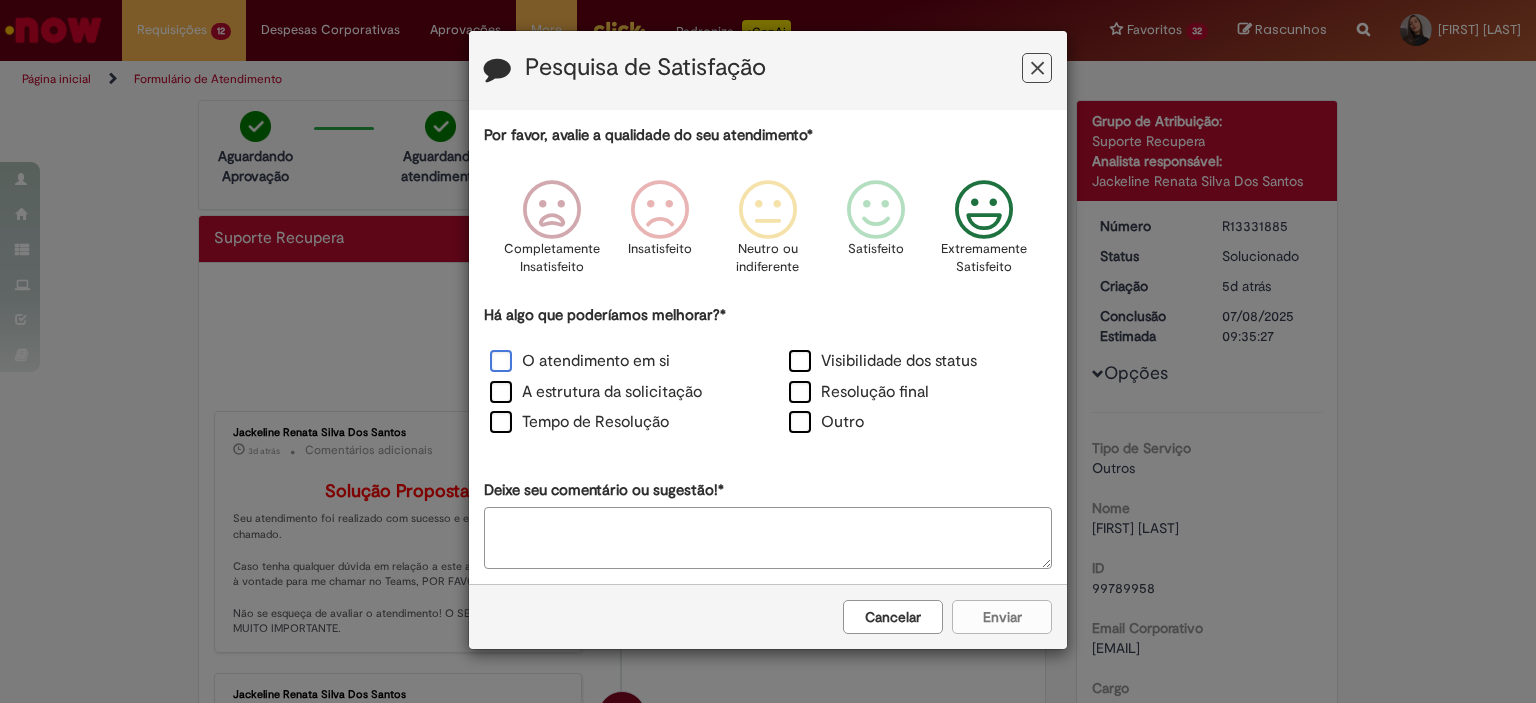 click on "O atendimento em si" at bounding box center (580, 361) 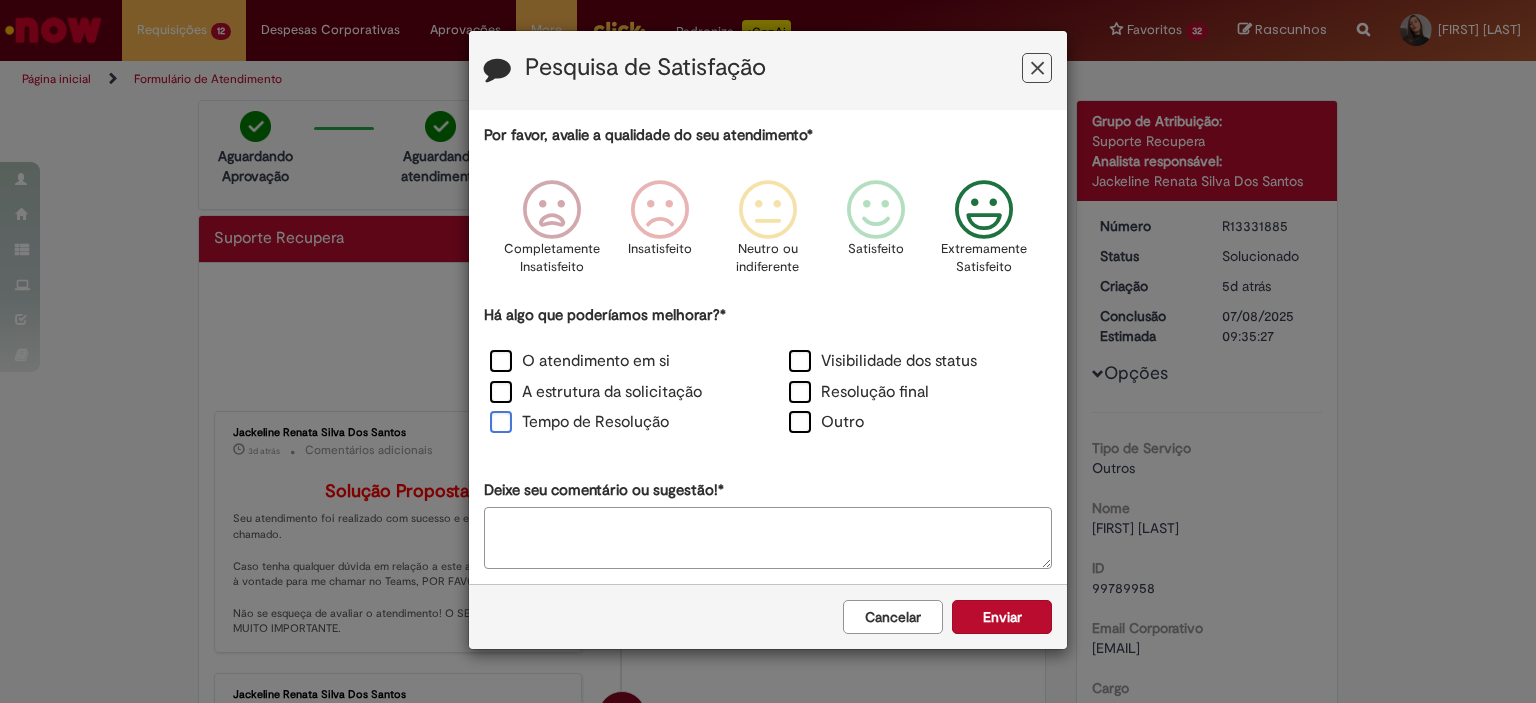 click on "Tempo de Resolução" at bounding box center (579, 422) 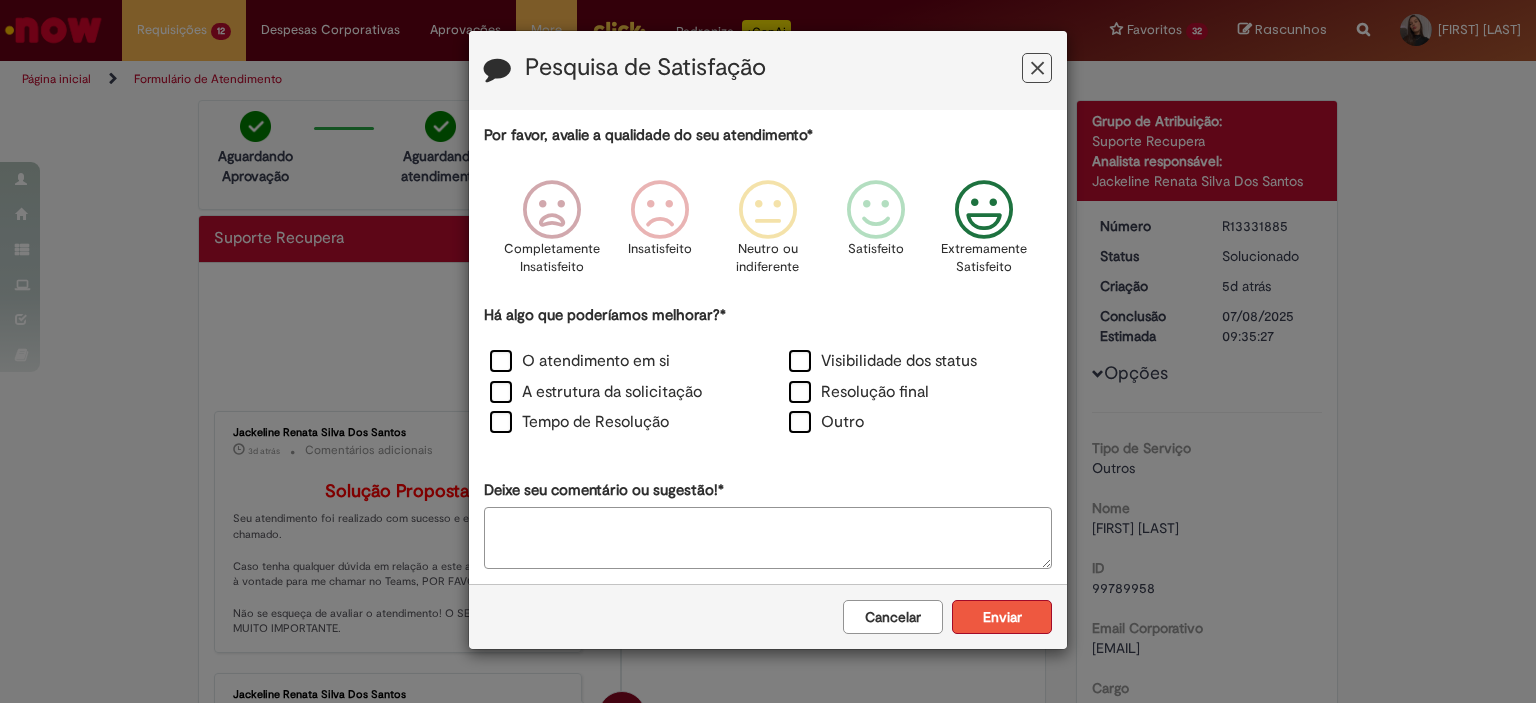 click on "Enviar" at bounding box center [1002, 617] 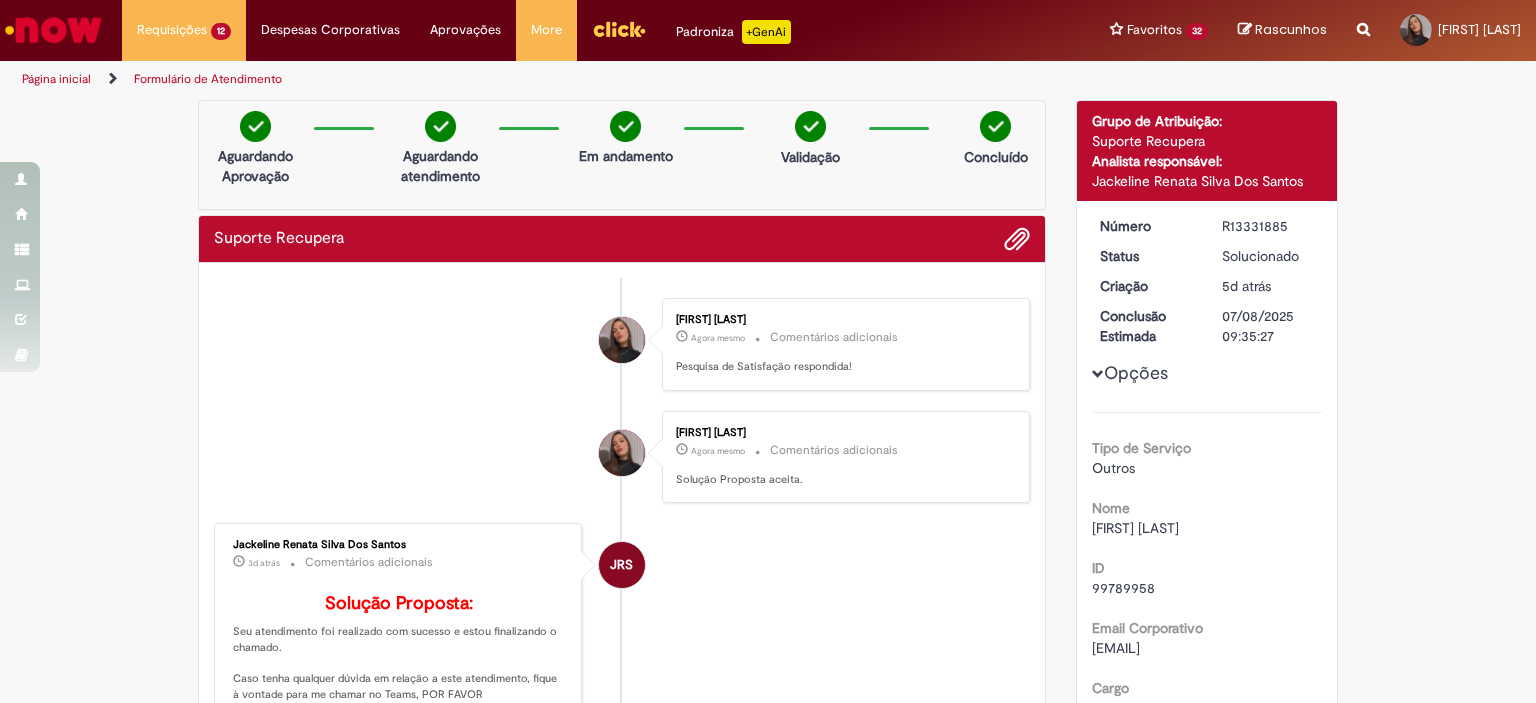 click on "Obrigado por compartilhar sua avaliação!
Fechar" at bounding box center [768, 351] 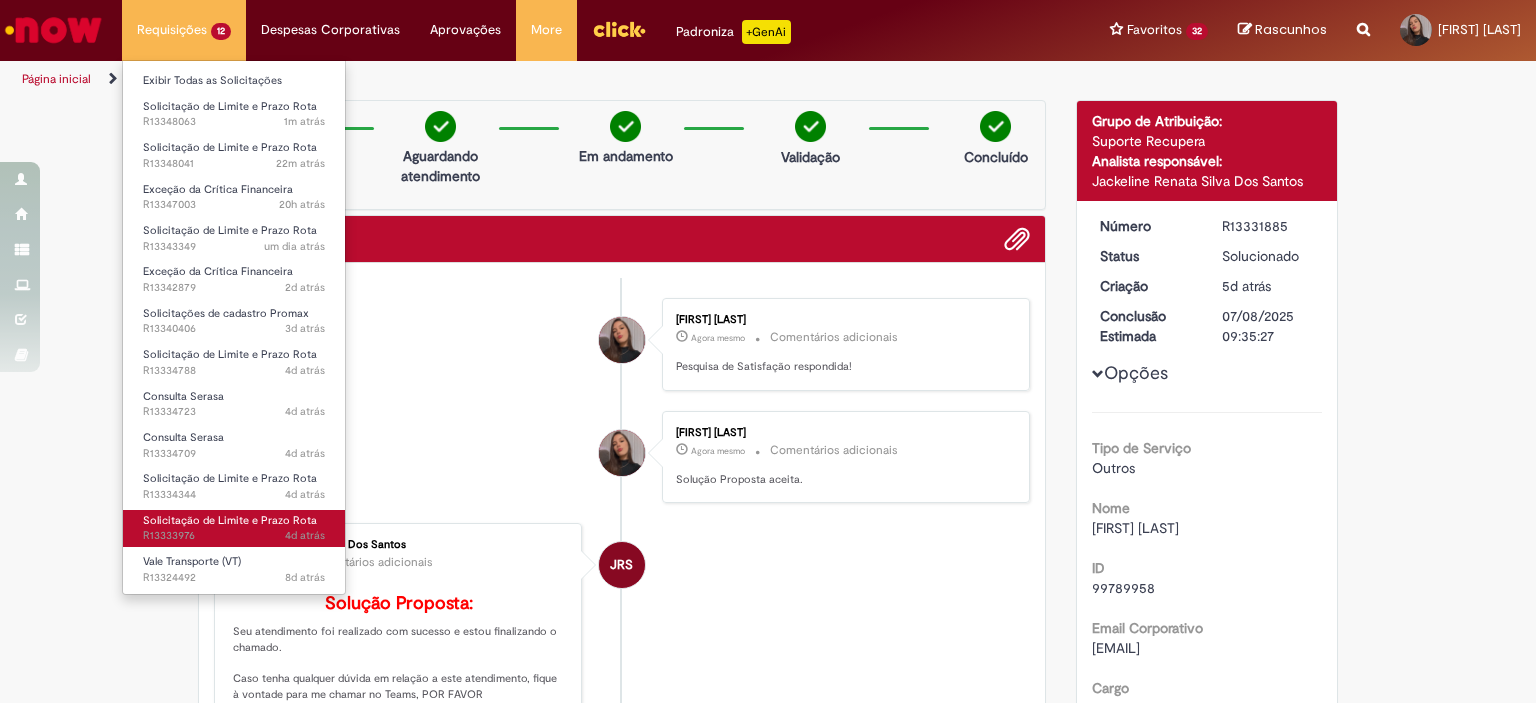click on "Solicitação de Limite e Prazo Rota" at bounding box center [230, 520] 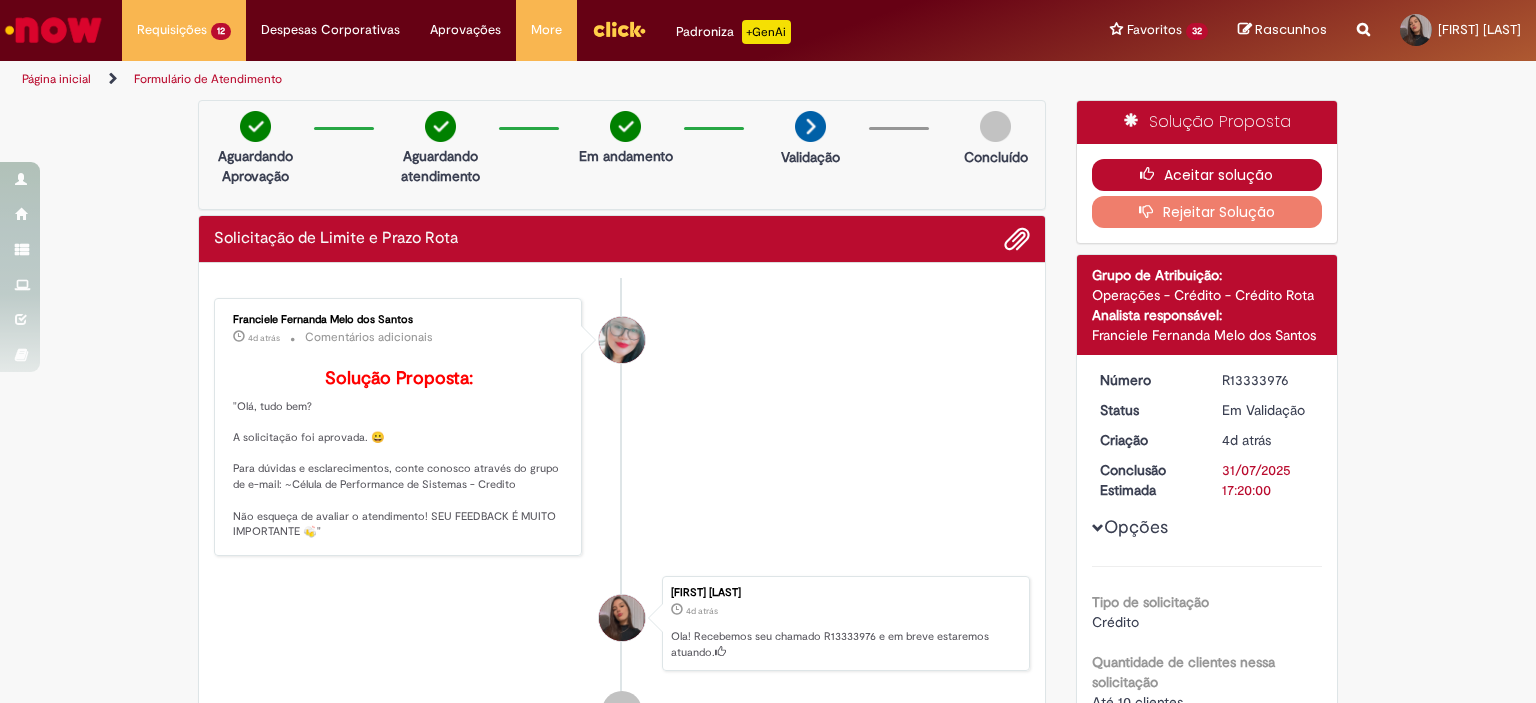 click on "Aceitar solução" at bounding box center (1207, 175) 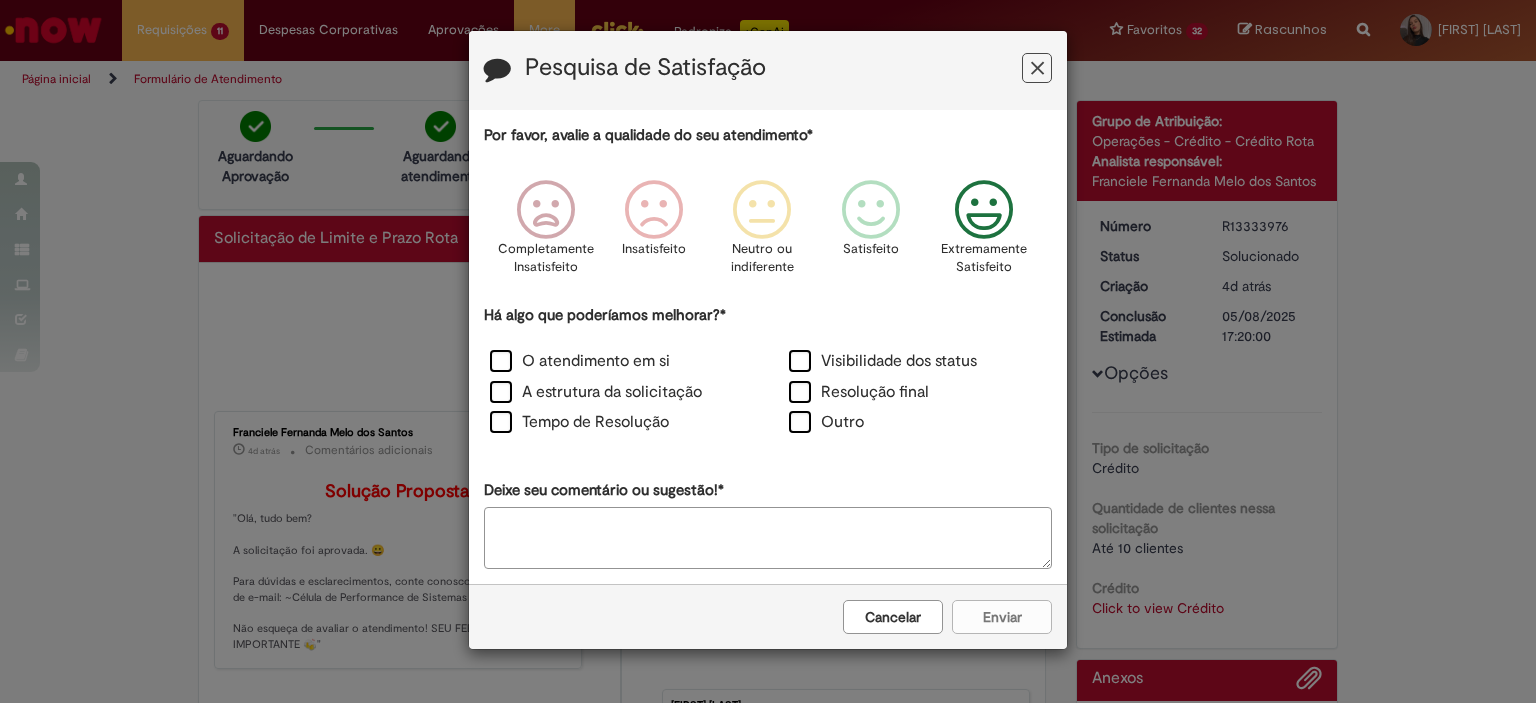 click at bounding box center [984, 210] 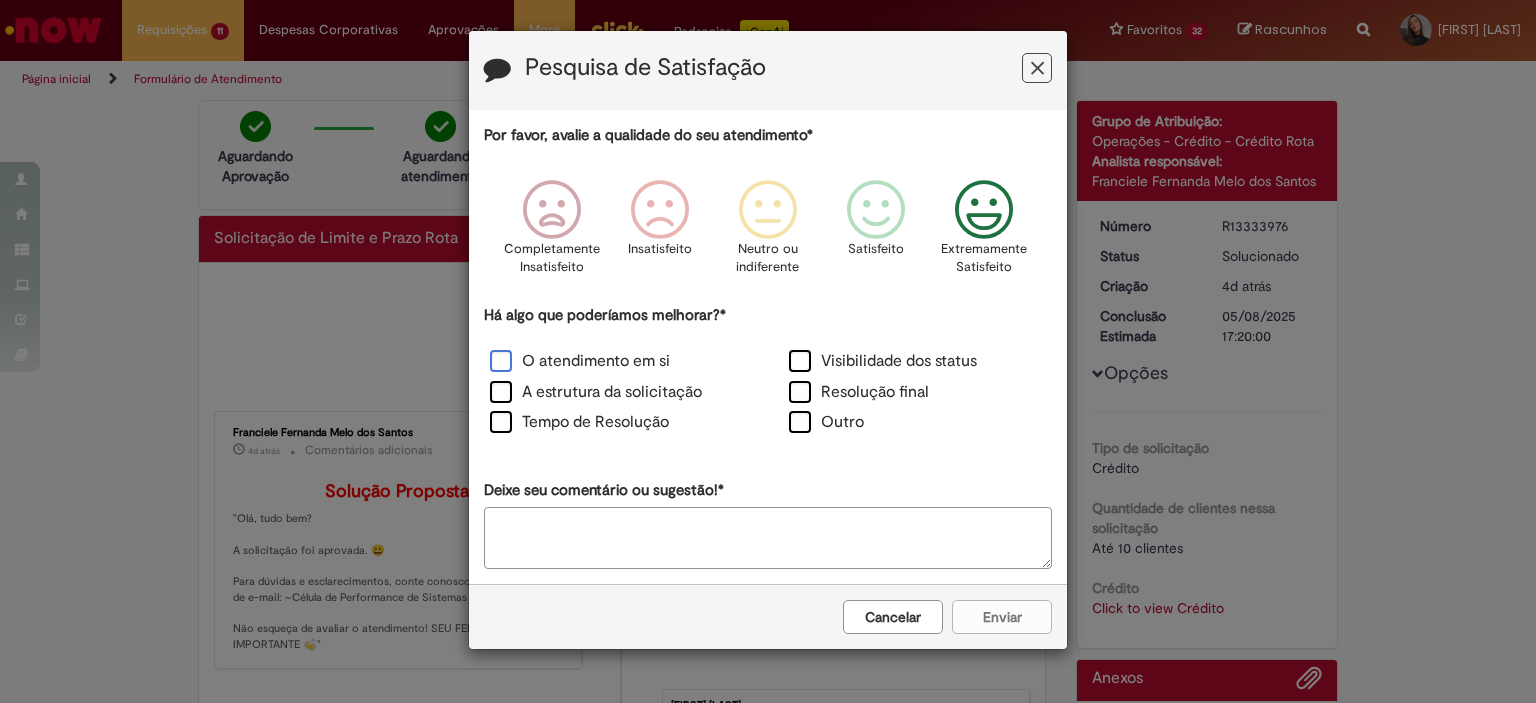 click on "O atendimento em si" at bounding box center (580, 361) 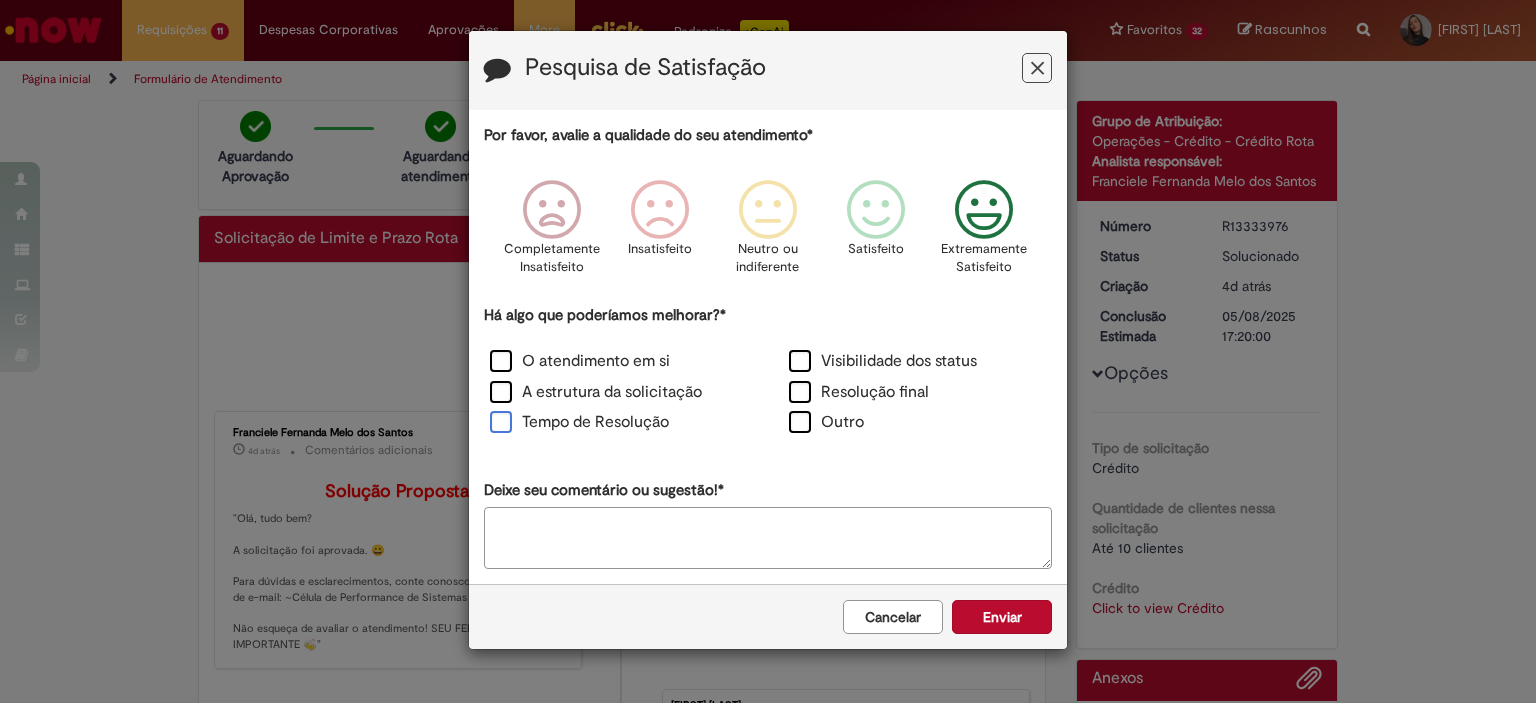 click on "Tempo de Resolução" at bounding box center [579, 422] 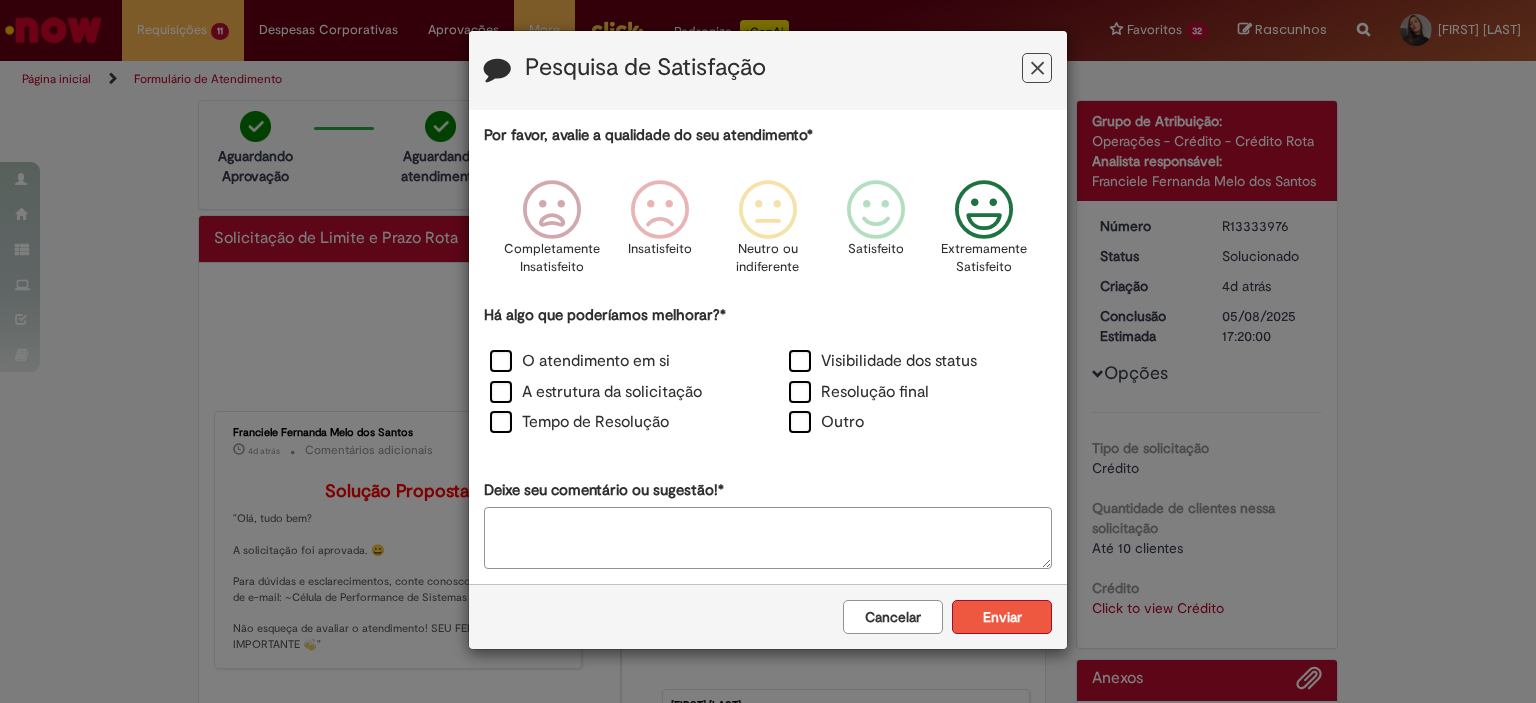 click on "Enviar" at bounding box center [1002, 617] 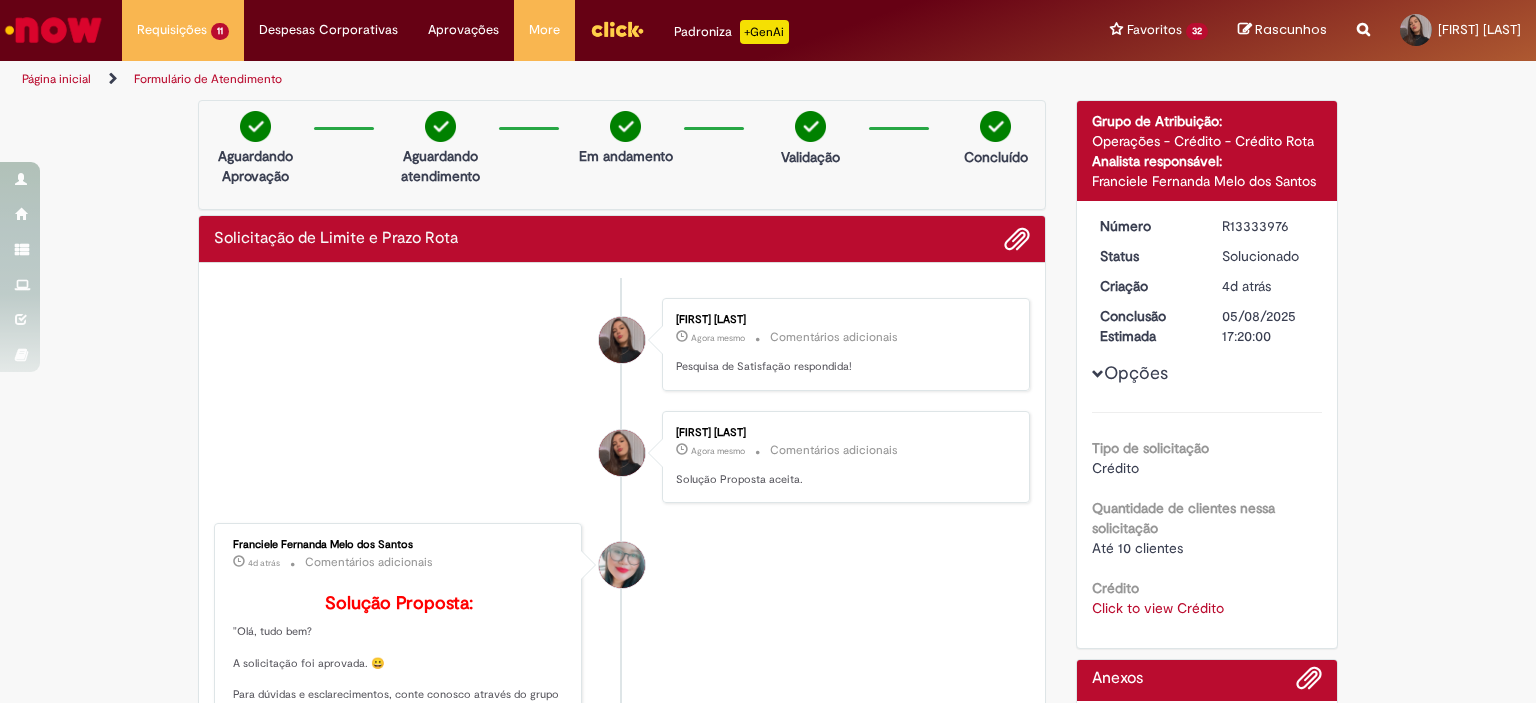 click on "Aguardando Aprovação
Aguardando atendimento
Em andamento
Validação
Concluído" at bounding box center (622, 155) 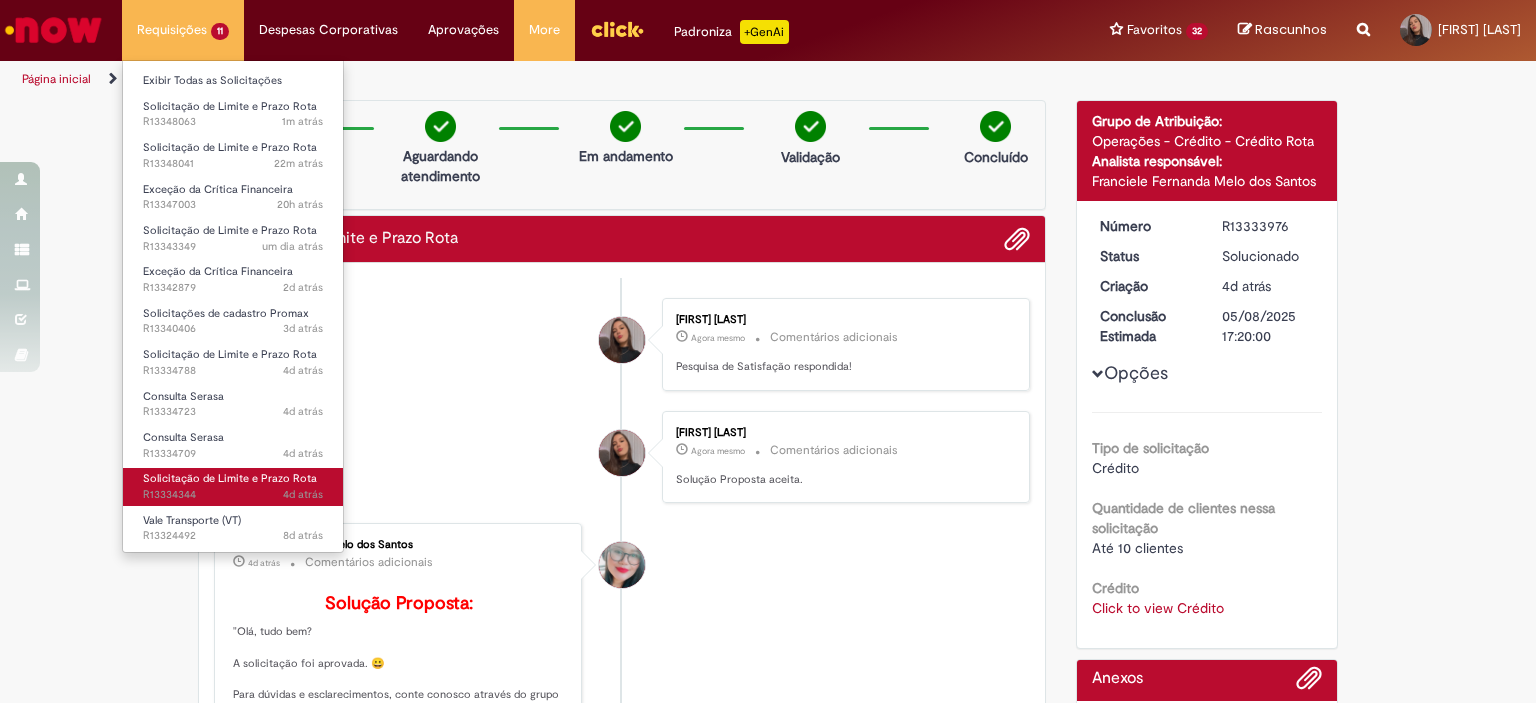 click on "4d atrás 4 dias atrás  R13334344" at bounding box center [233, 495] 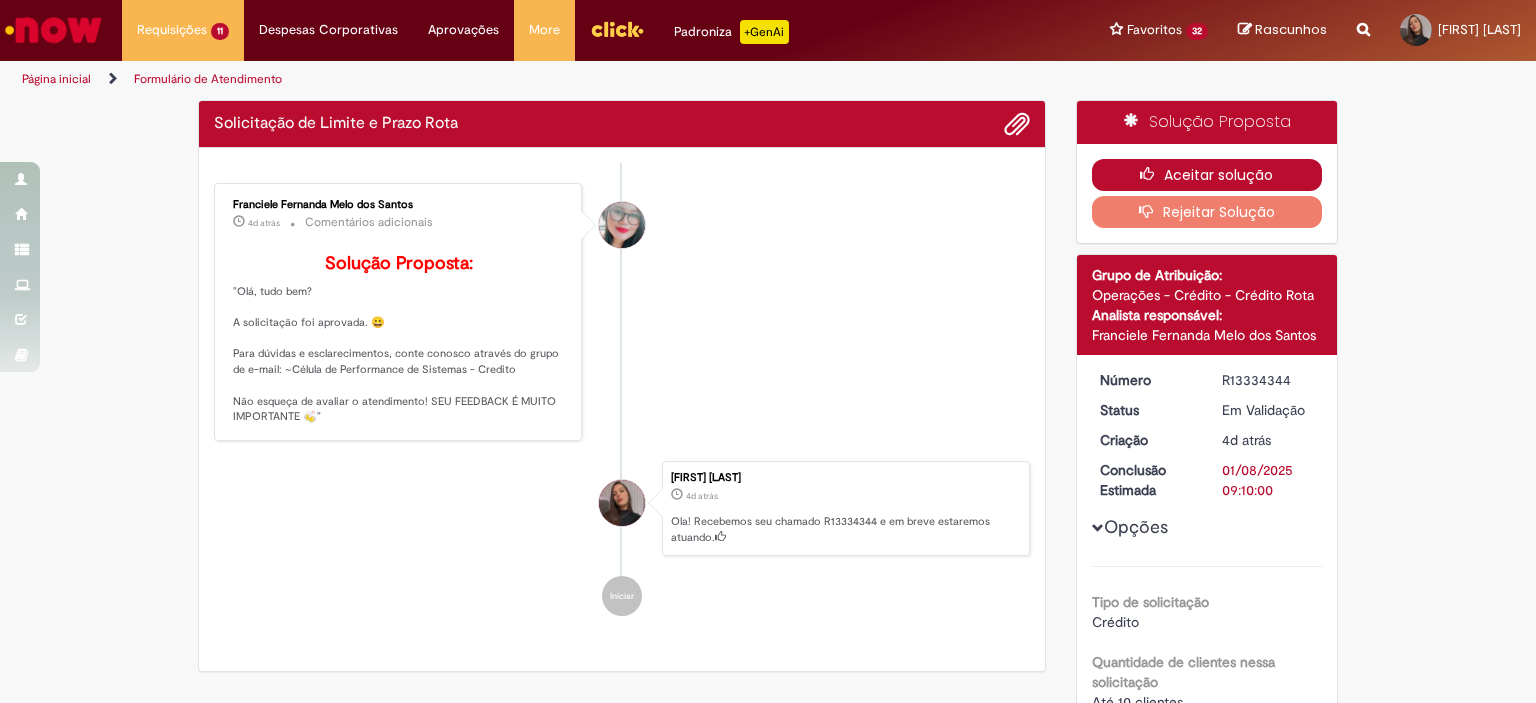 click on "Aceitar solução" at bounding box center [1207, 175] 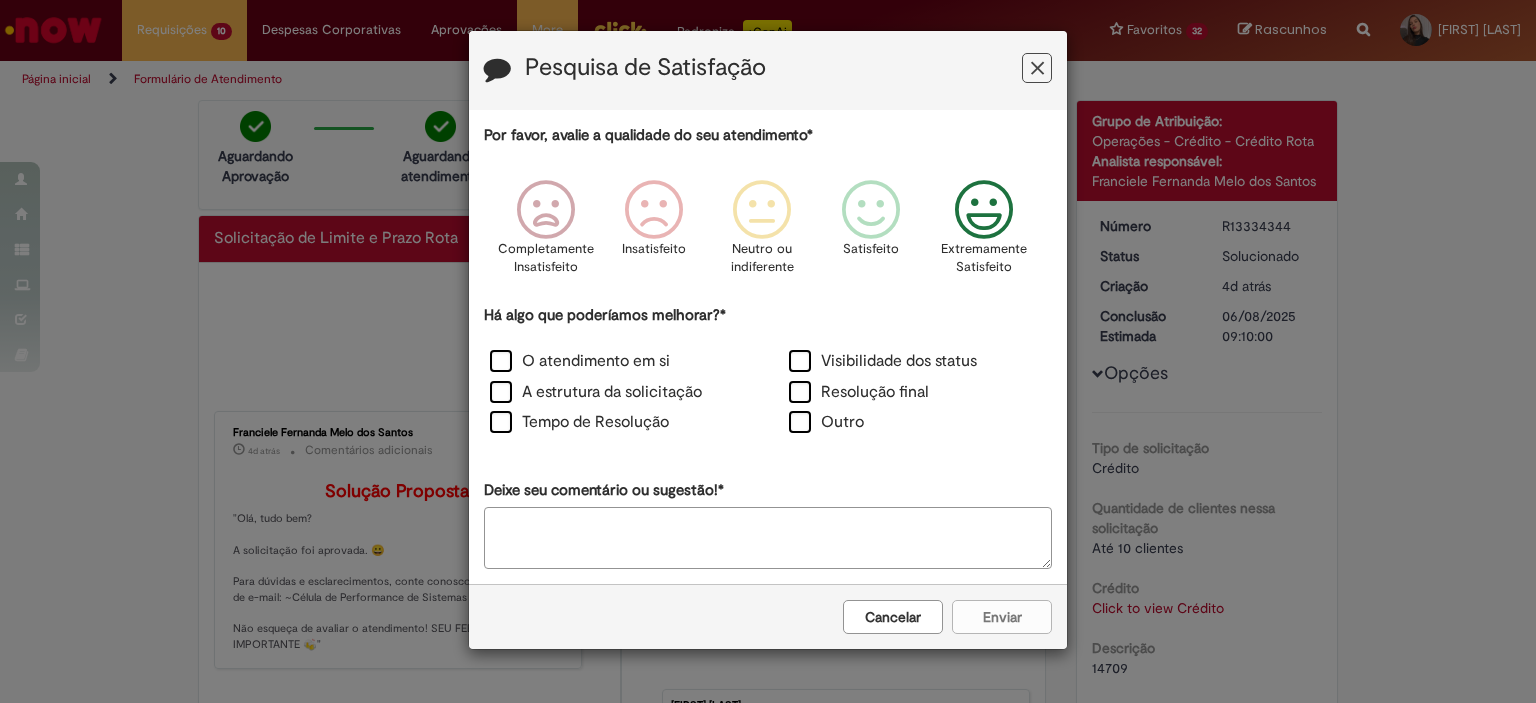 click at bounding box center [984, 210] 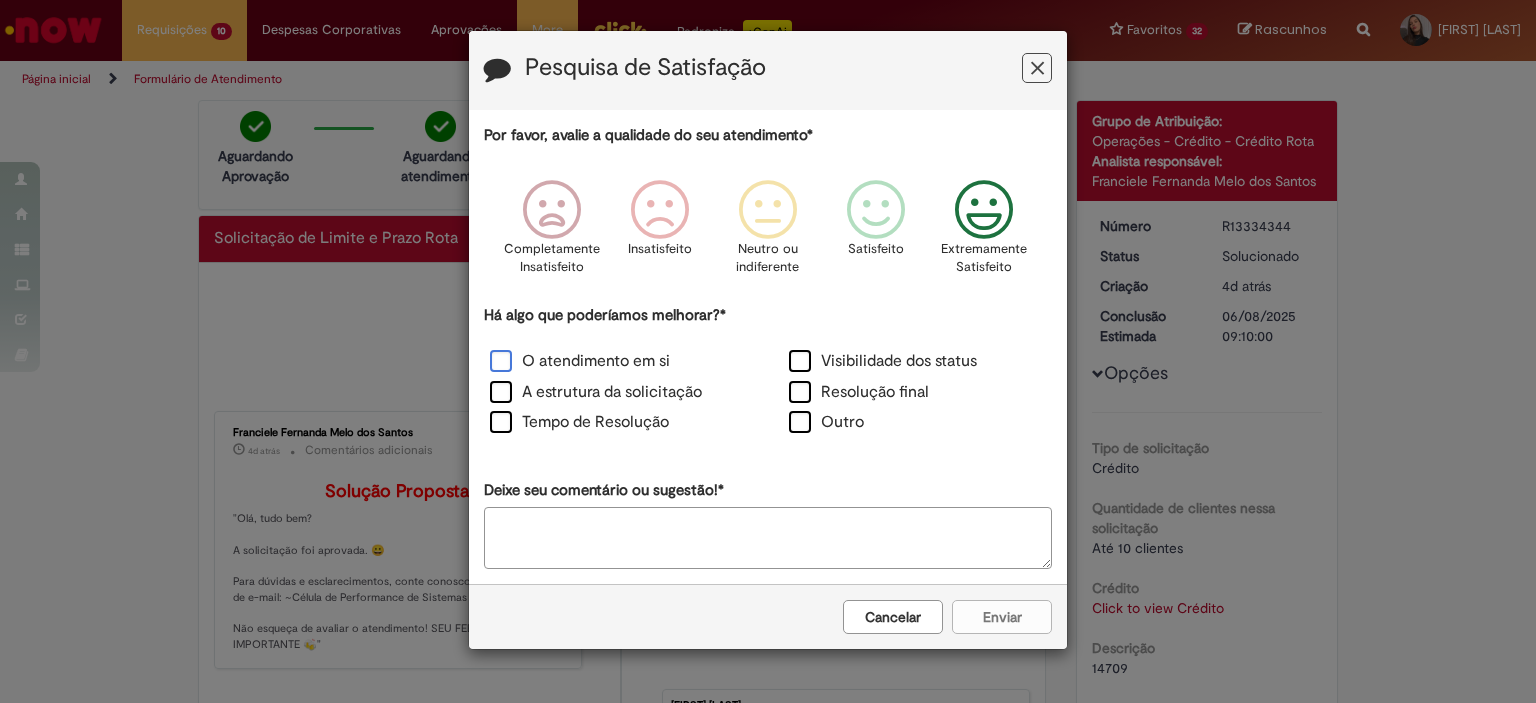 click on "O atendimento em si" at bounding box center (580, 361) 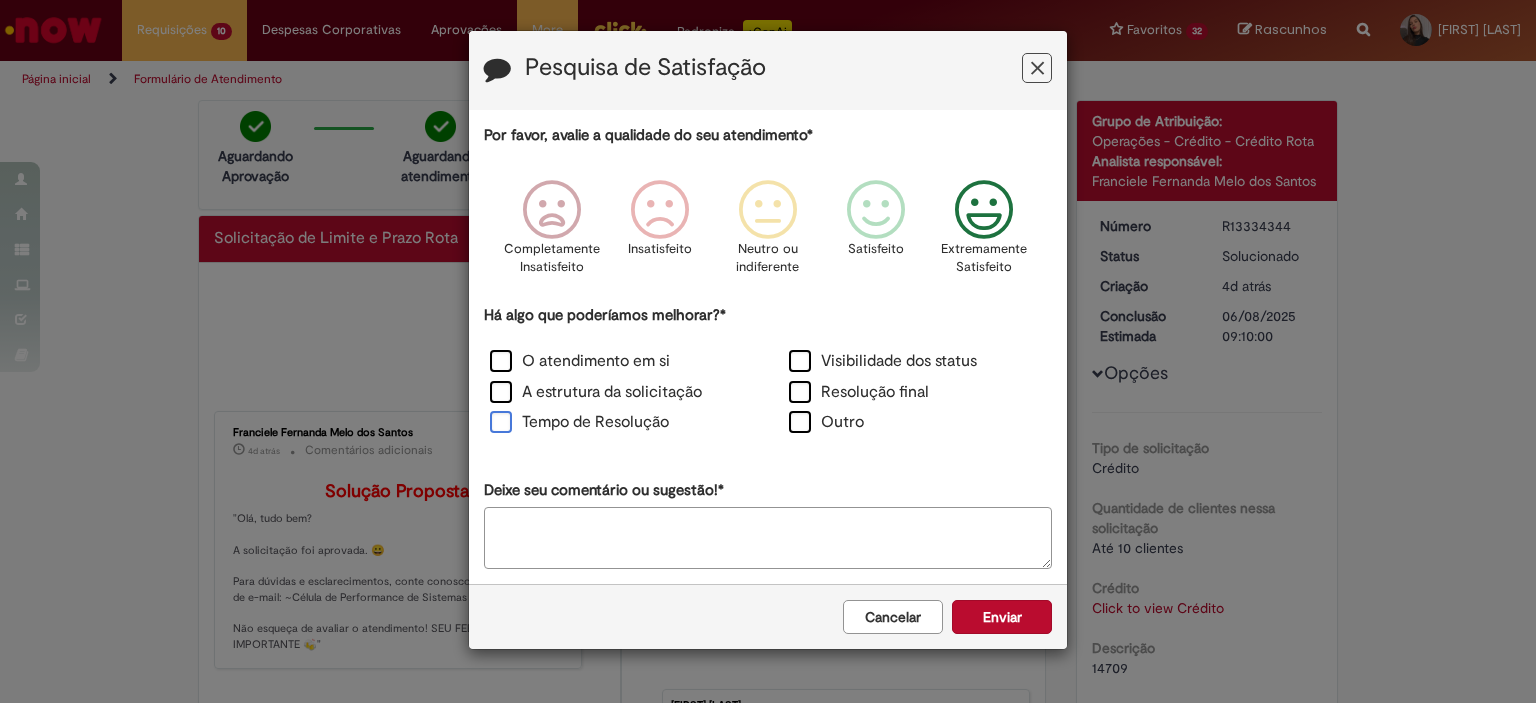 click on "Tempo de Resolução" at bounding box center (579, 422) 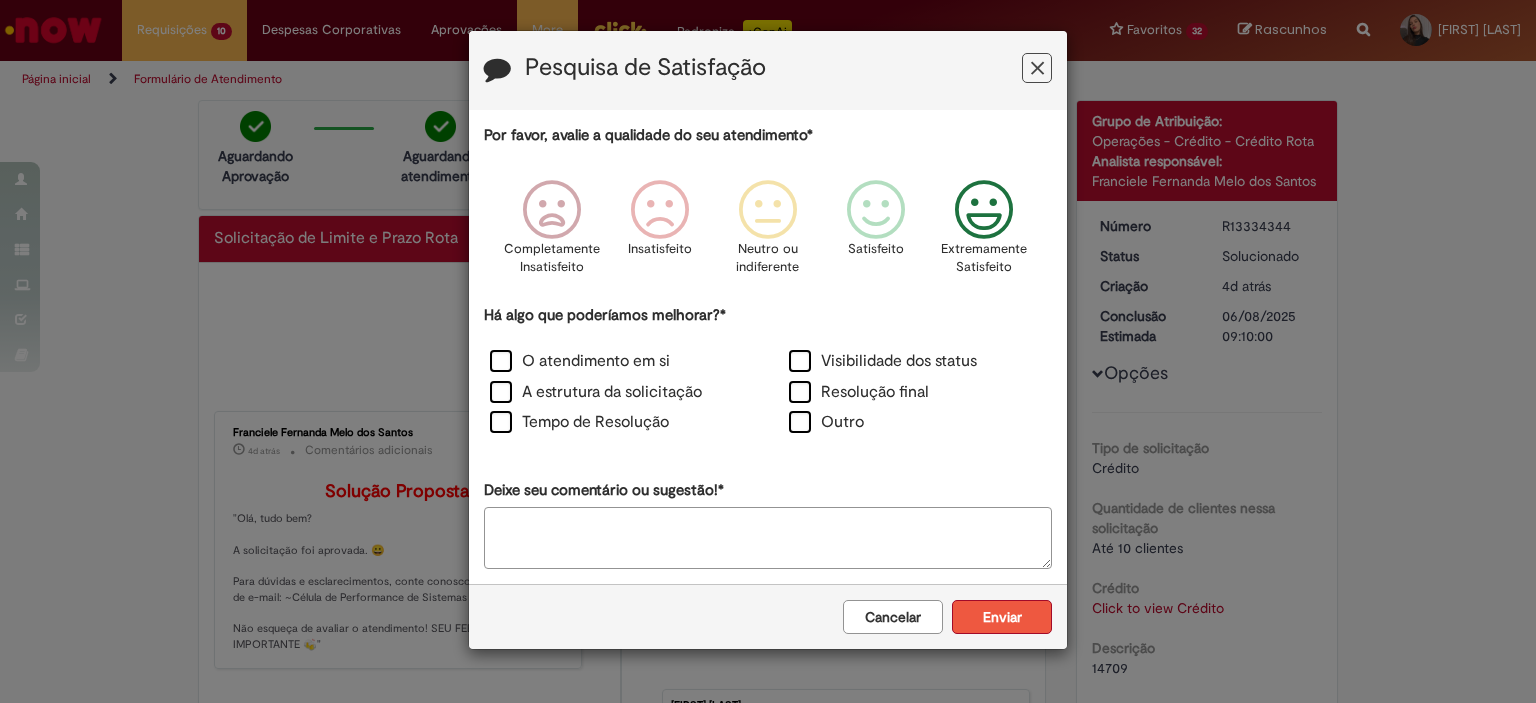 click on "Enviar" at bounding box center [1002, 617] 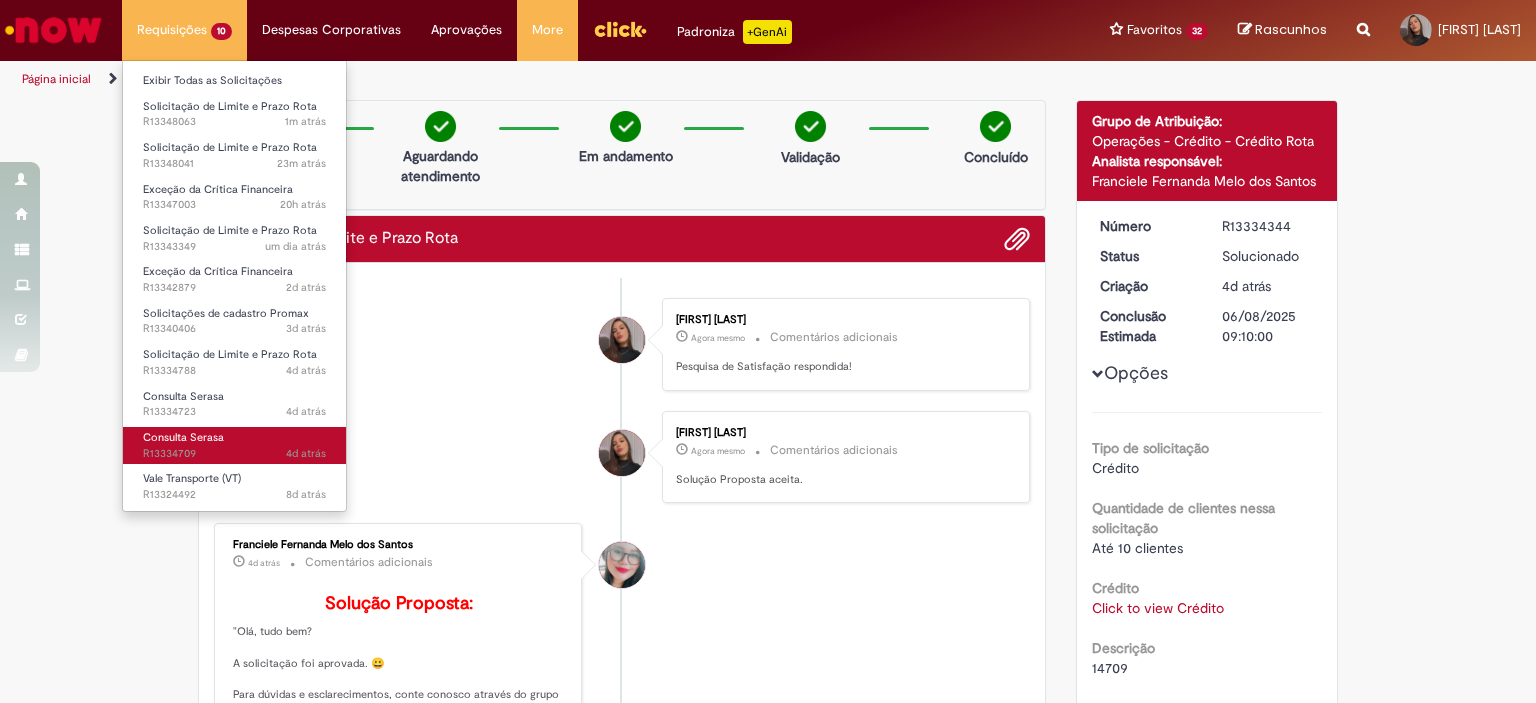 click on "Consulta Serasa
4d atrás 4 dias atrás  R13334709" at bounding box center [234, 445] 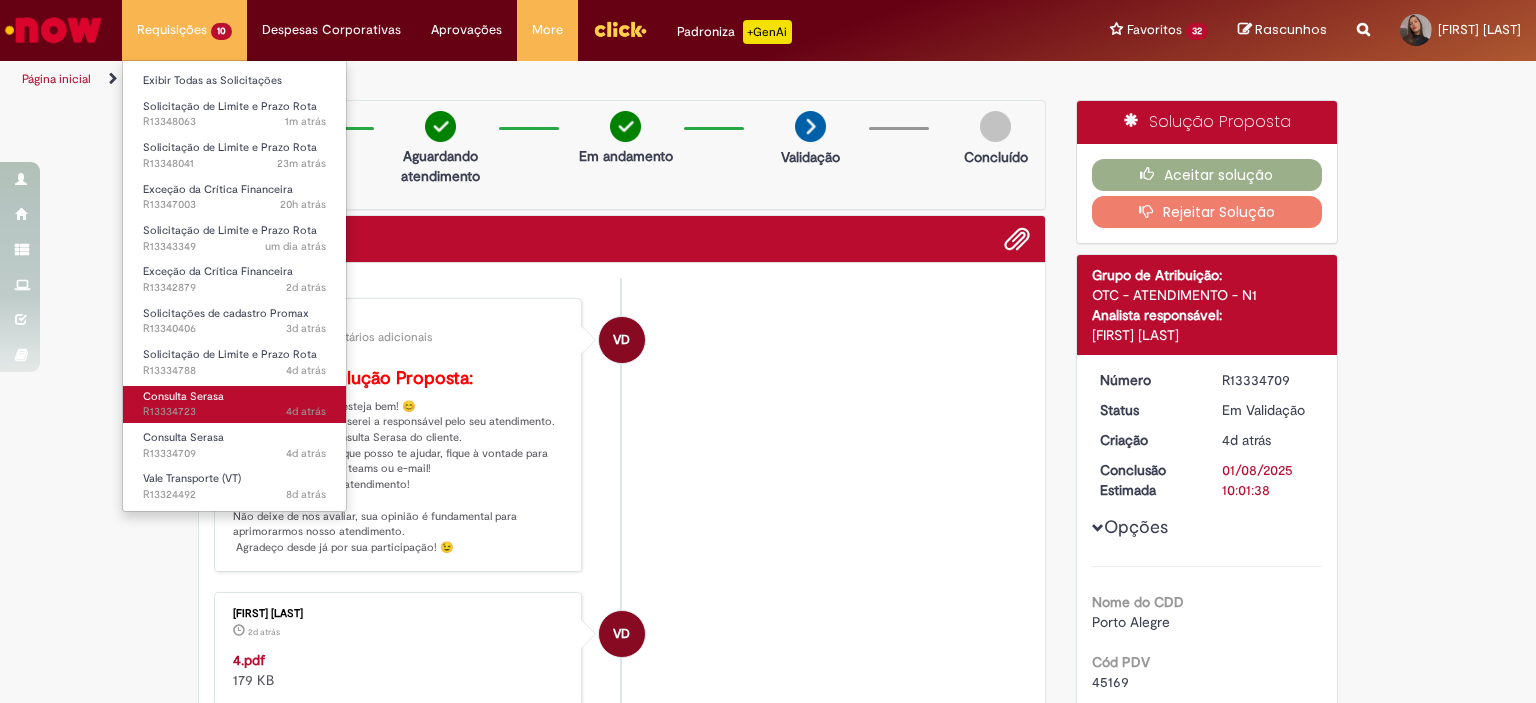 click on "Consulta Serasa
4d atrás 4 dias atrás  R13334723" at bounding box center (234, 404) 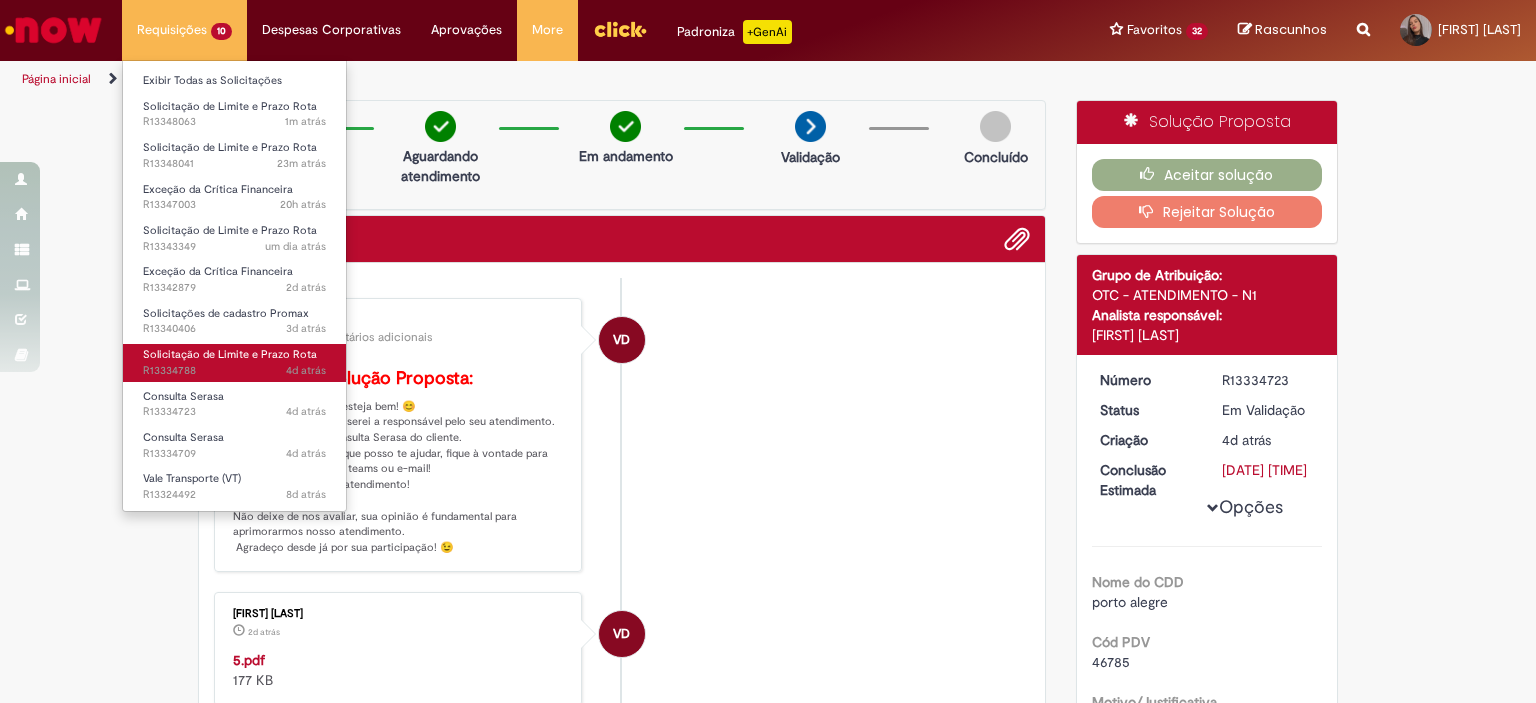 click on "4d atrás 4 dias atrás  R13334788" at bounding box center (234, 371) 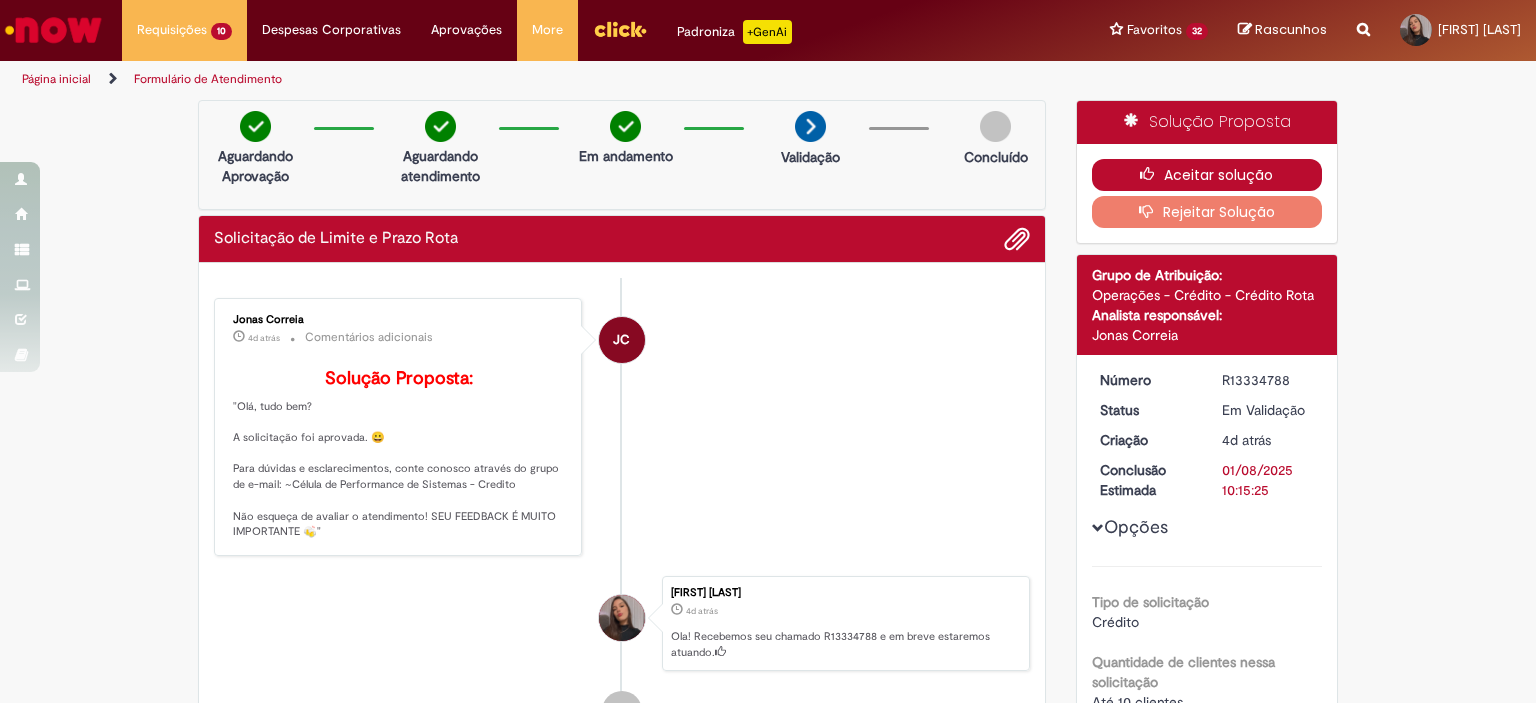 click on "Aceitar solução" at bounding box center [1207, 175] 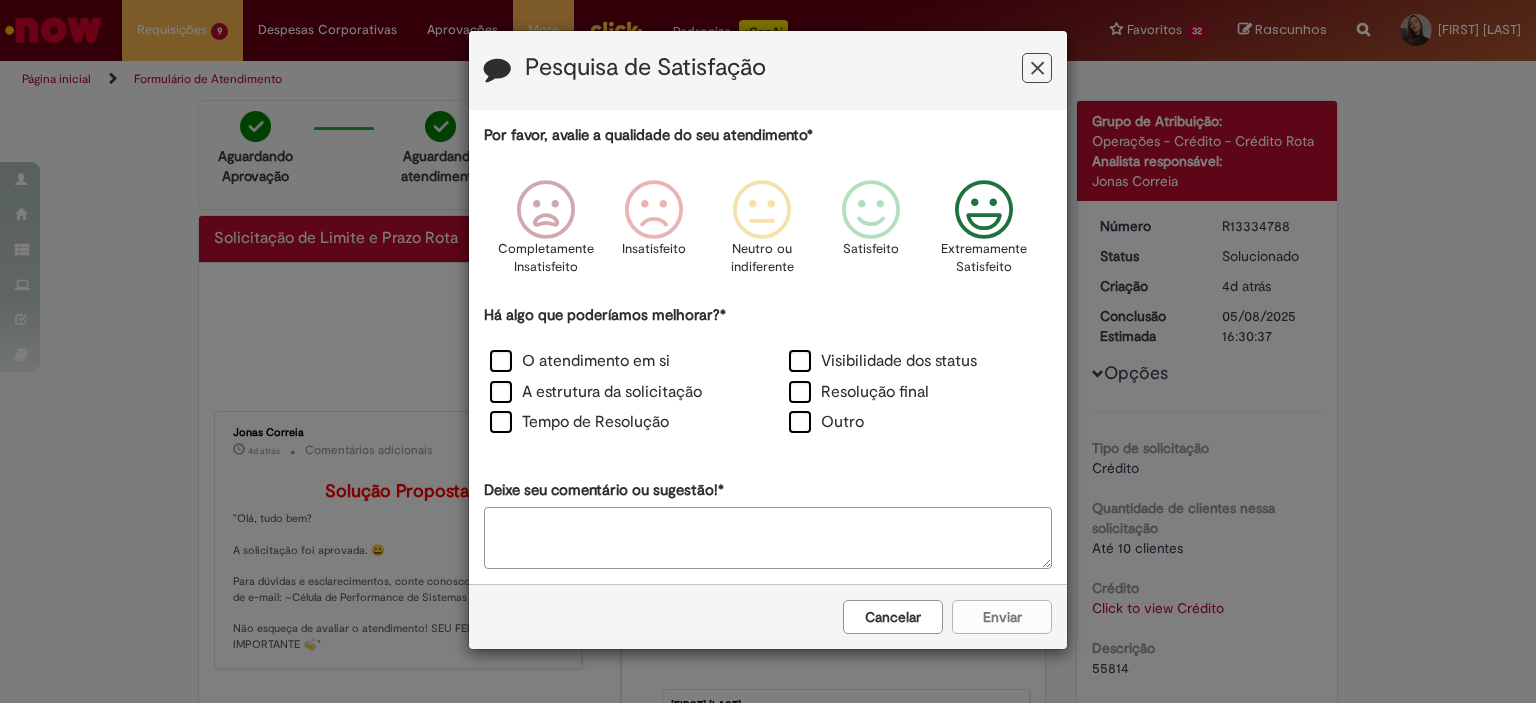 click at bounding box center [984, 210] 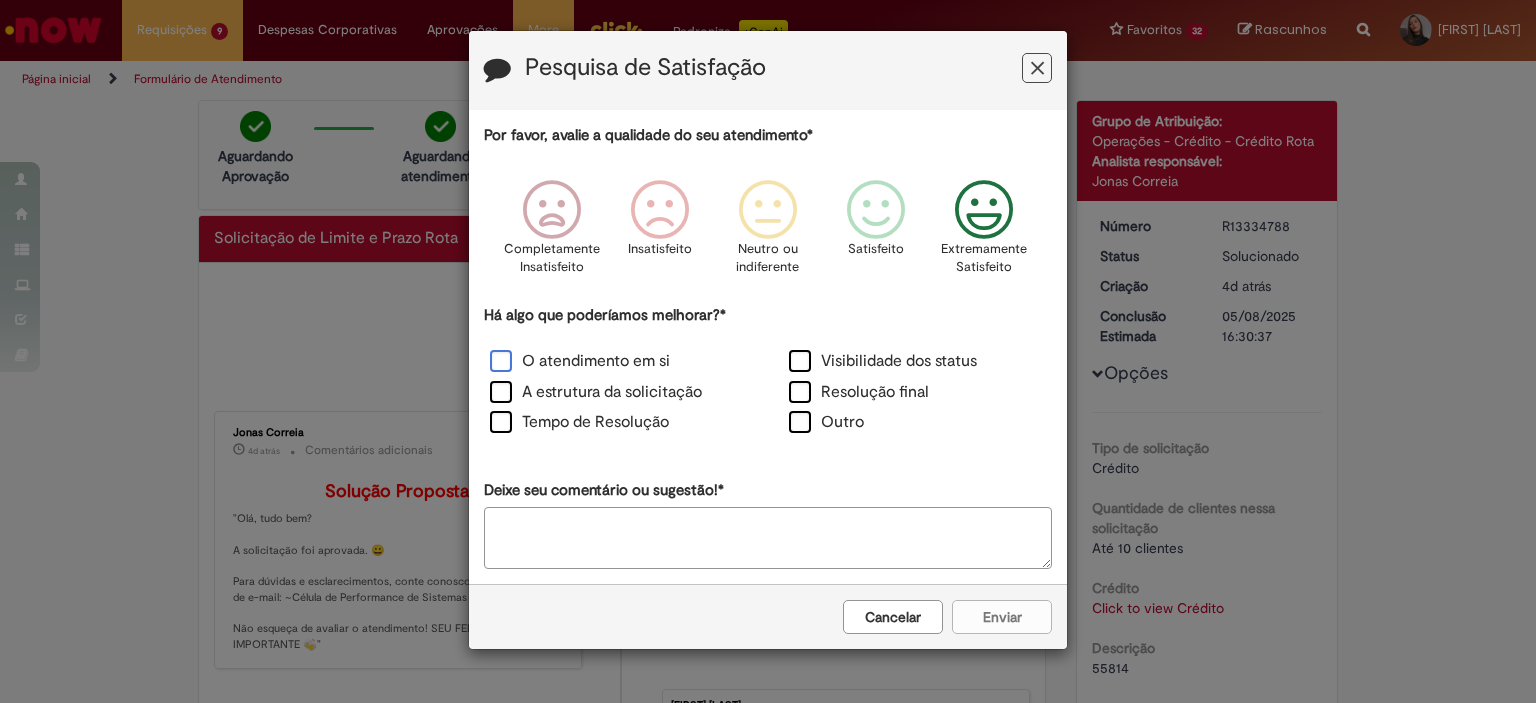 click on "O atendimento em si" at bounding box center [580, 361] 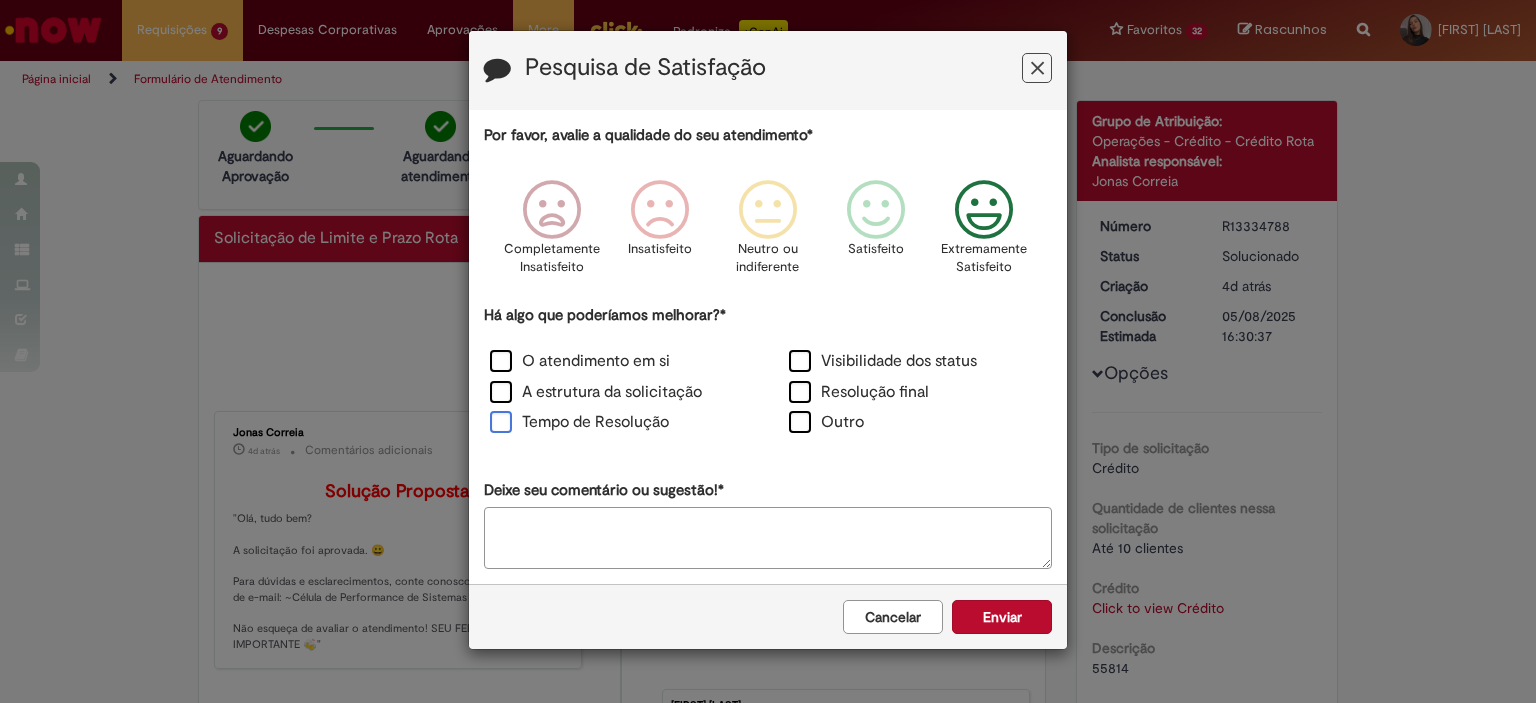 click on "Tempo de Resolução" at bounding box center [579, 422] 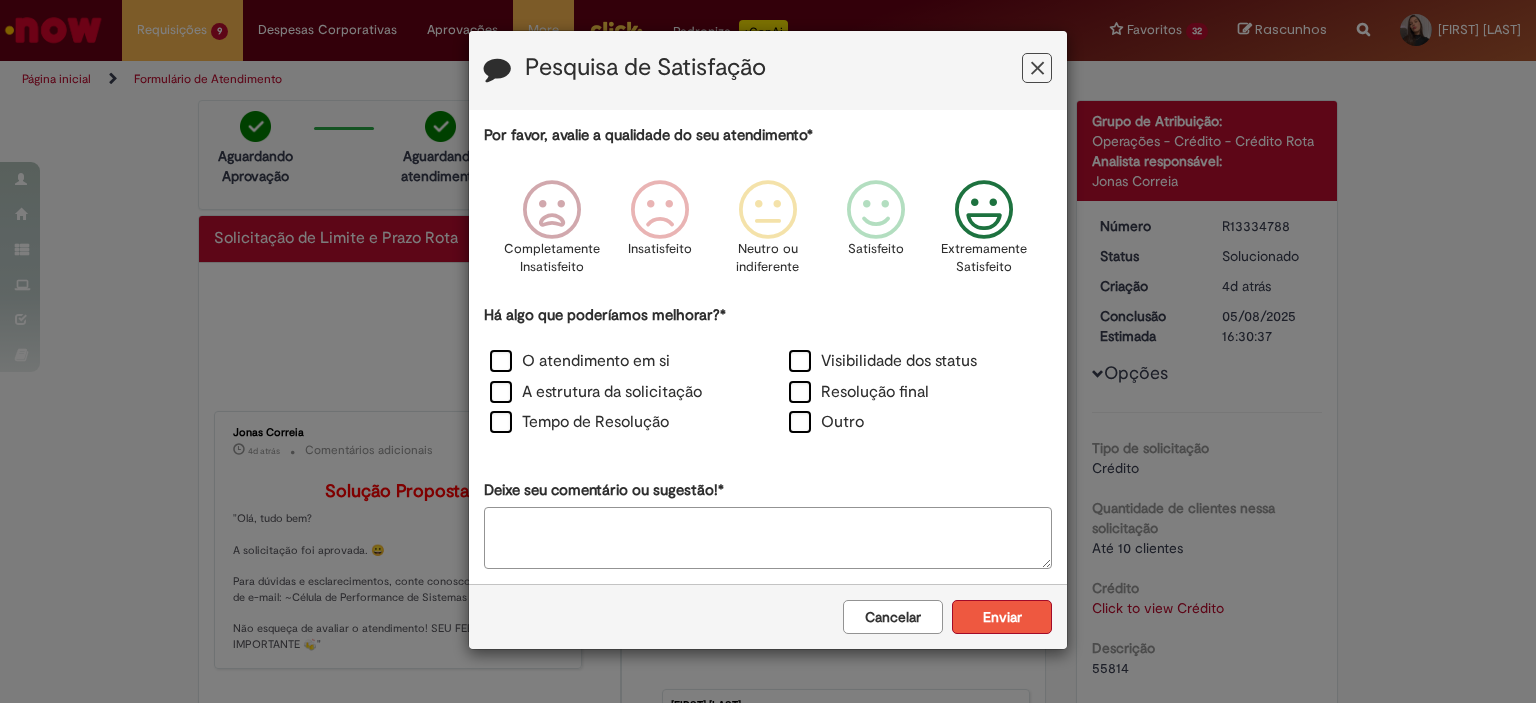 click on "Enviar" at bounding box center [1002, 617] 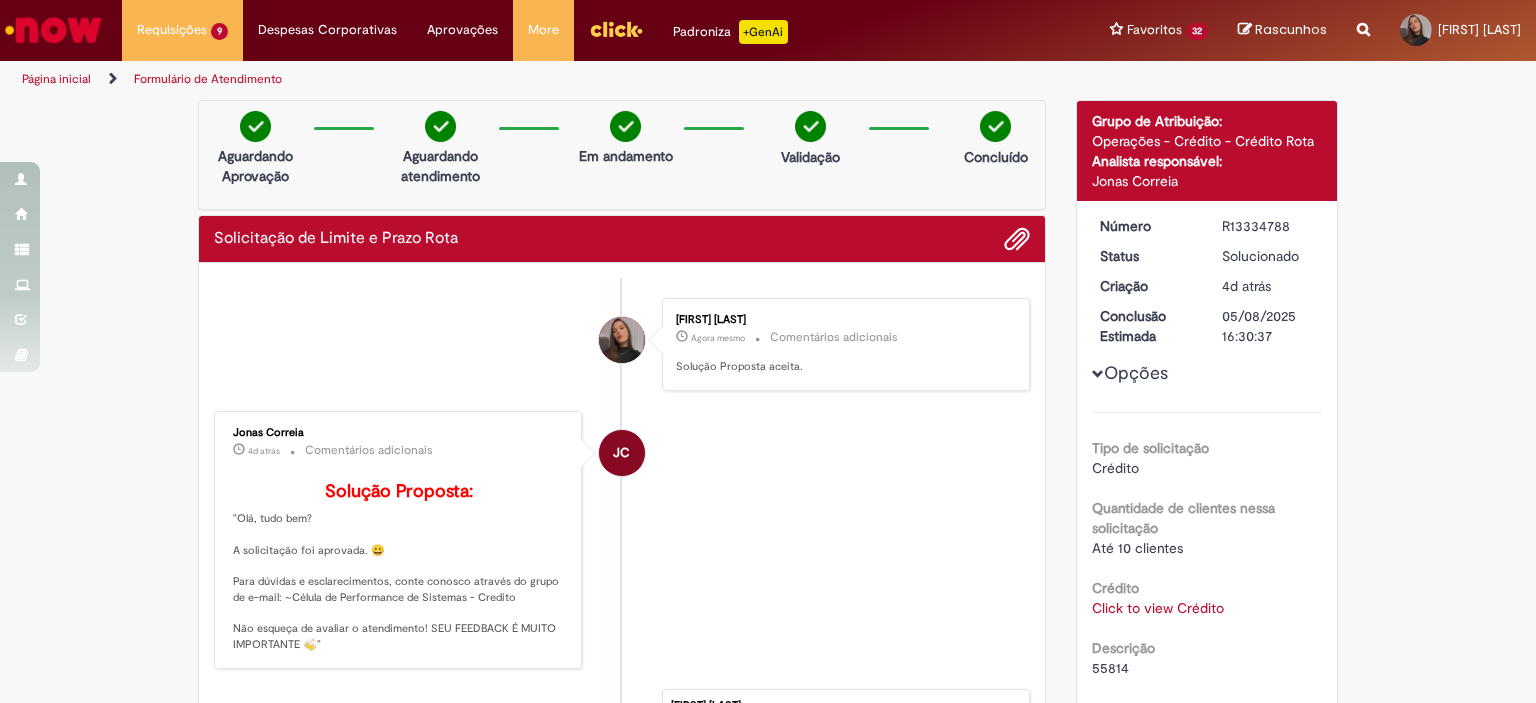 click on "Fechar" at bounding box center [768, 153] 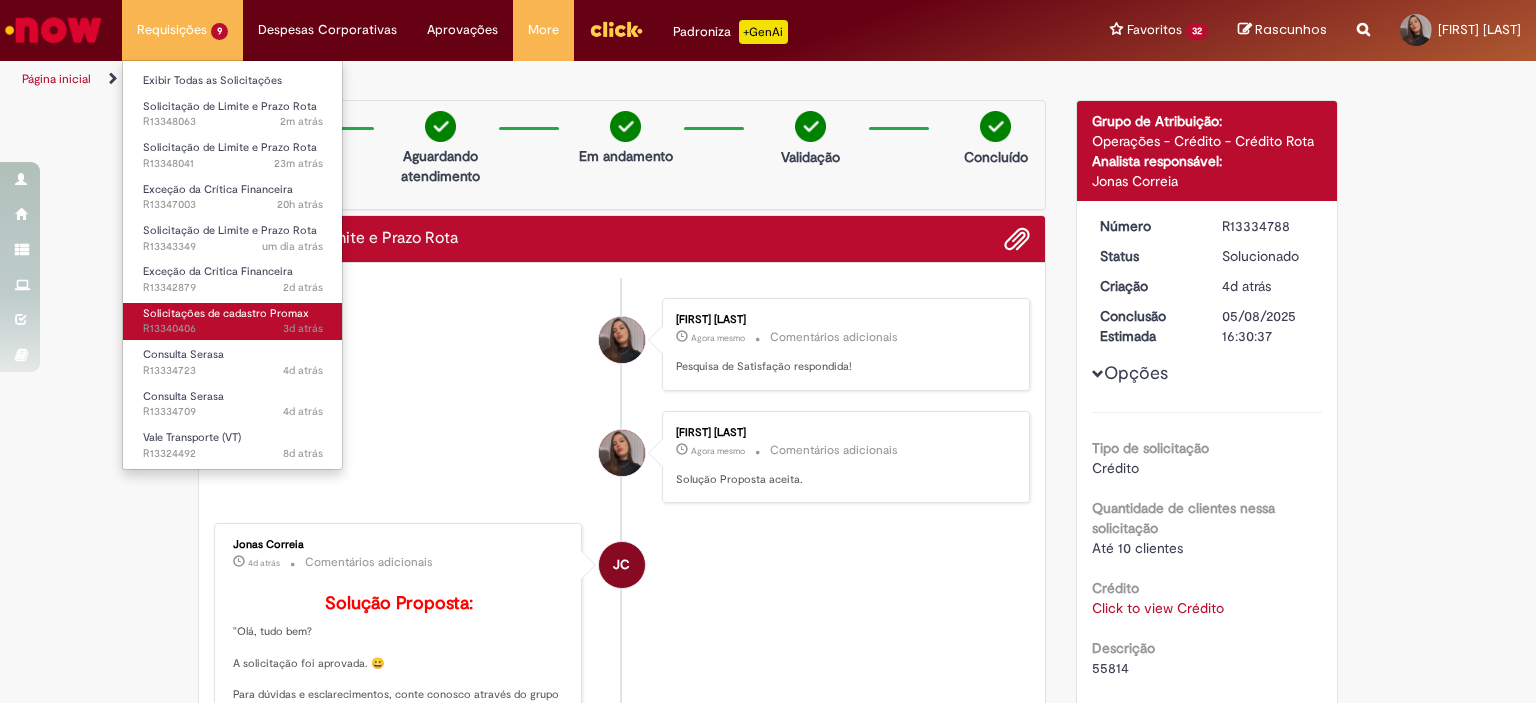 click on "Solicitações de cadastro Promax" at bounding box center (226, 313) 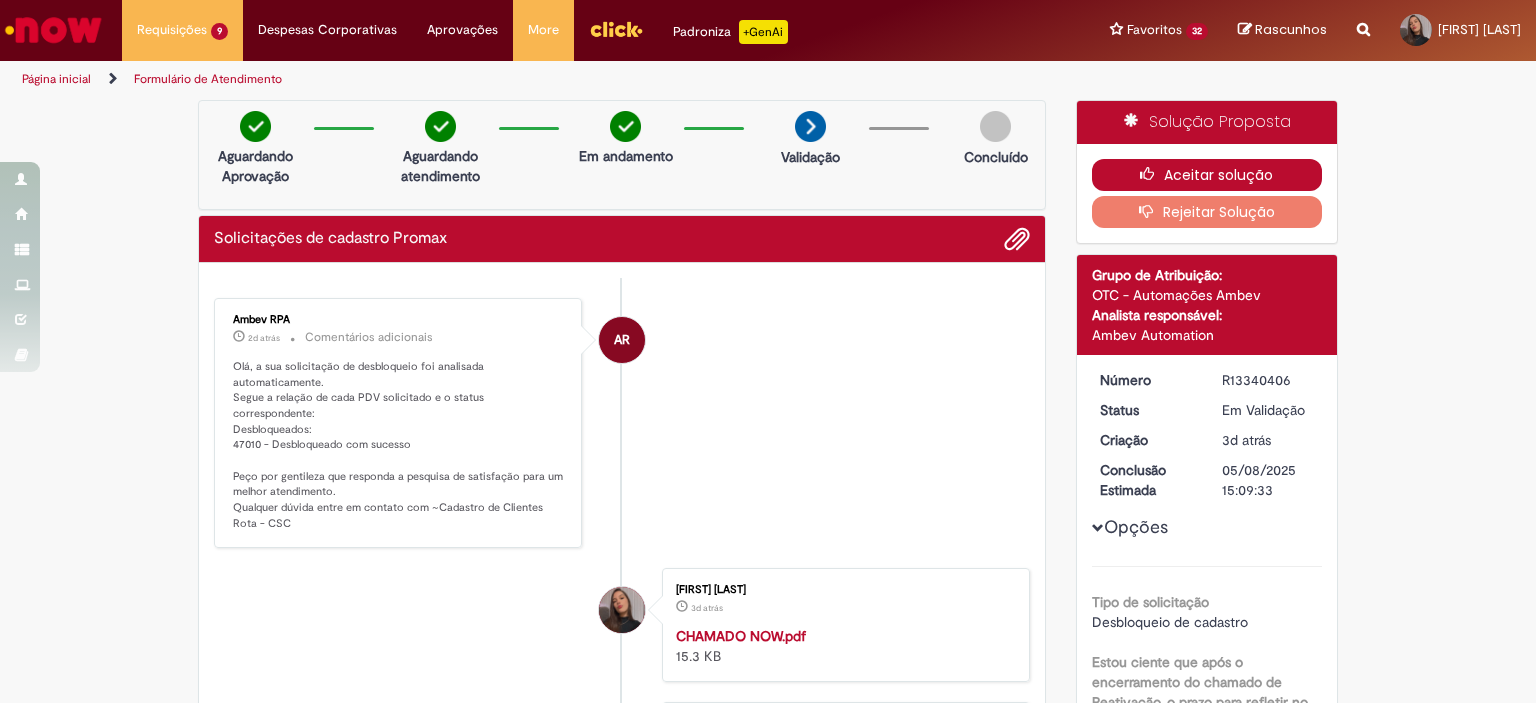 click at bounding box center (1152, 174) 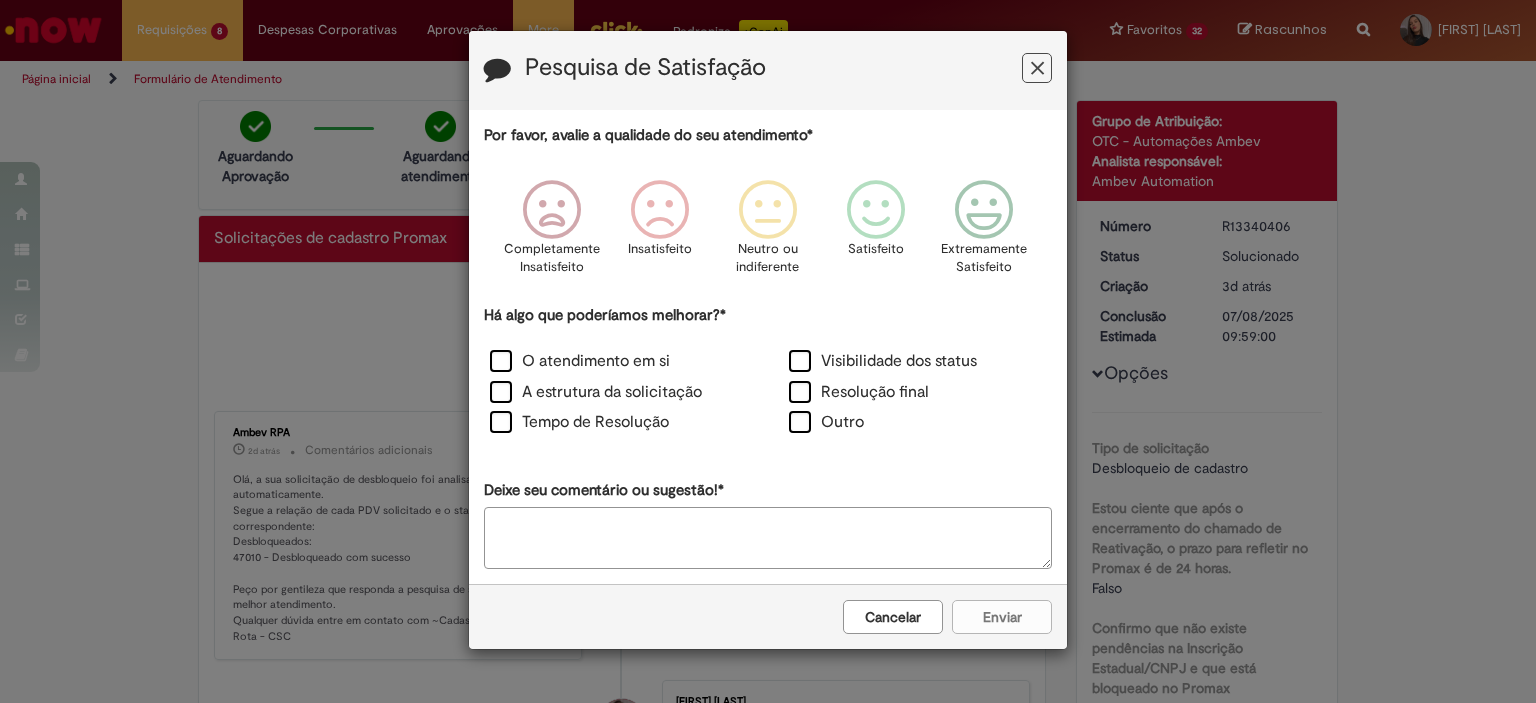 click on "Pesquisa de Satisfação
Por favor, avalie a qualidade do seu atendimento*
Completamente Insatisfeito
Insatisfeito
Neutro ou indiferente
Satisfeito
Extremamente Satisfeito
Há algo que poderíamos melhorar?*
O atendimento em si
Visibilidade dos status
A estrutura da solicitação
Resolução final
Tempo de Resolução
Outro
Deixe seu comentário ou sugestão!*
Cancelar   Enviar" at bounding box center [768, 351] 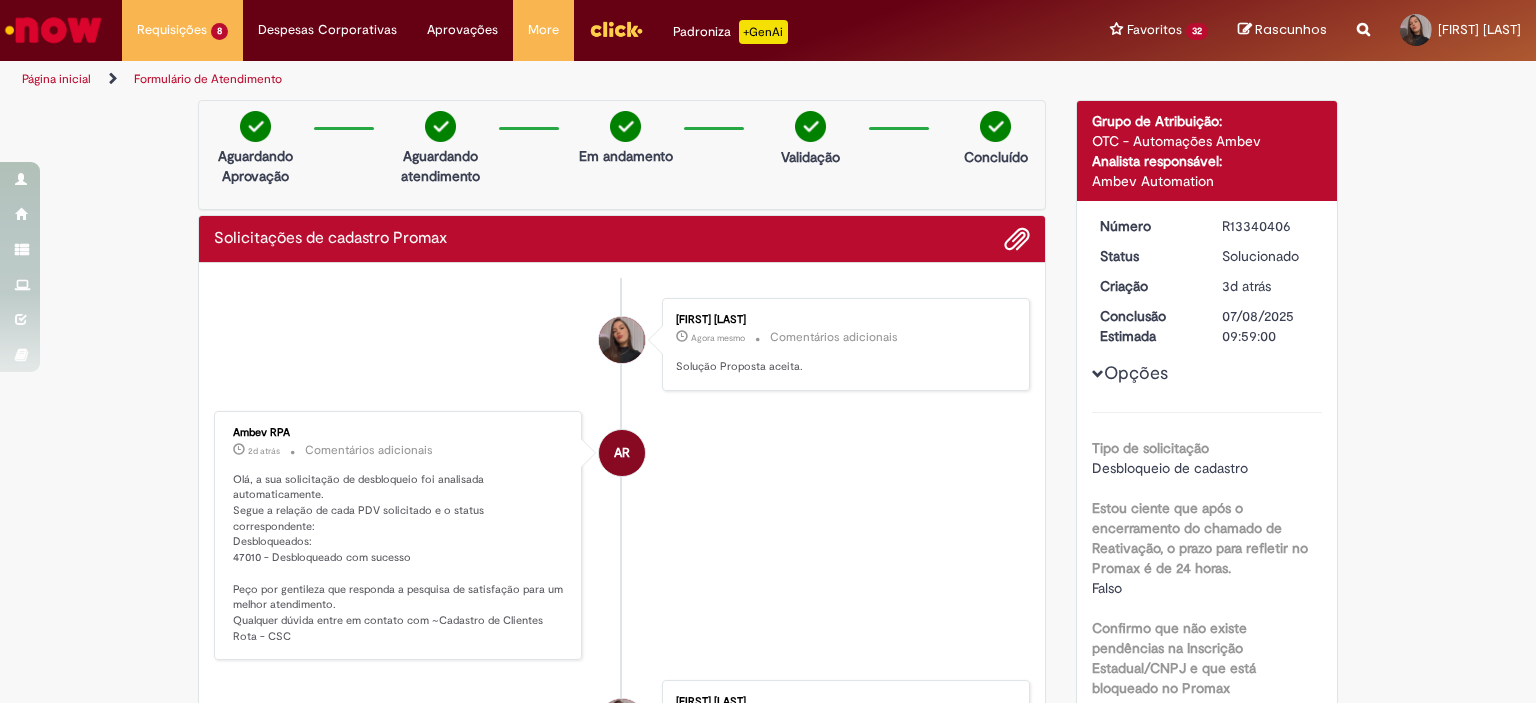 click on "Olá, a sua solicitação de desbloqueio foi analisada automaticamente.
Segue a relação de cada PDV solicitado e o status correspondente:
Desbloqueados:
47010 - Desbloqueado com sucesso
Peço por gentileza que responda a pesquisa de satisfação para um melhor atendimento.
Qualquer dúvida entre em contato com ~Cadastro de Clientes Rota - CSC" at bounding box center [399, 558] 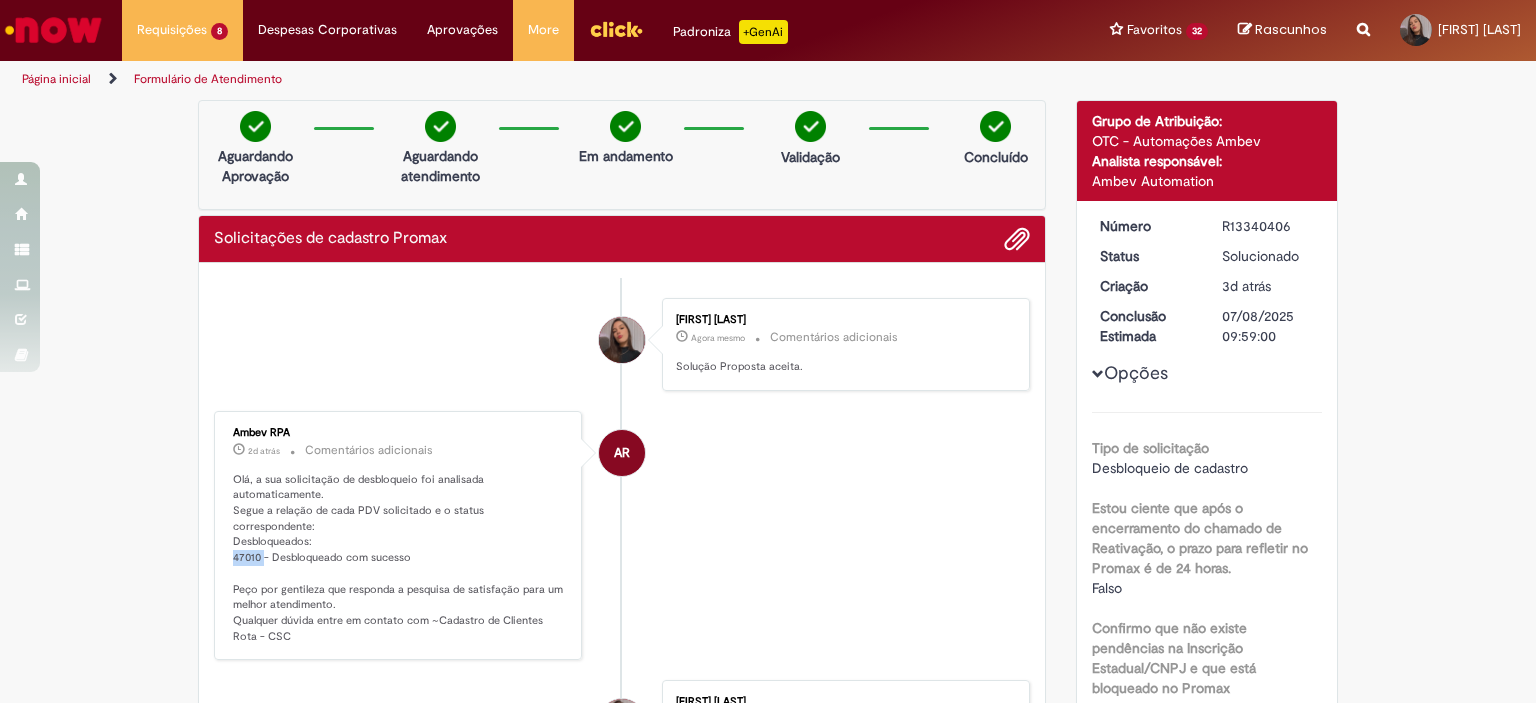 click on "Olá, a sua solicitação de desbloqueio foi analisada automaticamente.
Segue a relação de cada PDV solicitado e o status correspondente:
Desbloqueados:
47010 - Desbloqueado com sucesso
Peço por gentileza que responda a pesquisa de satisfação para um melhor atendimento.
Qualquer dúvida entre em contato com ~Cadastro de Clientes Rota - CSC" at bounding box center (399, 558) 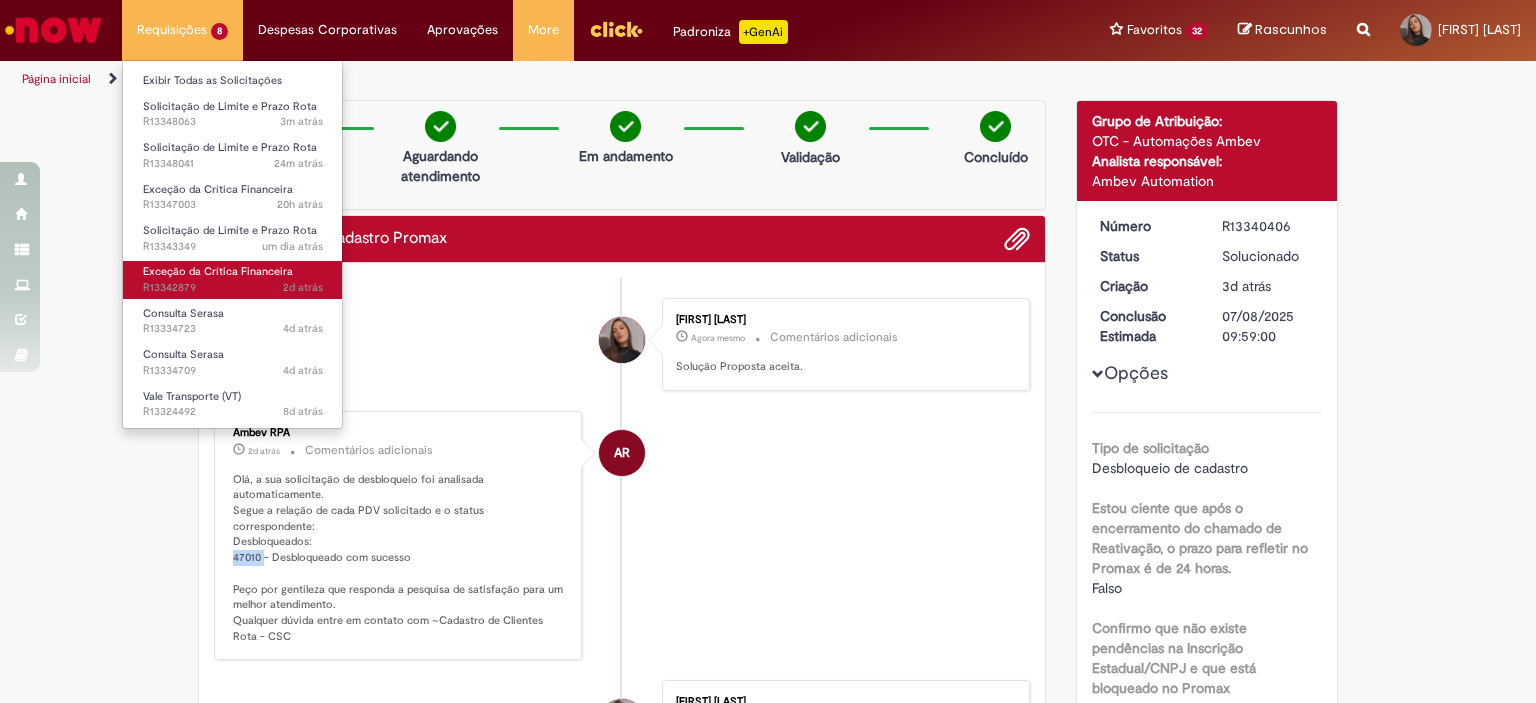 click on "2d atrás 2 dias atrás  R13342879" at bounding box center [233, 288] 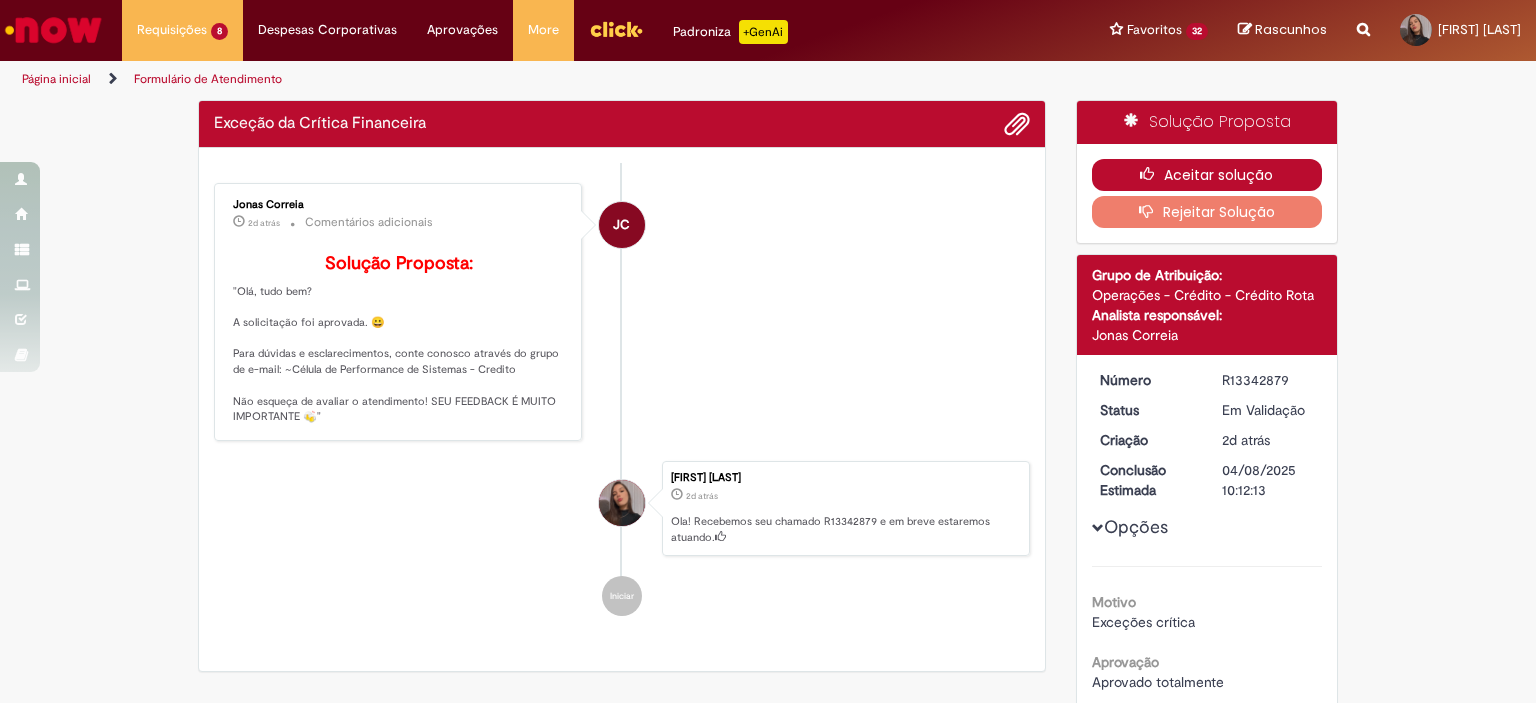 click on "Aceitar solução" at bounding box center [1207, 175] 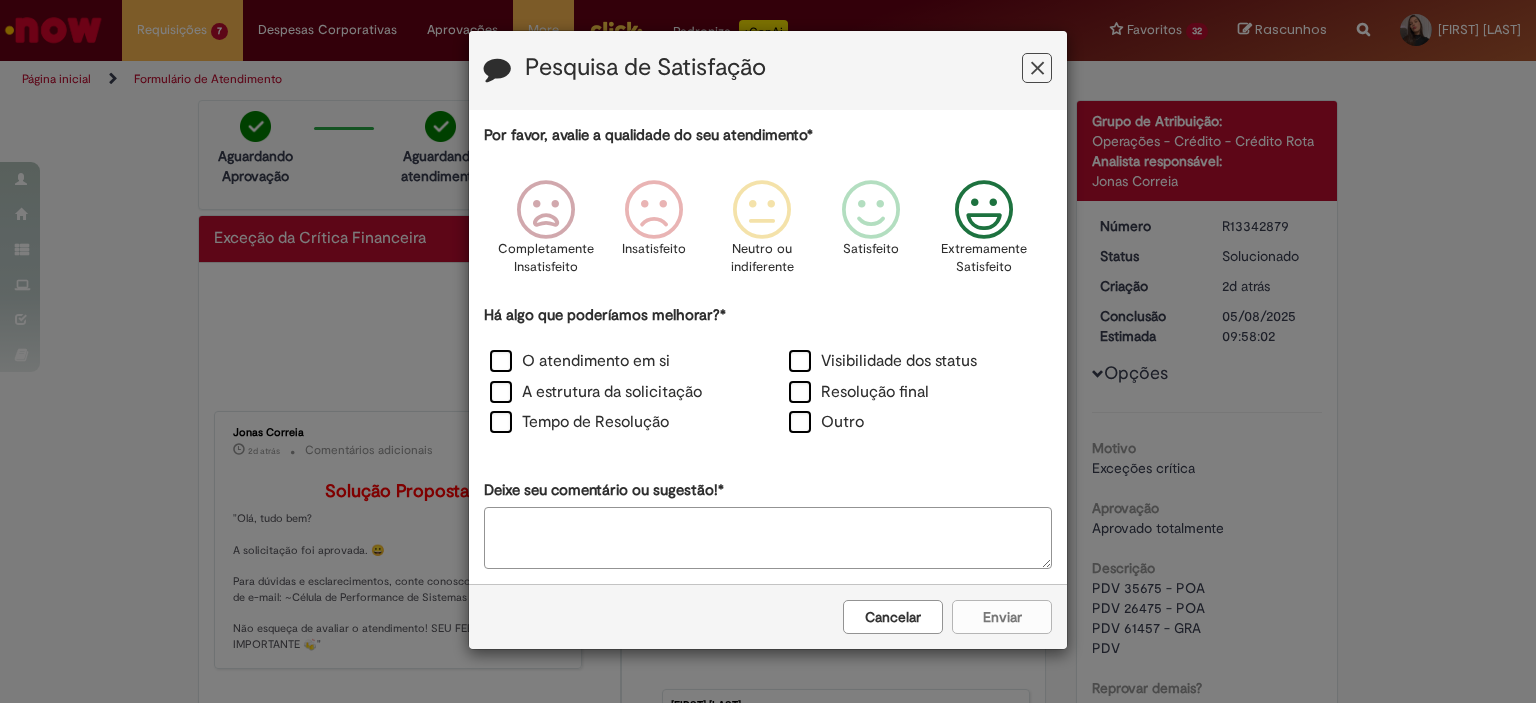 click at bounding box center (984, 210) 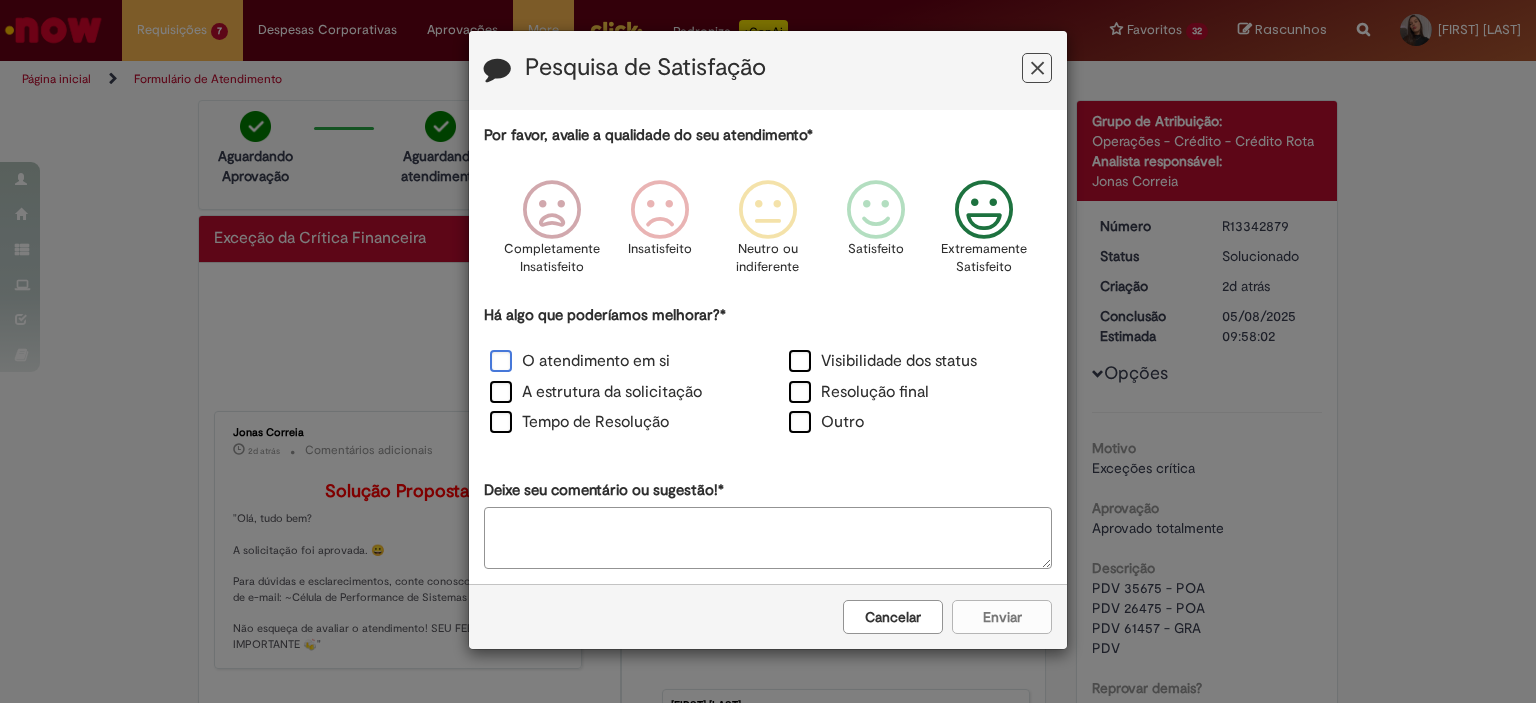 click on "O atendimento em si" at bounding box center (618, 363) 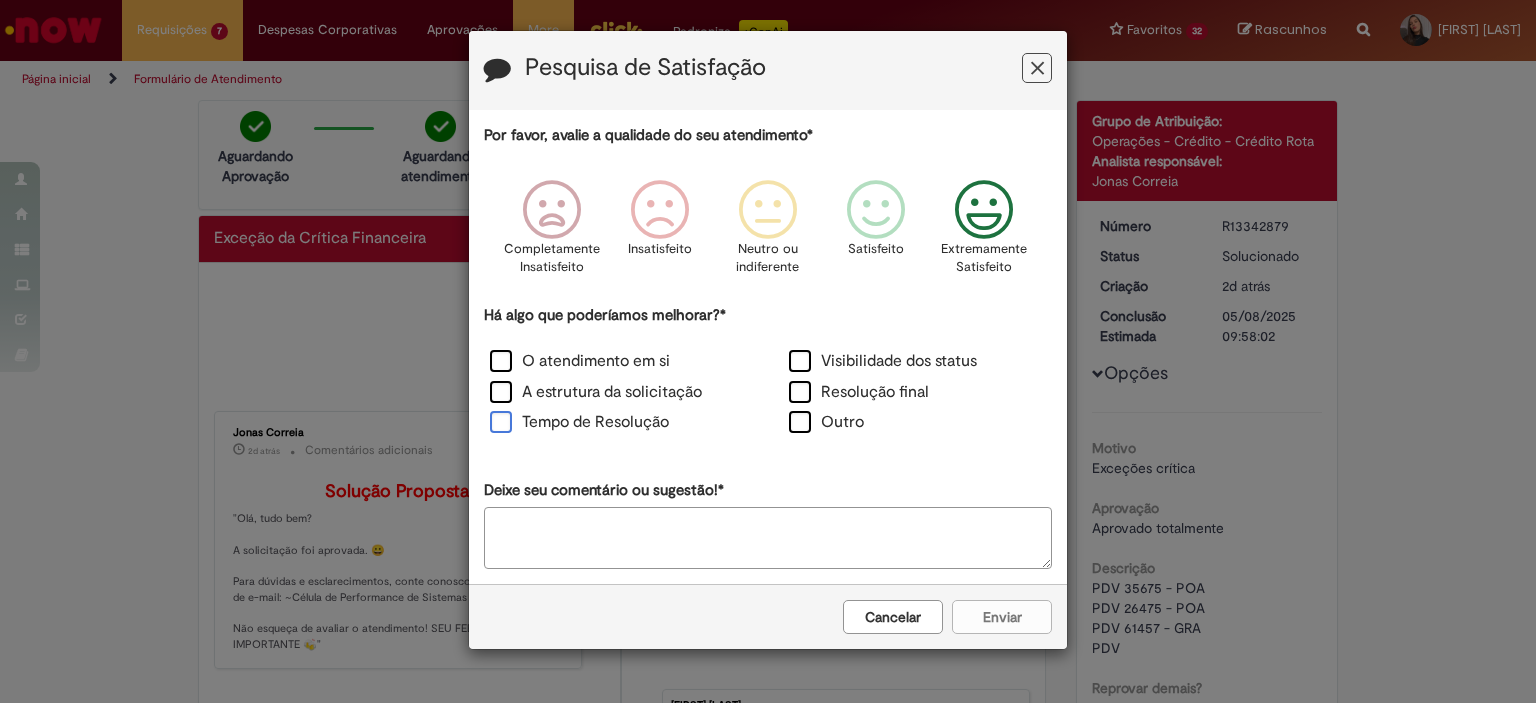 click on "Tempo de Resolução" at bounding box center (579, 422) 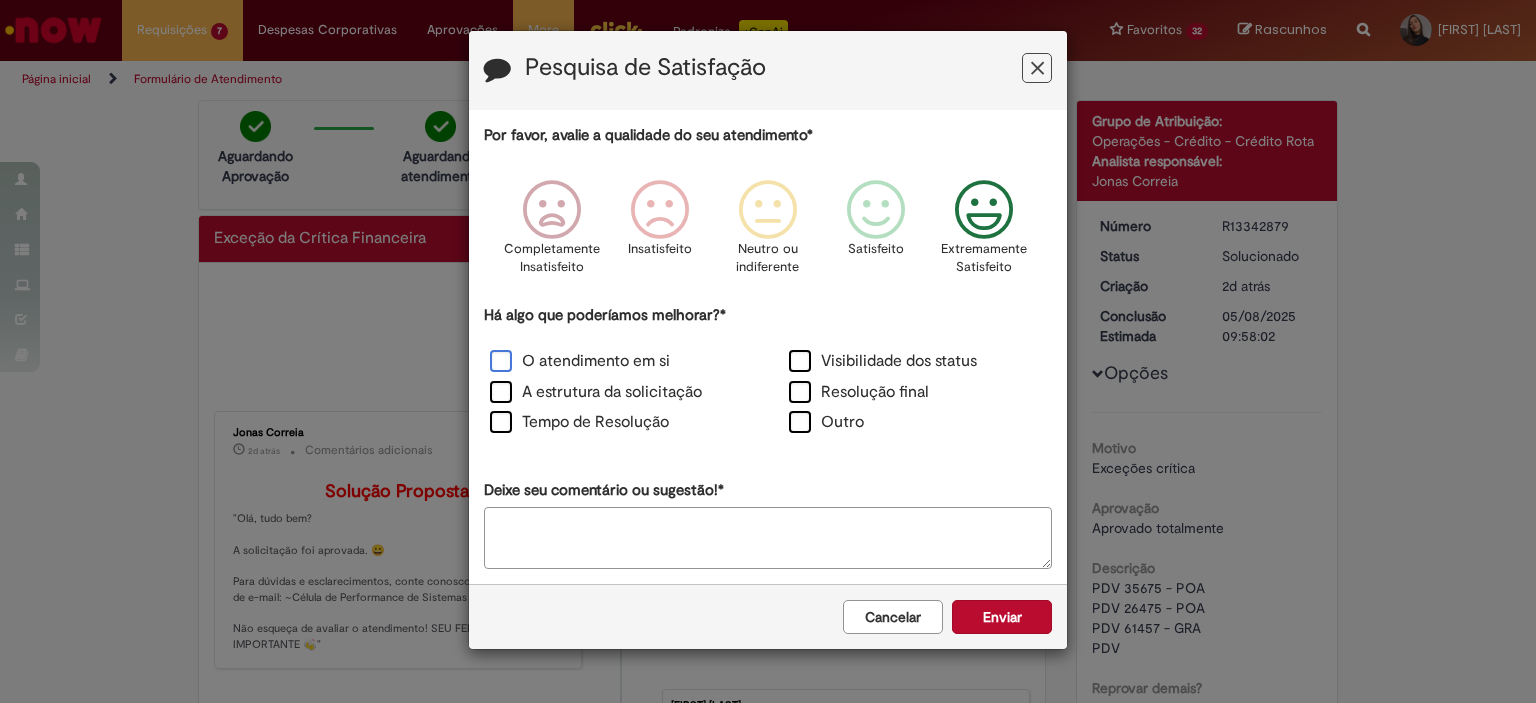 click on "O atendimento em si" at bounding box center (580, 361) 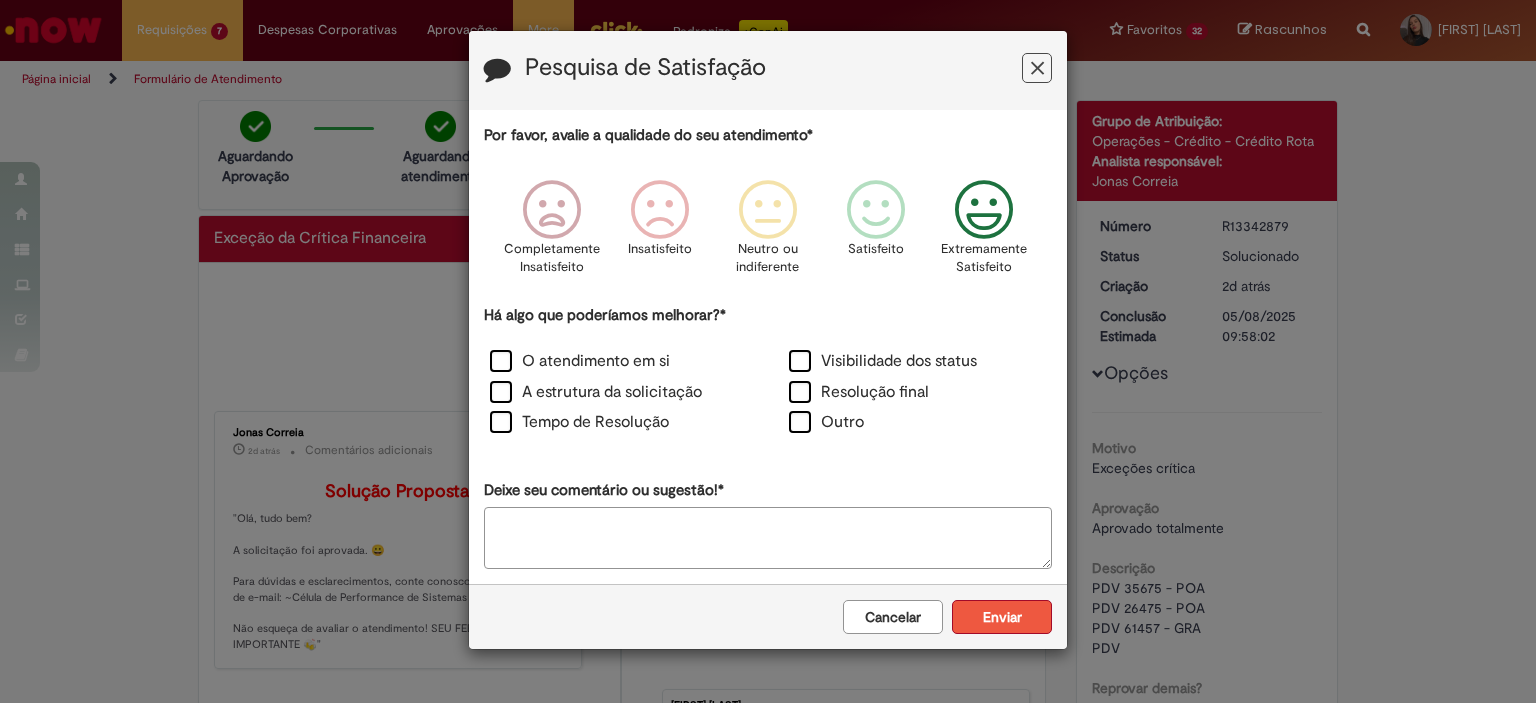 click on "Enviar" at bounding box center [1002, 617] 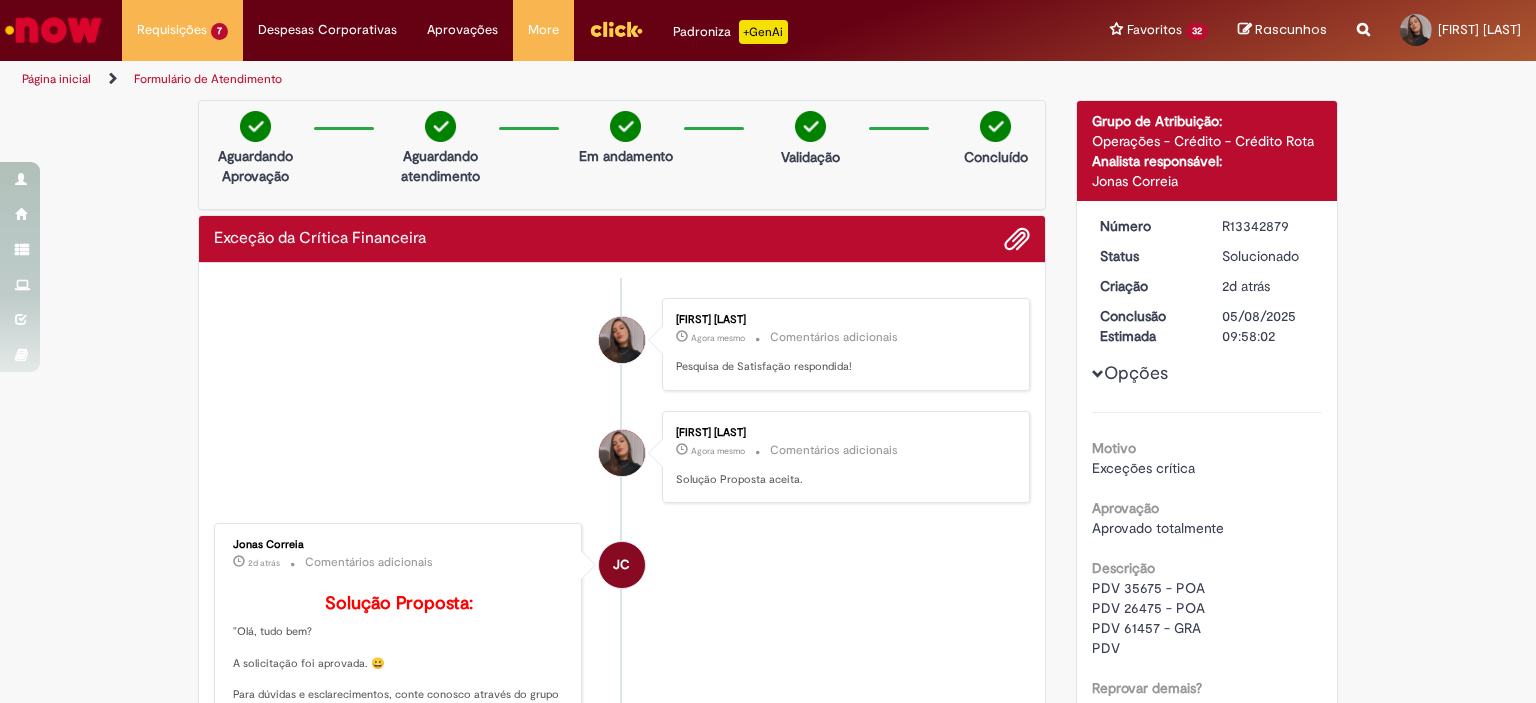 click on "Exceção da Crítica Financeira" at bounding box center [622, 239] 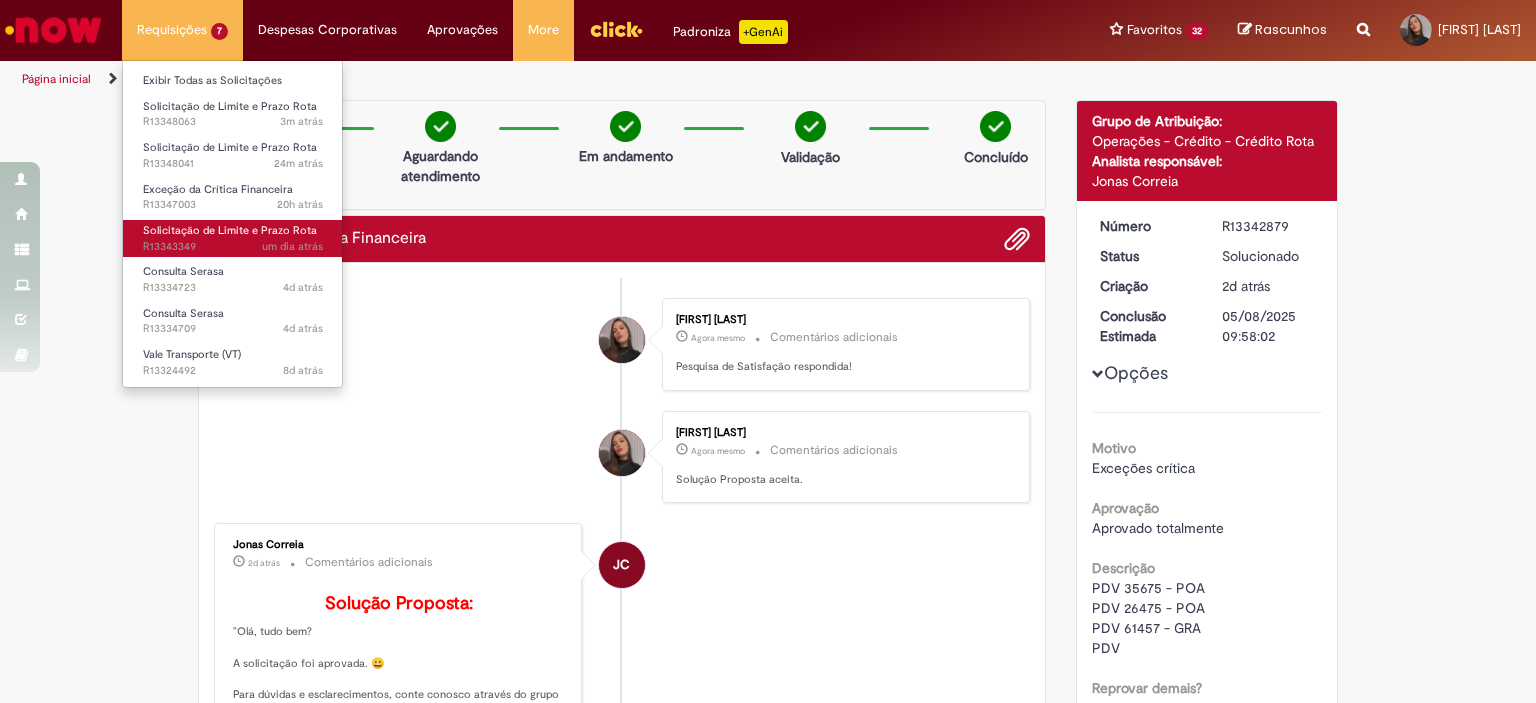 click on "Solicitação de Limite e Prazo Rota" at bounding box center (230, 230) 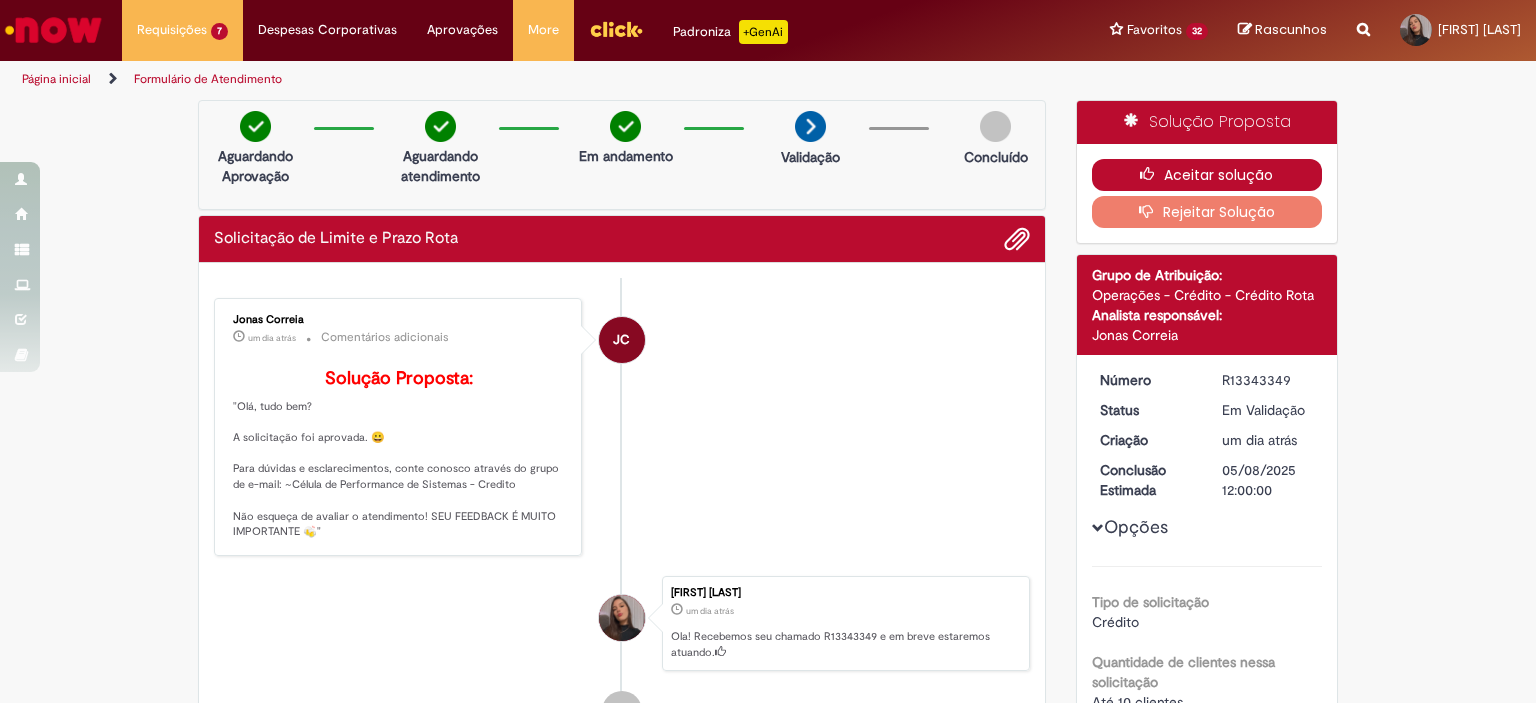 click on "Aceitar solução" at bounding box center [1207, 175] 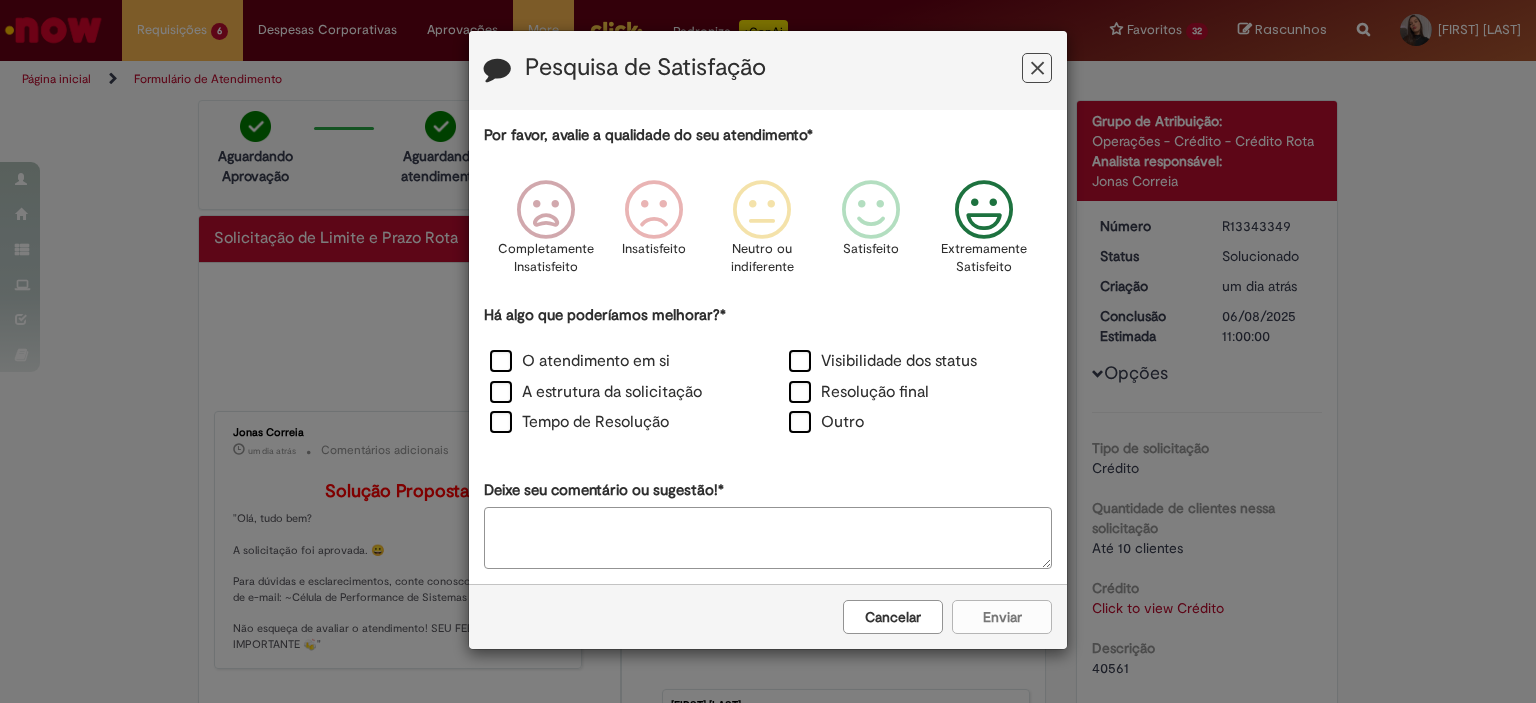 click at bounding box center [984, 210] 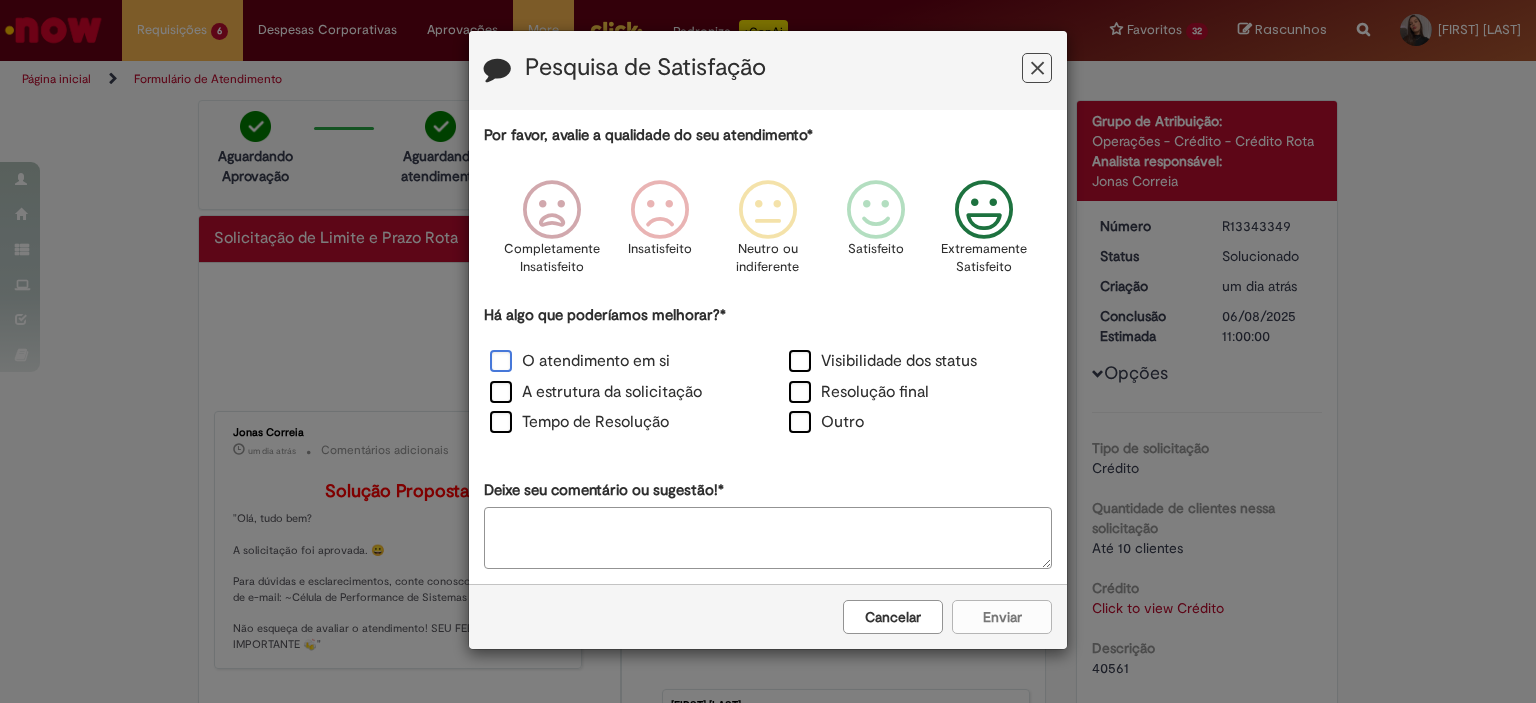click on "O atendimento em si" at bounding box center (580, 361) 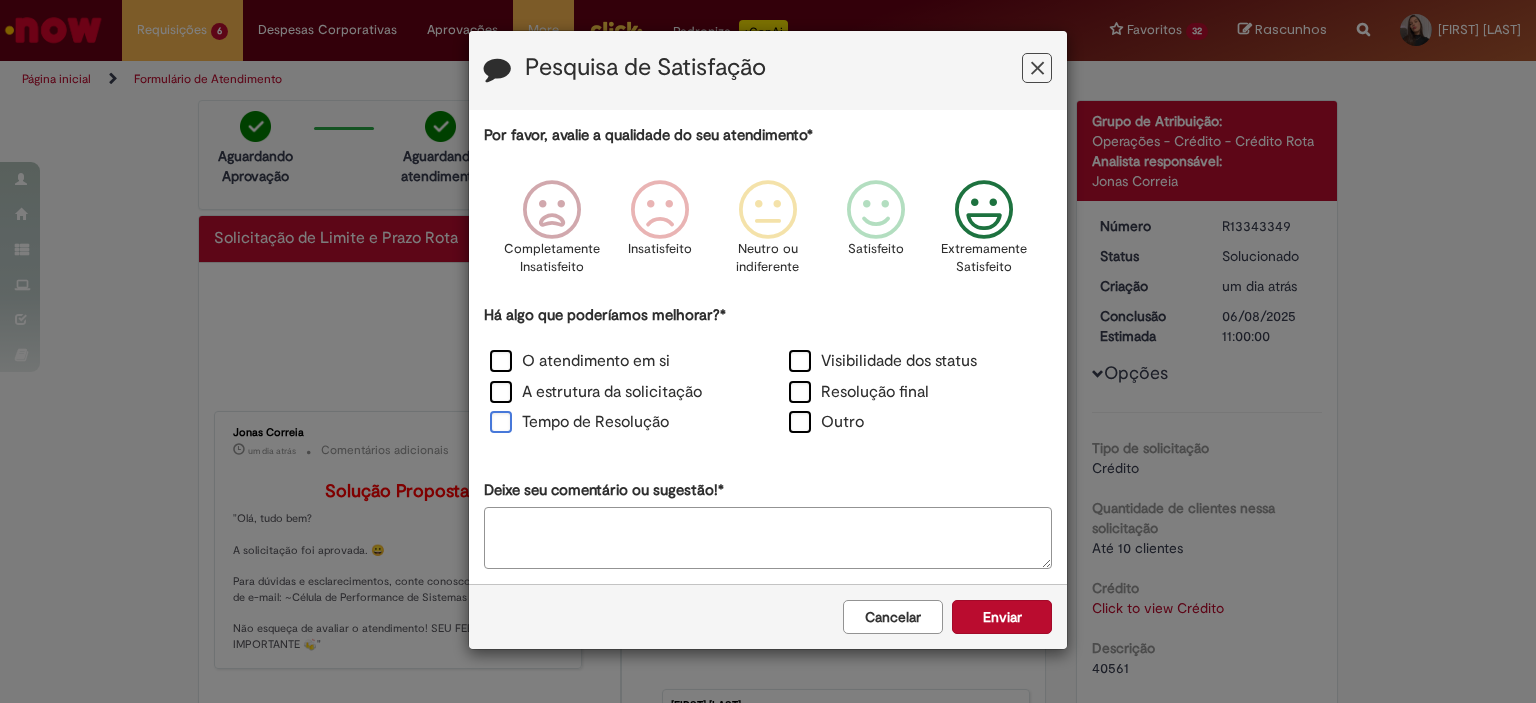 click on "Tempo de Resolução" at bounding box center (579, 422) 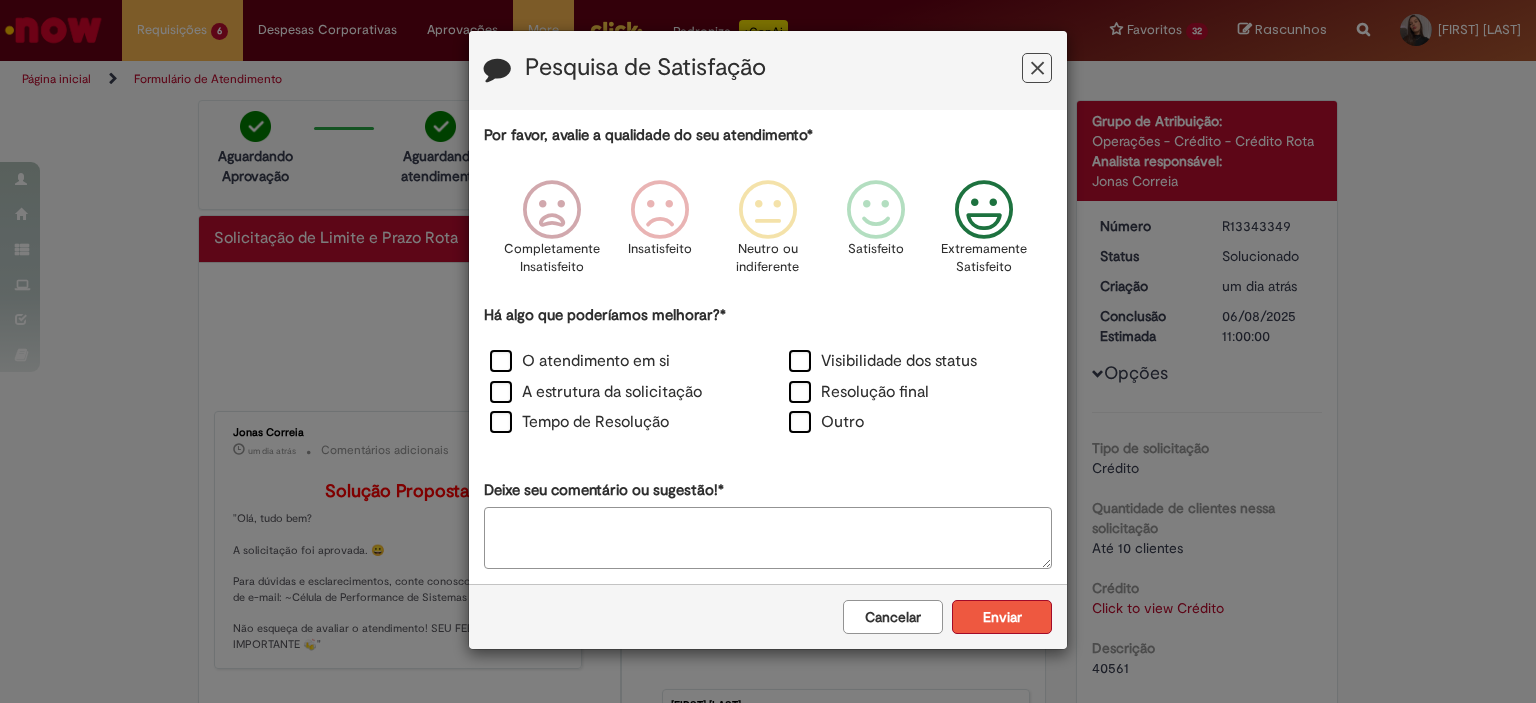 click on "Enviar" at bounding box center [1002, 617] 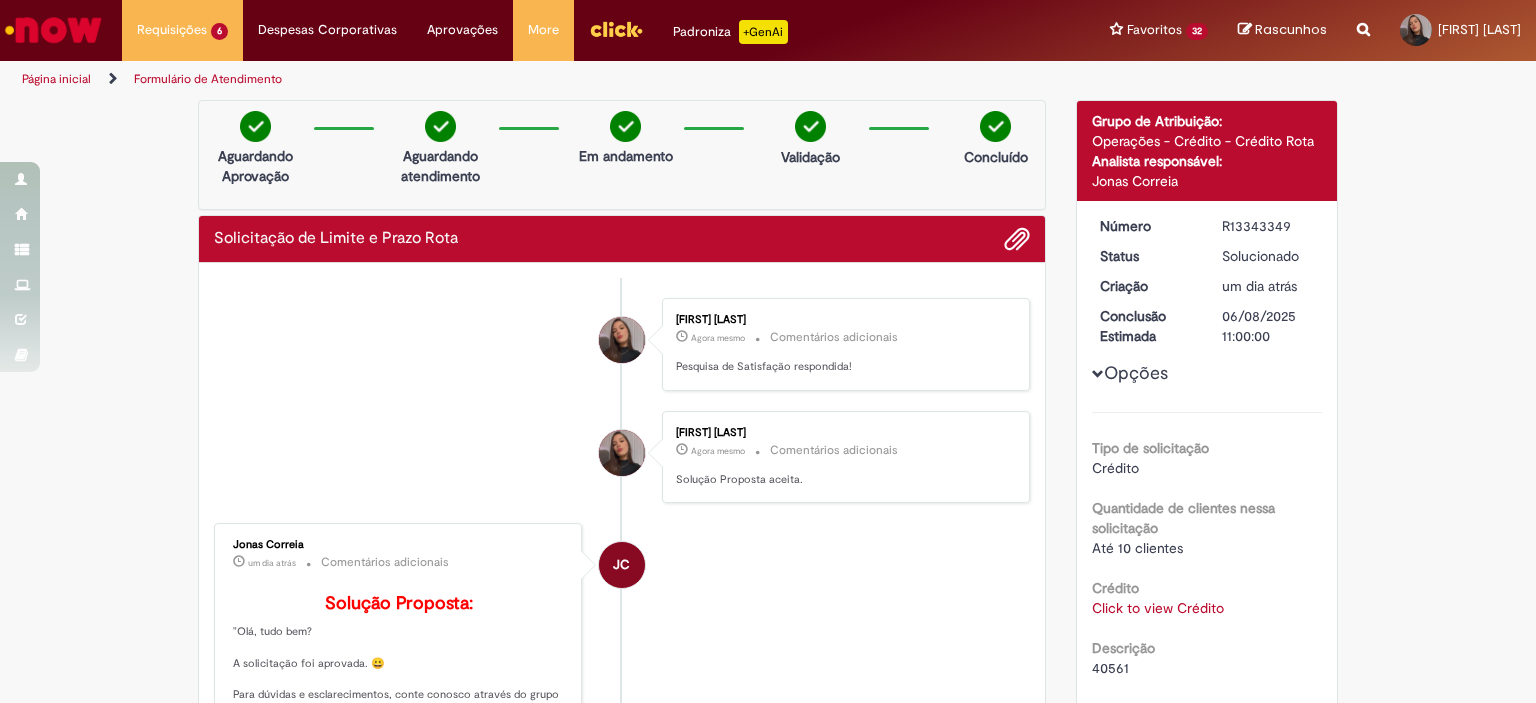 click on "Obrigado por compartilhar sua avaliação!
Fechar" at bounding box center [768, 351] 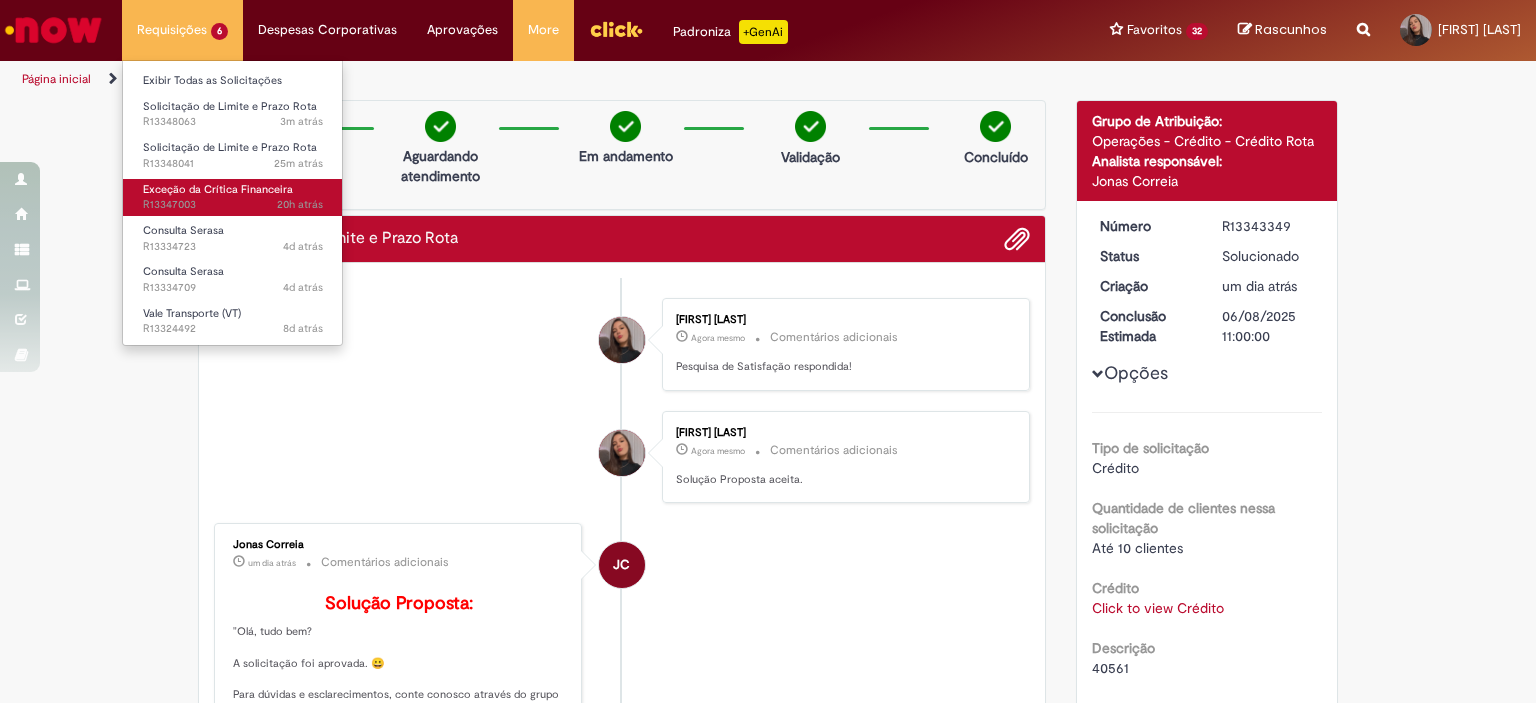 click on "Exceção da Crítica Financeira" at bounding box center [218, 189] 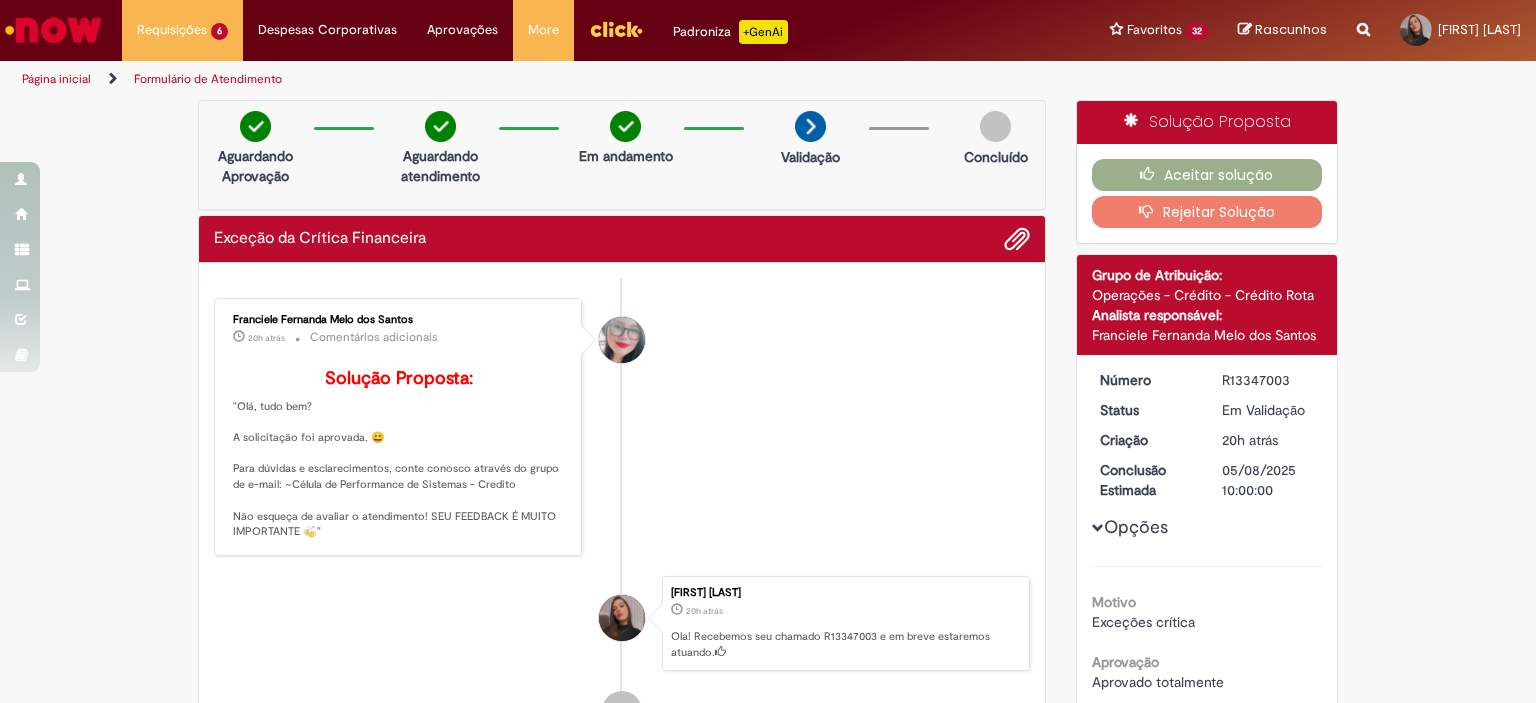 click on "Aceitar solução   Rejeitar Solução" at bounding box center (1207, 193) 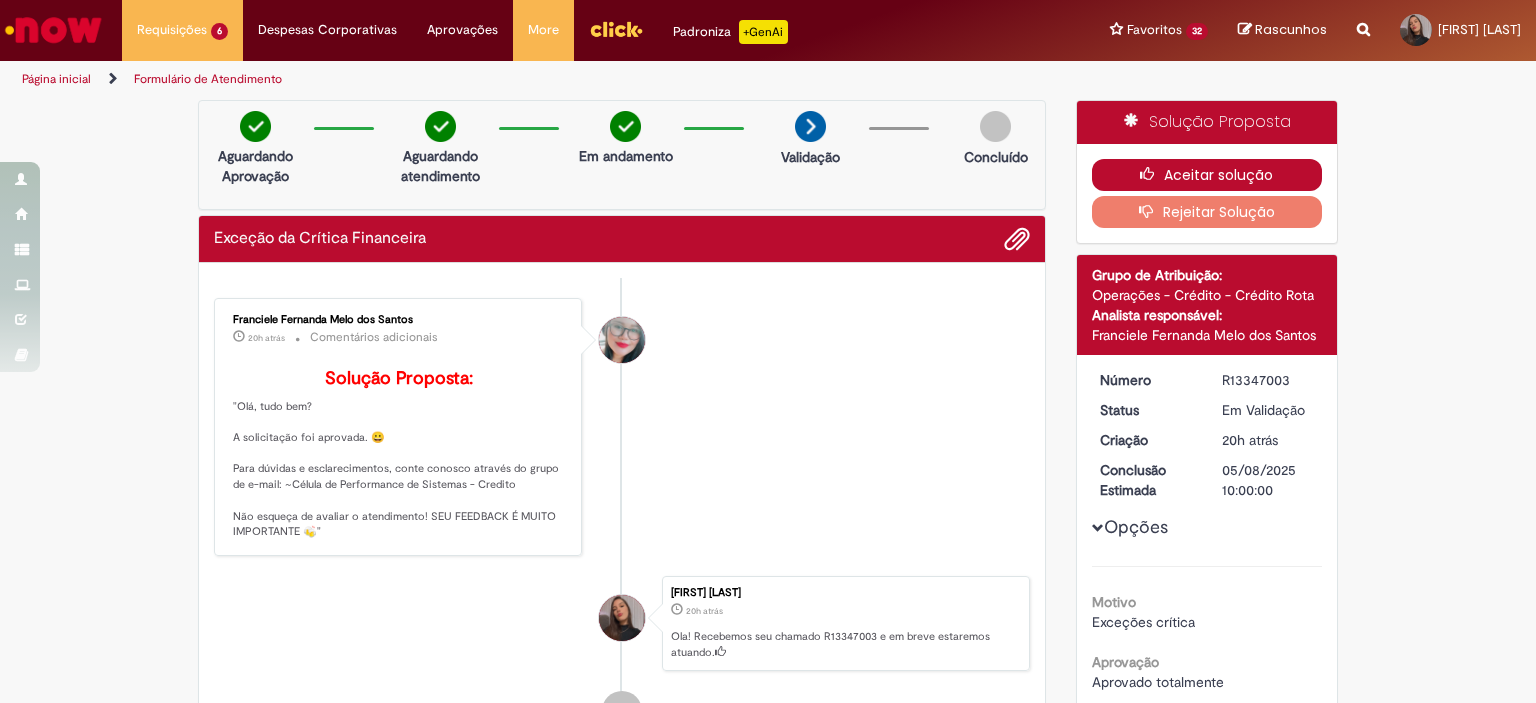 click at bounding box center [1152, 174] 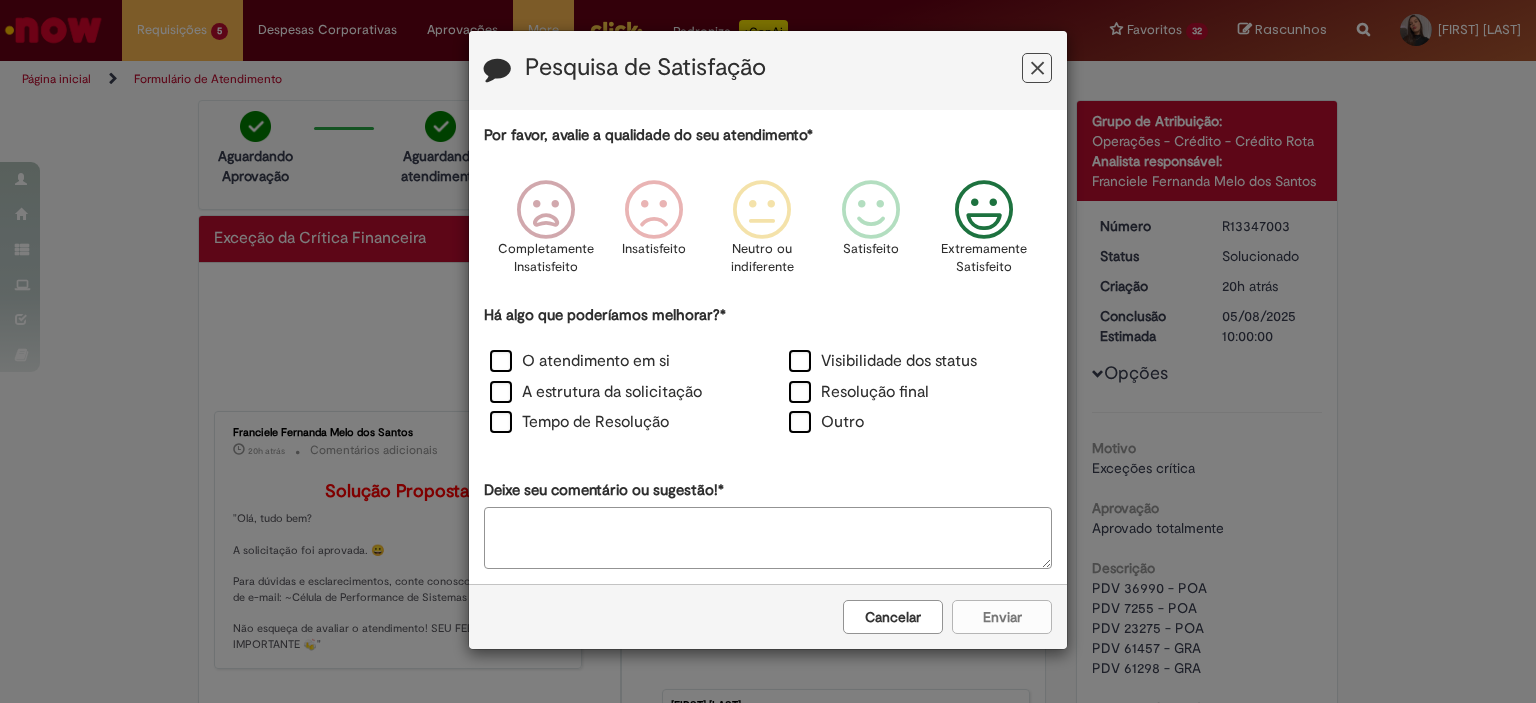 click at bounding box center (984, 210) 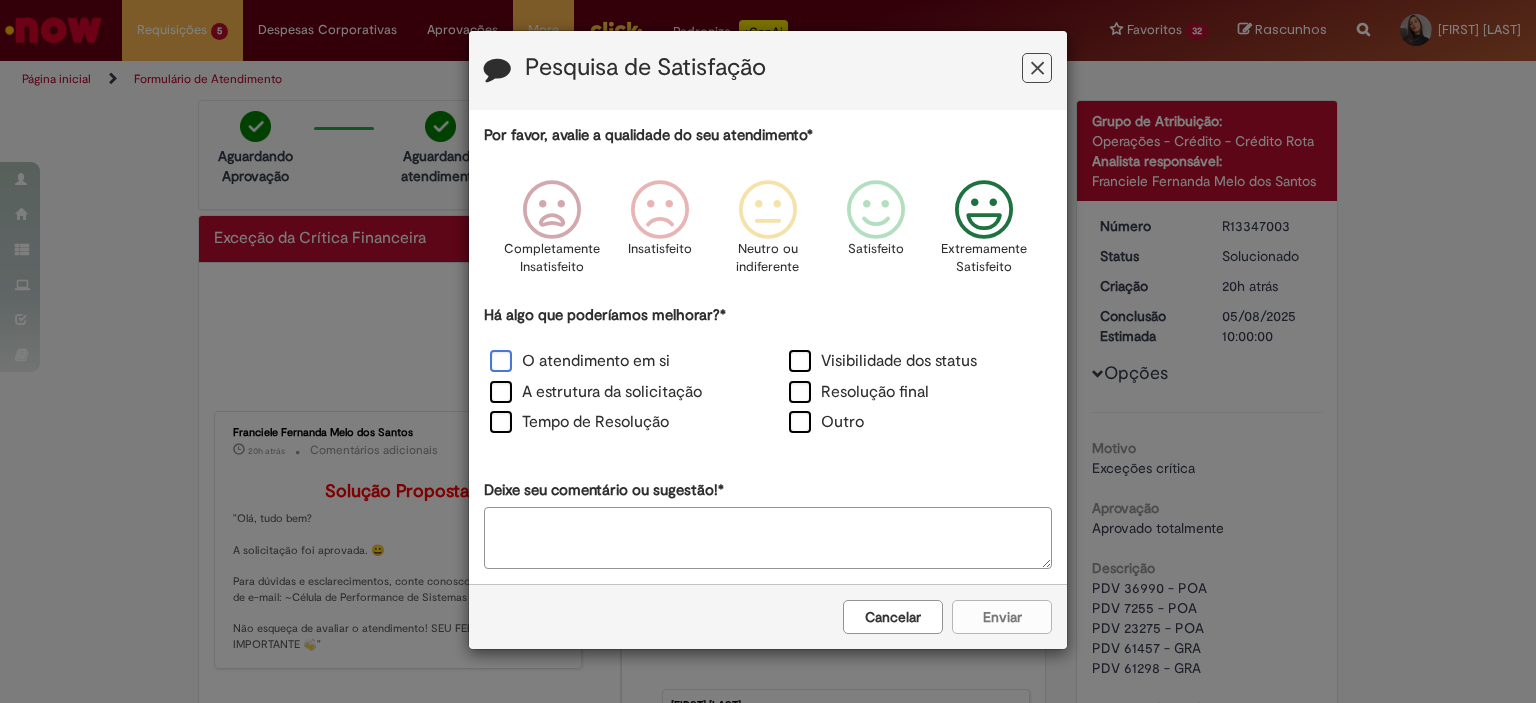 click on "O atendimento em si" at bounding box center [580, 361] 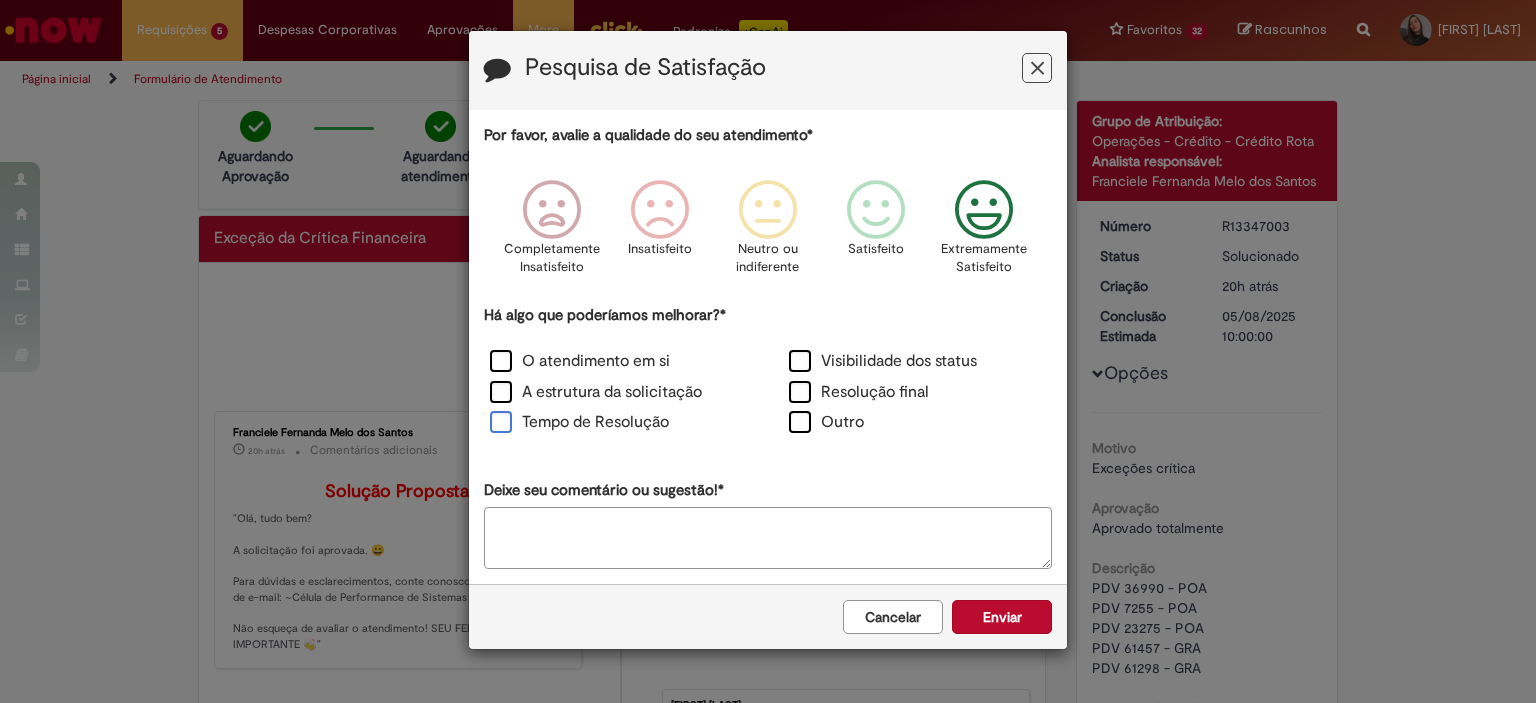 click on "Tempo de Resolução" at bounding box center [579, 422] 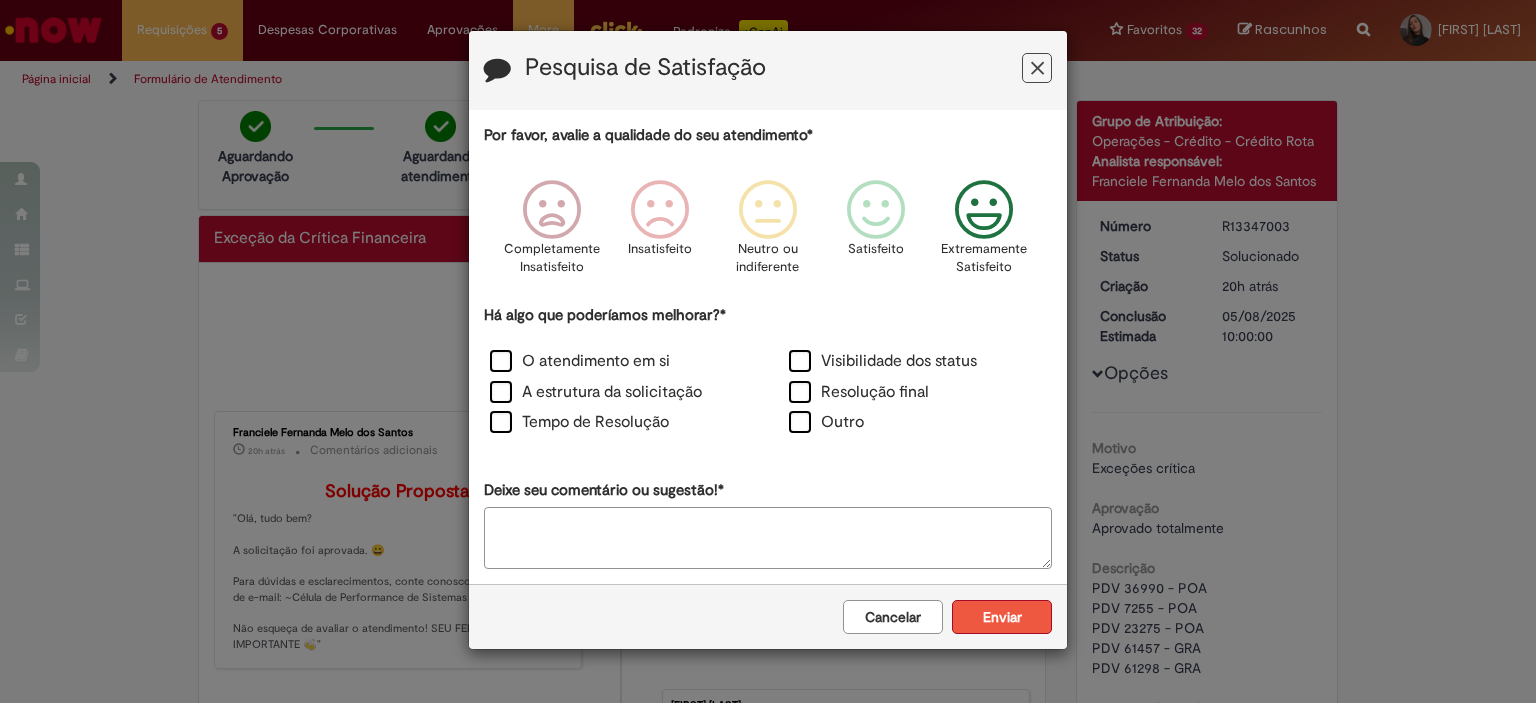 click on "Enviar" at bounding box center (1002, 617) 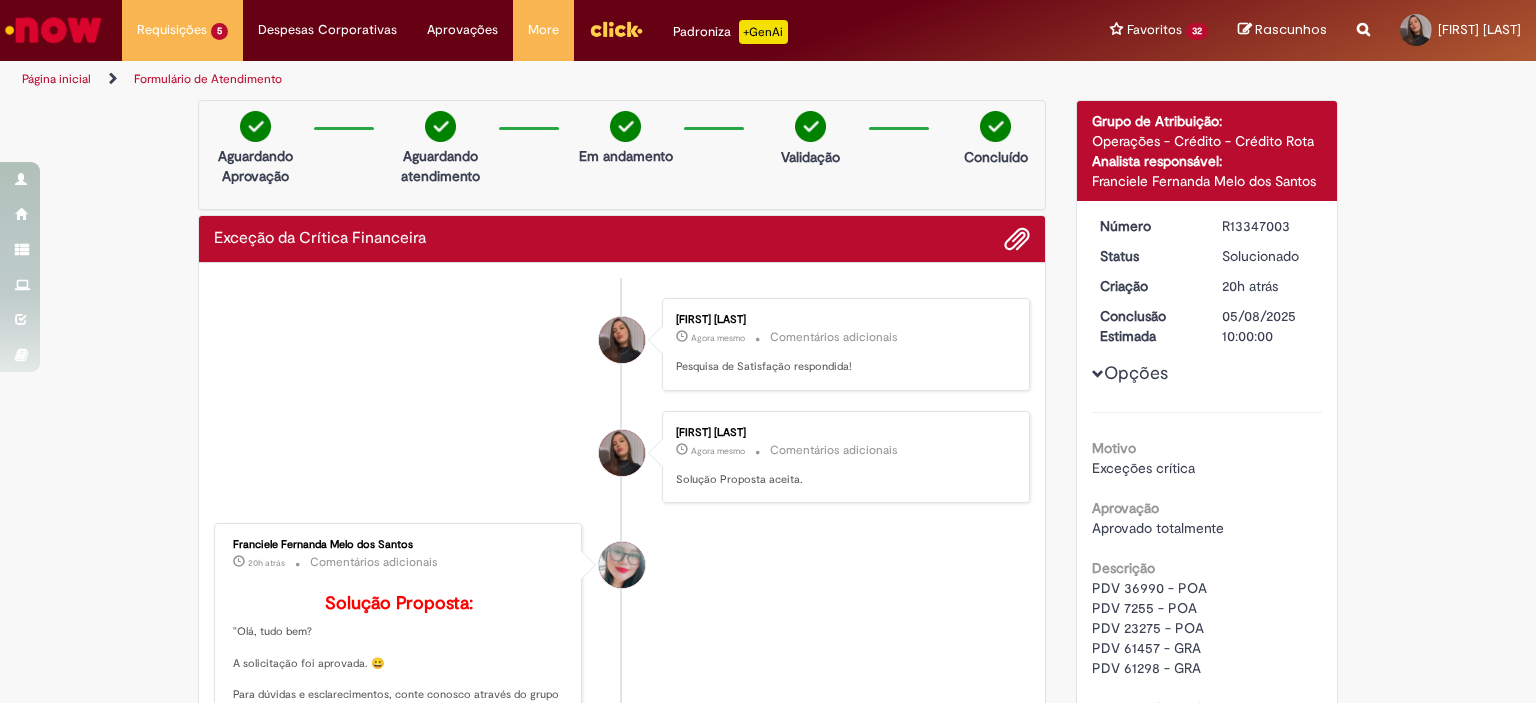 click on "Obrigado por compartilhar sua avaliação!
Fechar" at bounding box center [768, 351] 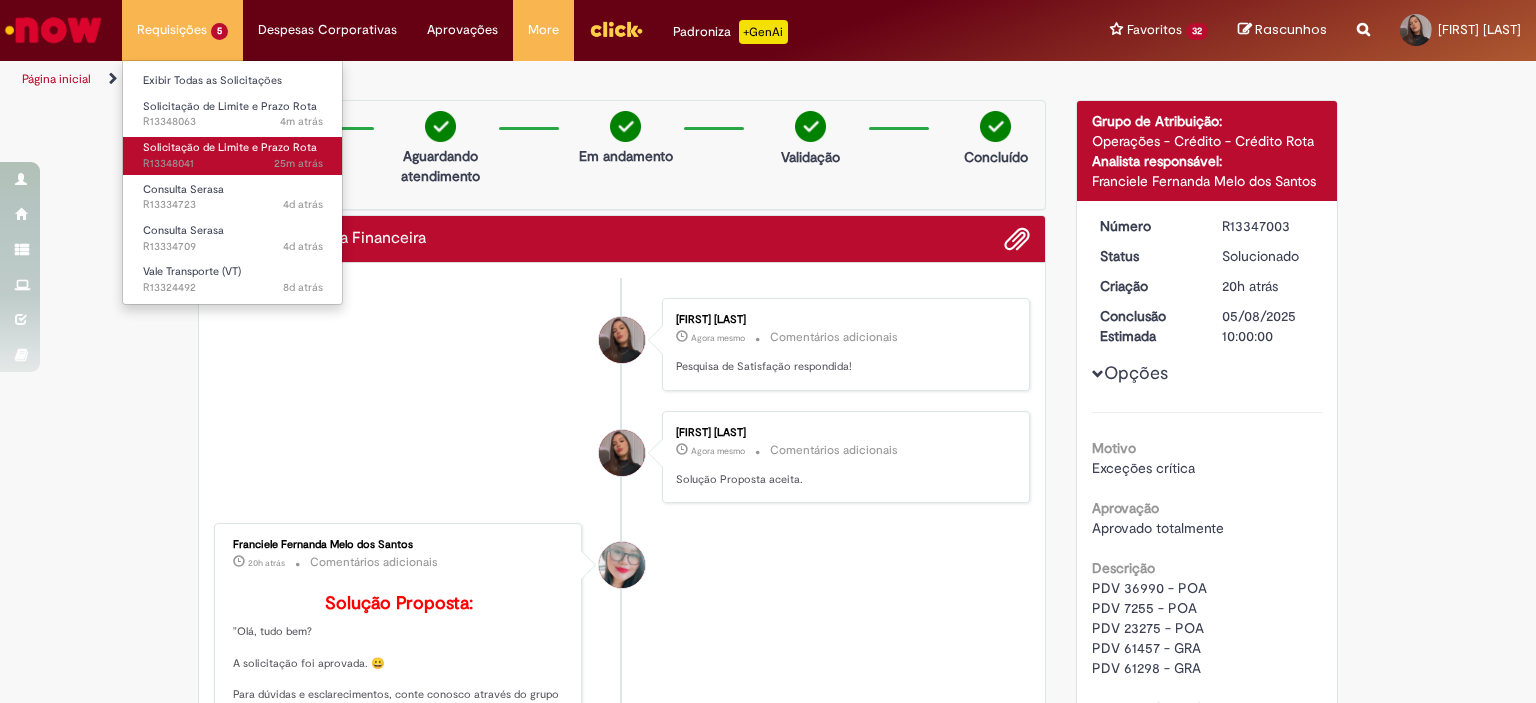 click on "Solicitação de Limite e Prazo Rota" at bounding box center (230, 147) 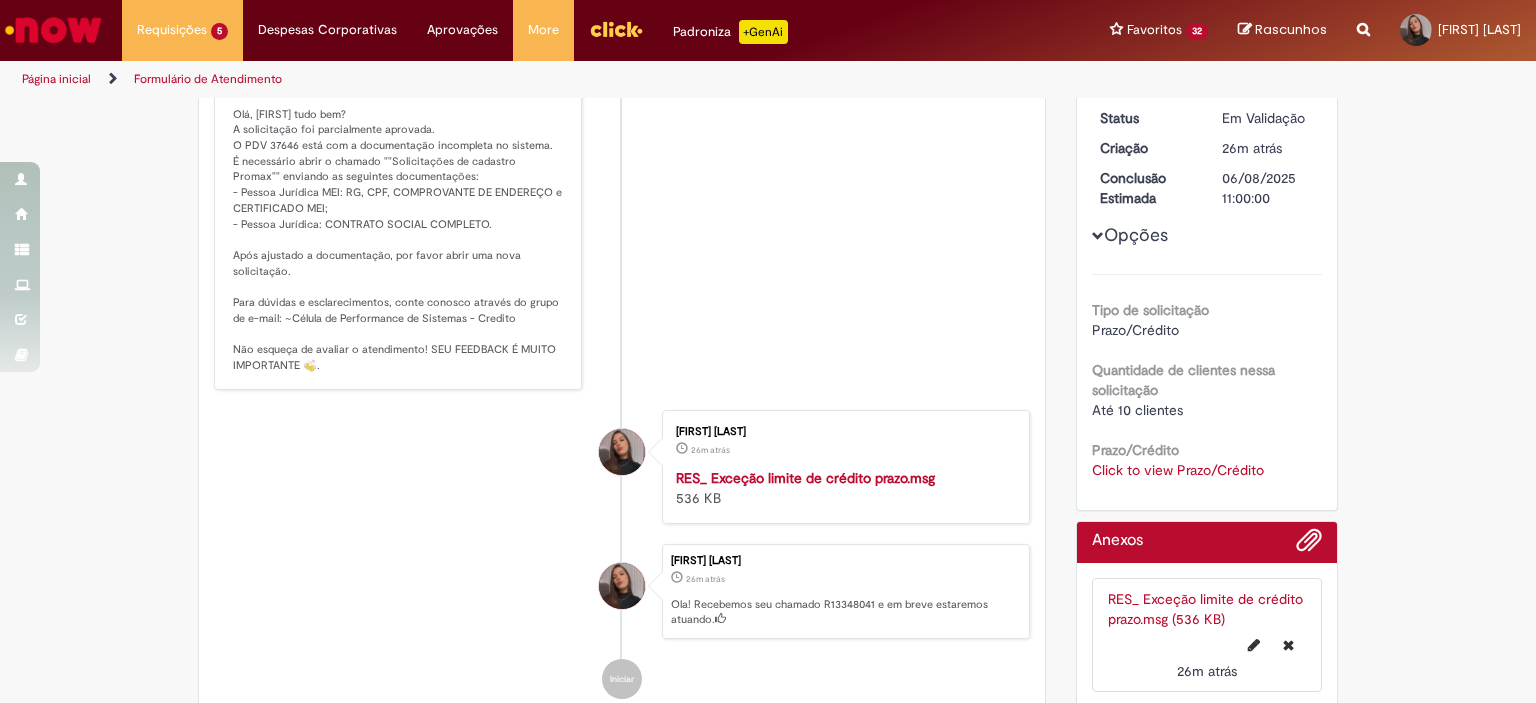 scroll, scrollTop: 302, scrollLeft: 0, axis: vertical 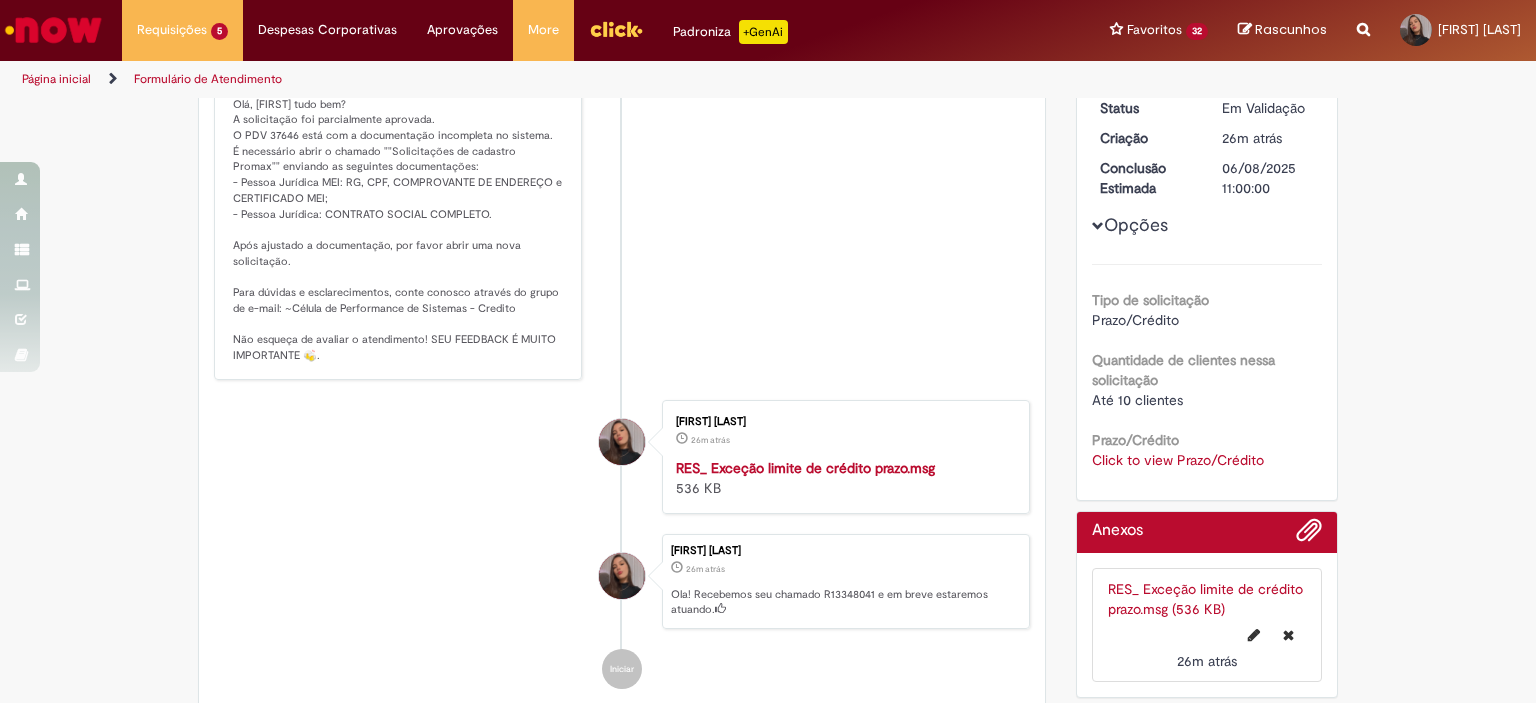 click on "Click to view Prazo/Crédito" at bounding box center [1178, 460] 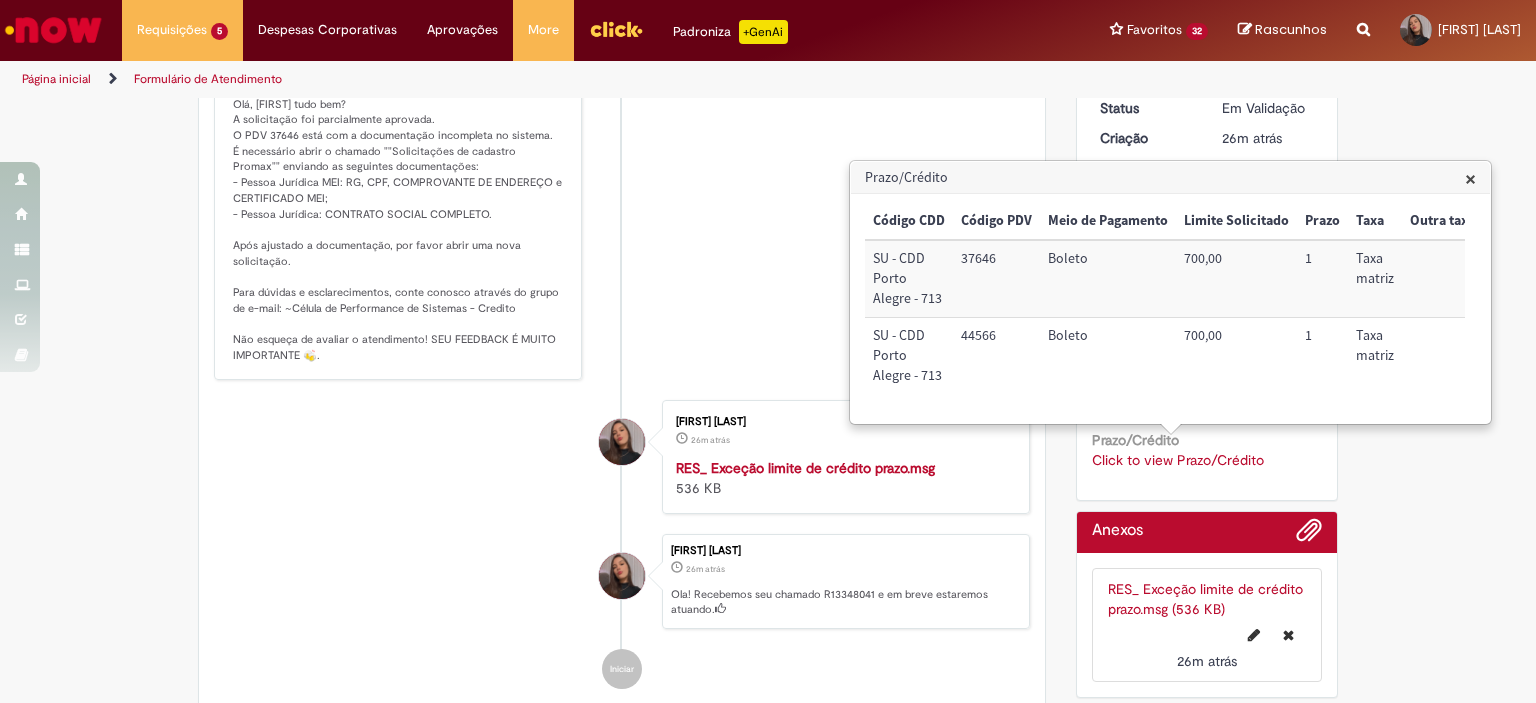 click on "37646" at bounding box center (996, 278) 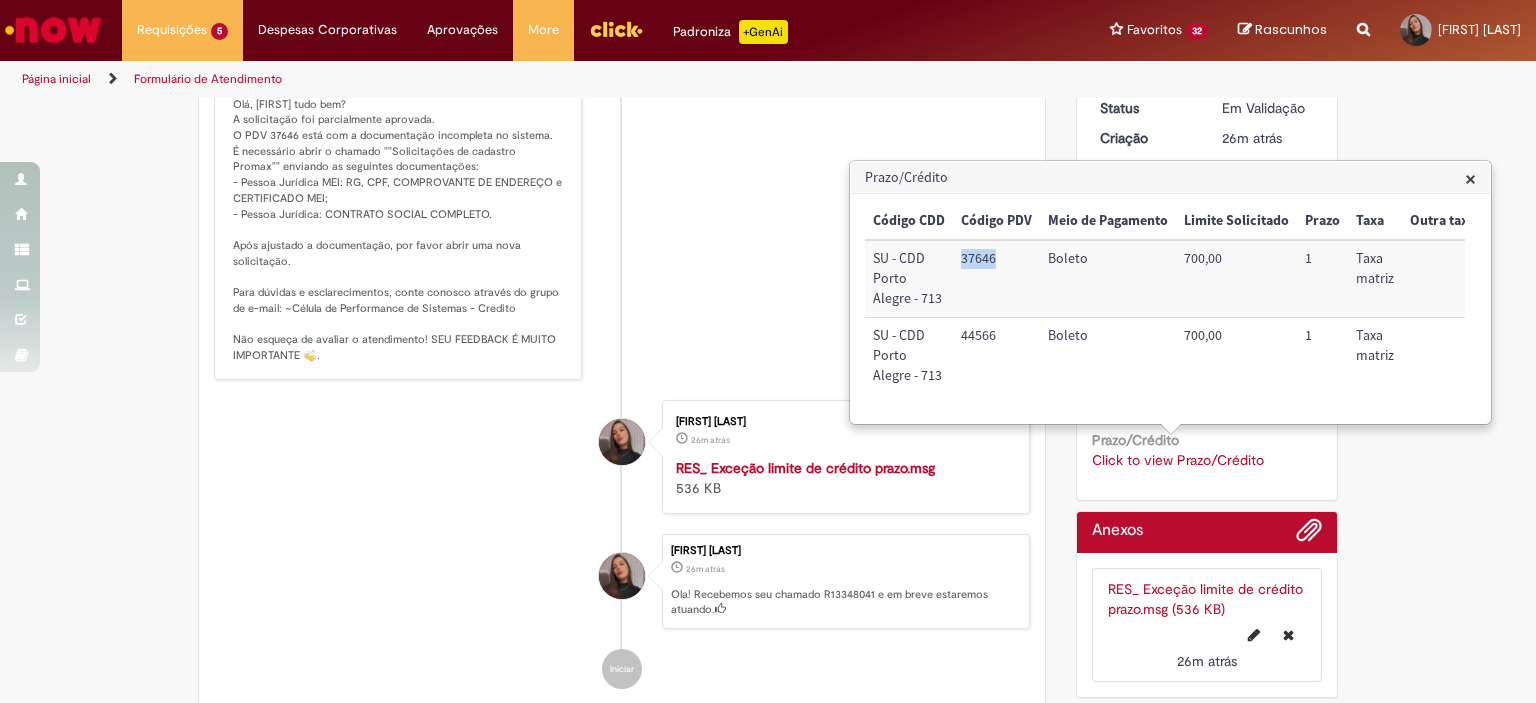 click on "37646" at bounding box center [996, 278] 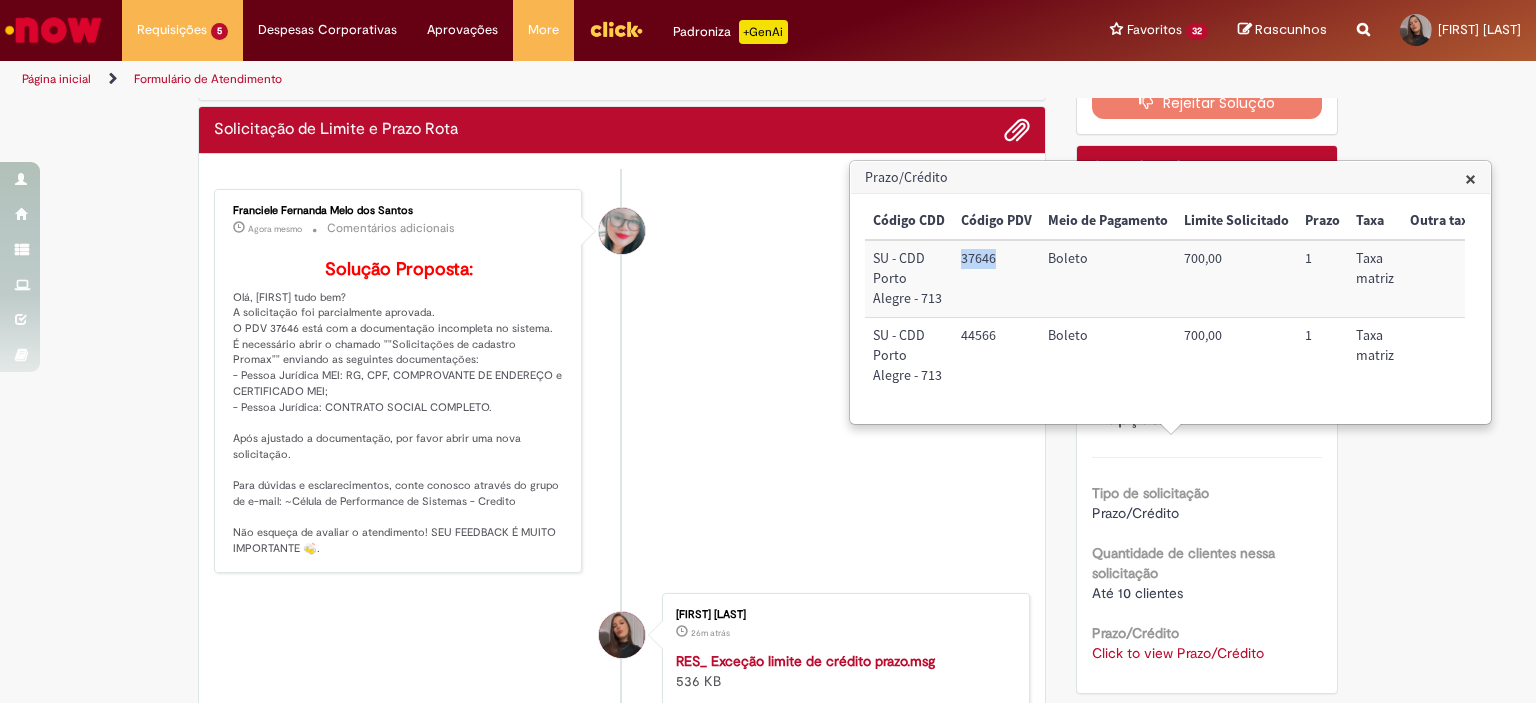 scroll, scrollTop: 61, scrollLeft: 0, axis: vertical 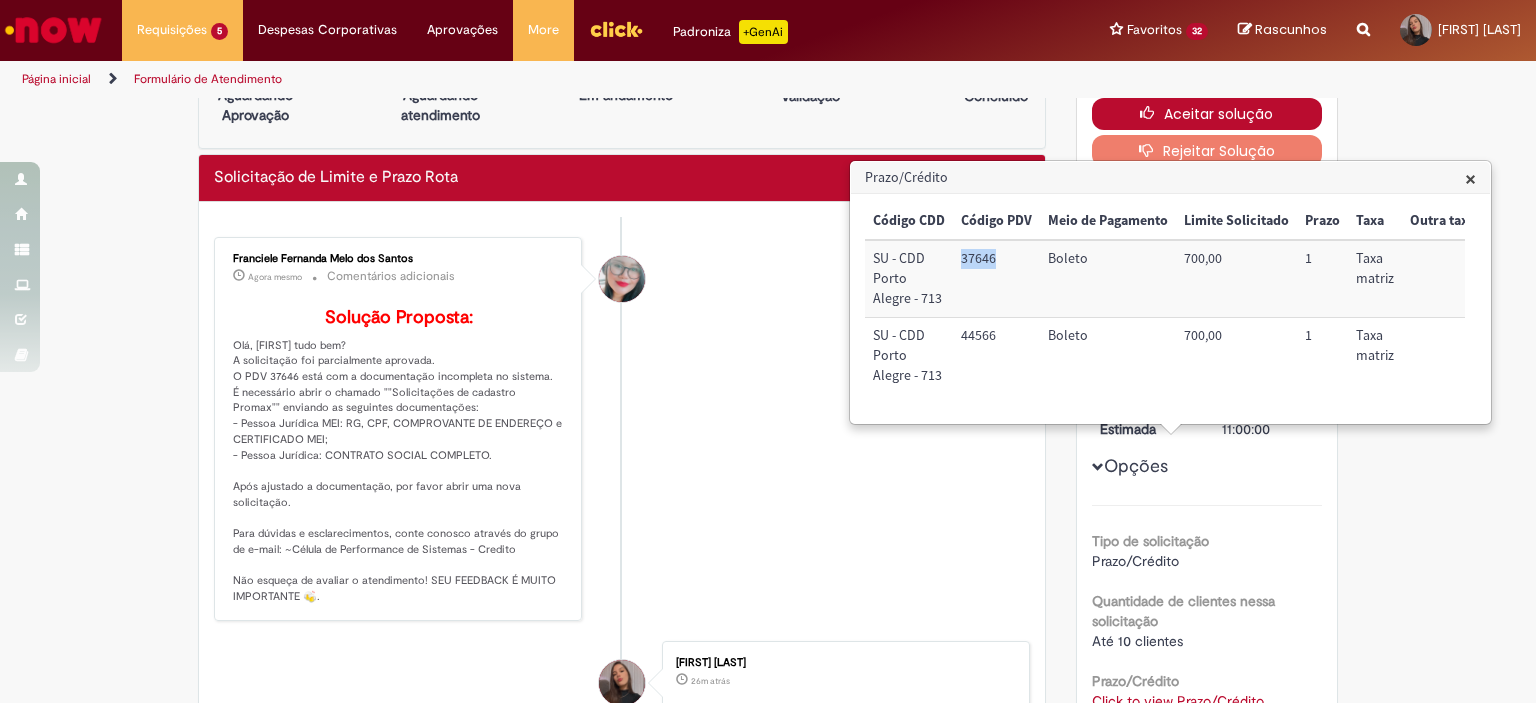 click on "Aceitar solução" at bounding box center [1207, 114] 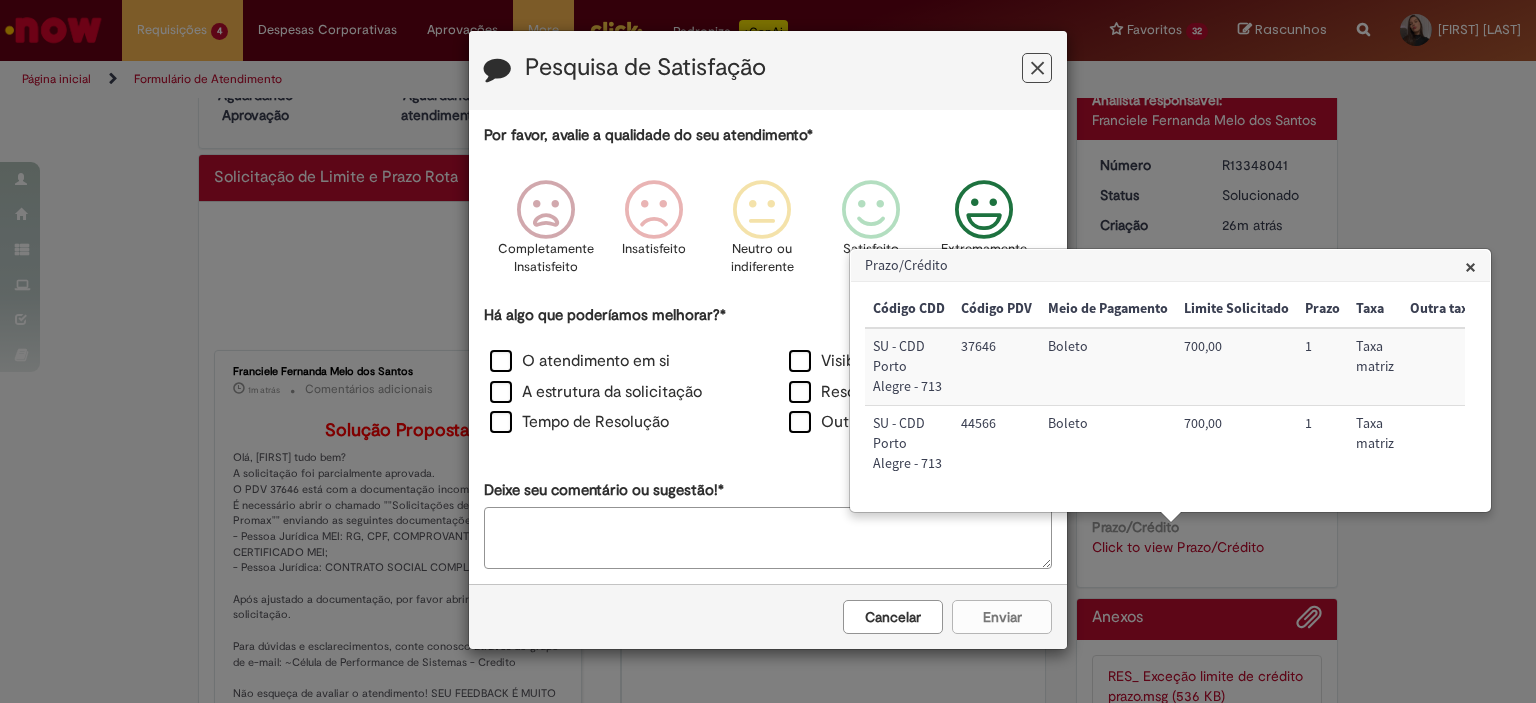 click at bounding box center (984, 210) 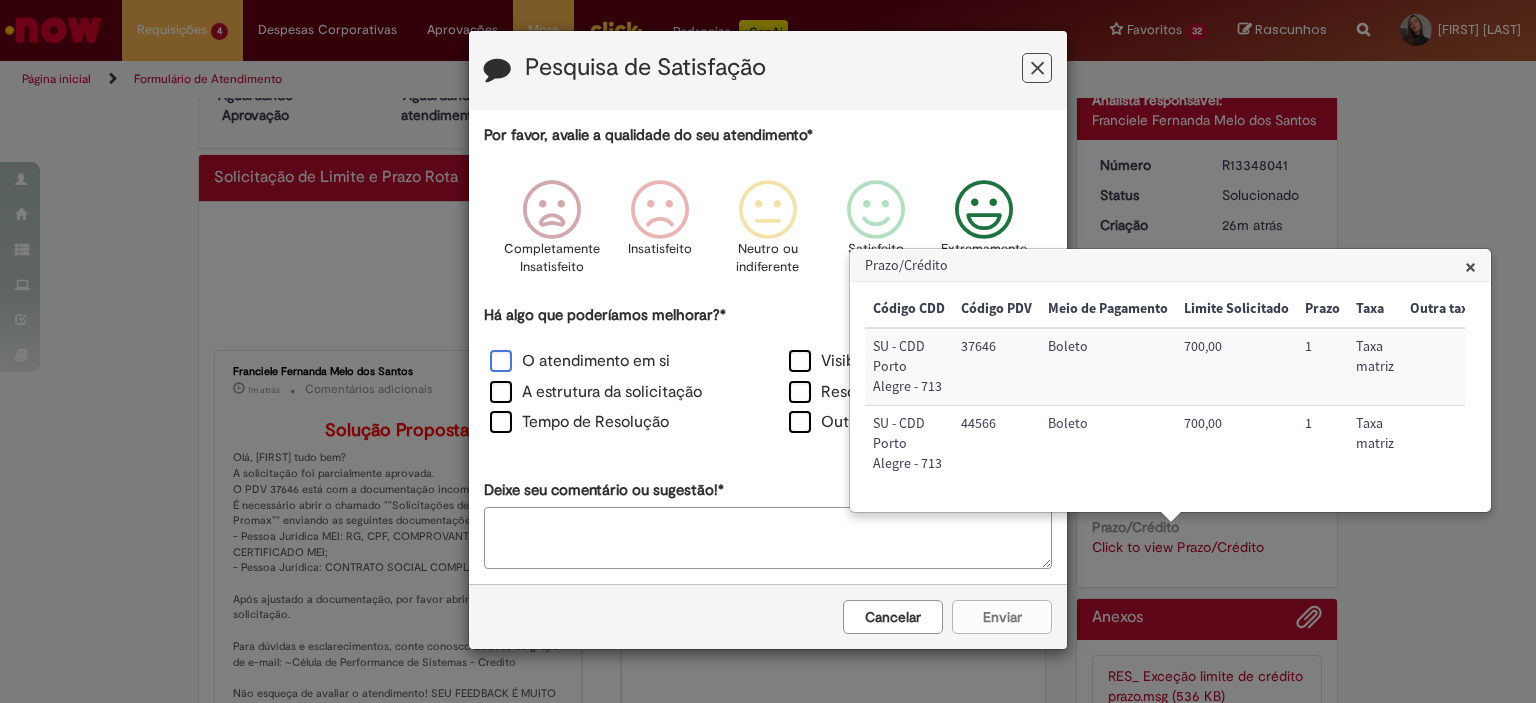 click on "O atendimento em si" at bounding box center [580, 361] 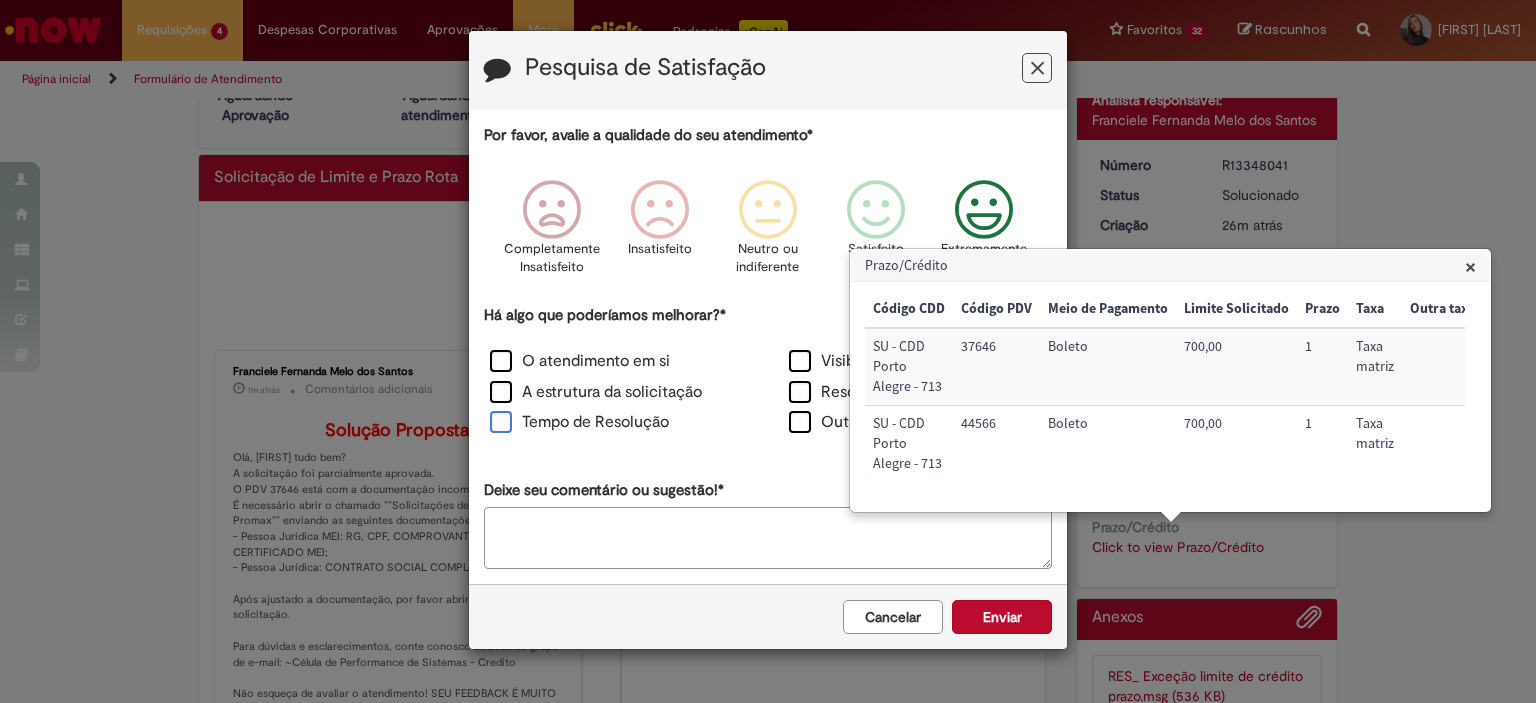 click on "Tempo de Resolução" at bounding box center [579, 422] 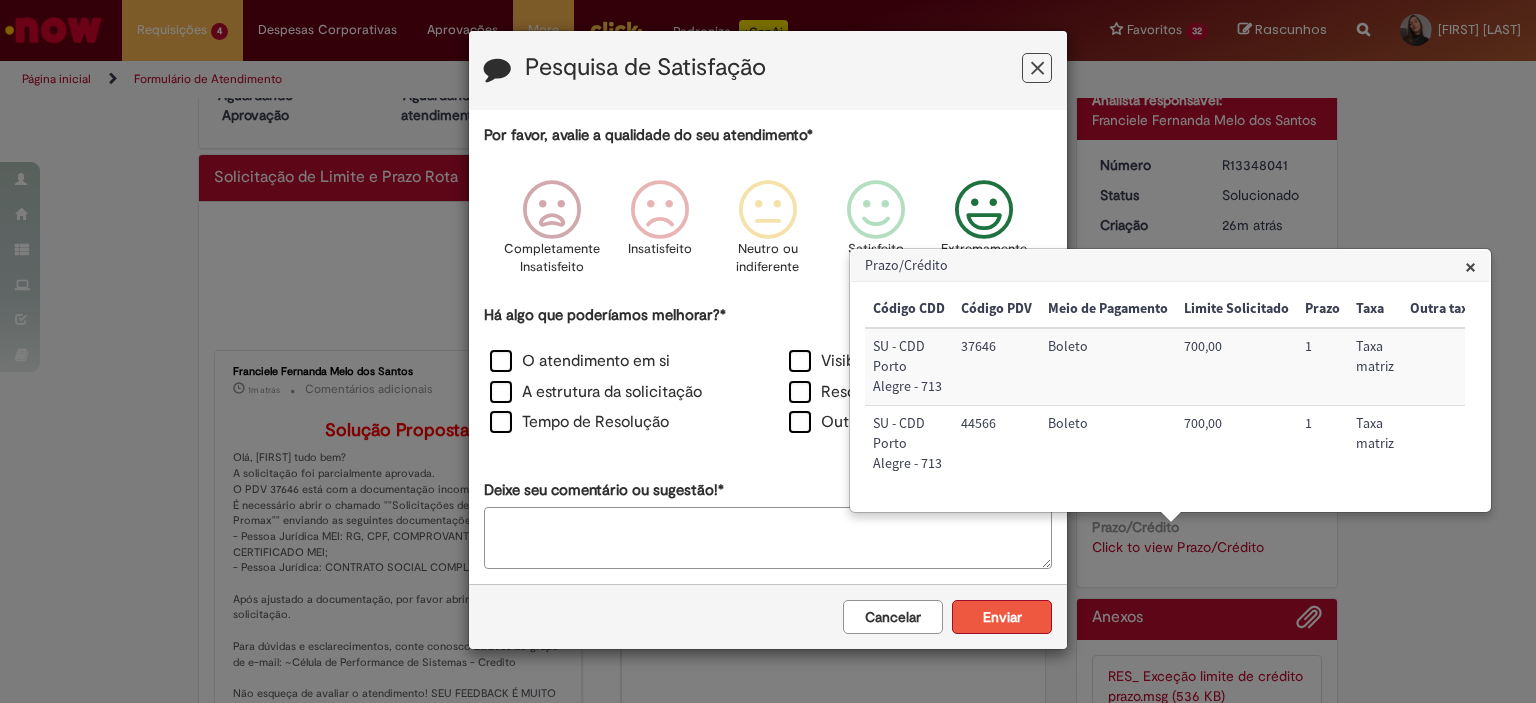click on "Enviar" at bounding box center (1002, 617) 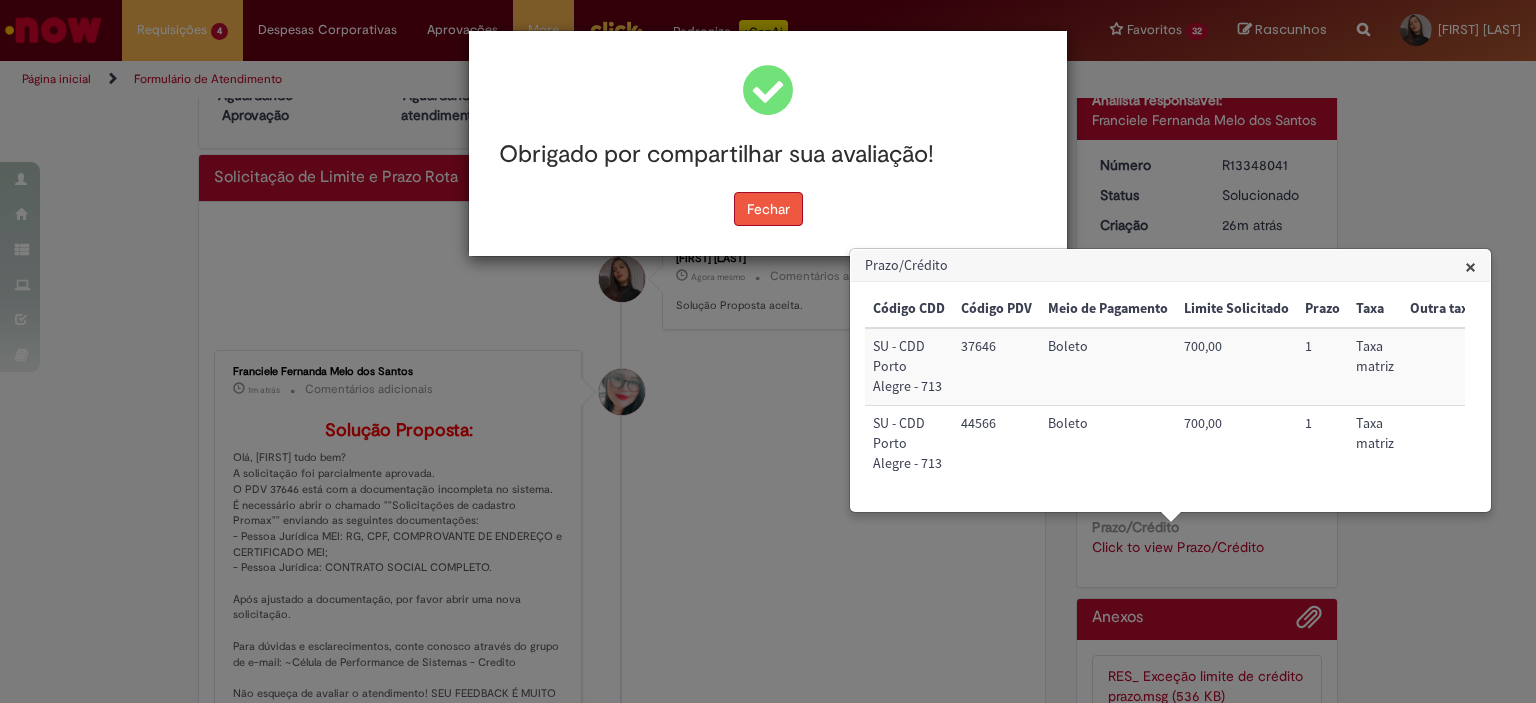 click on "Fechar" at bounding box center (768, 209) 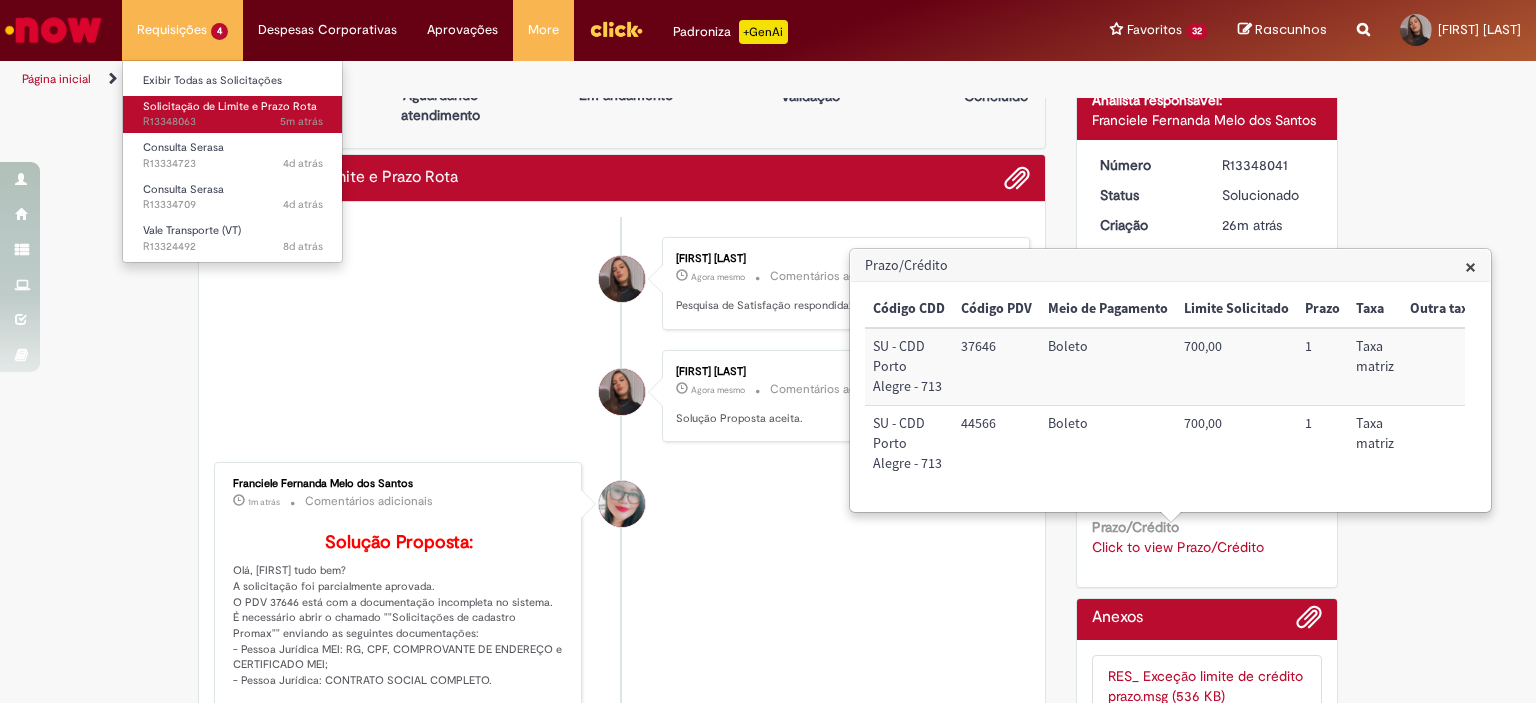 click on "5m atrás 5 minutos atrás  R13348063" at bounding box center (233, 122) 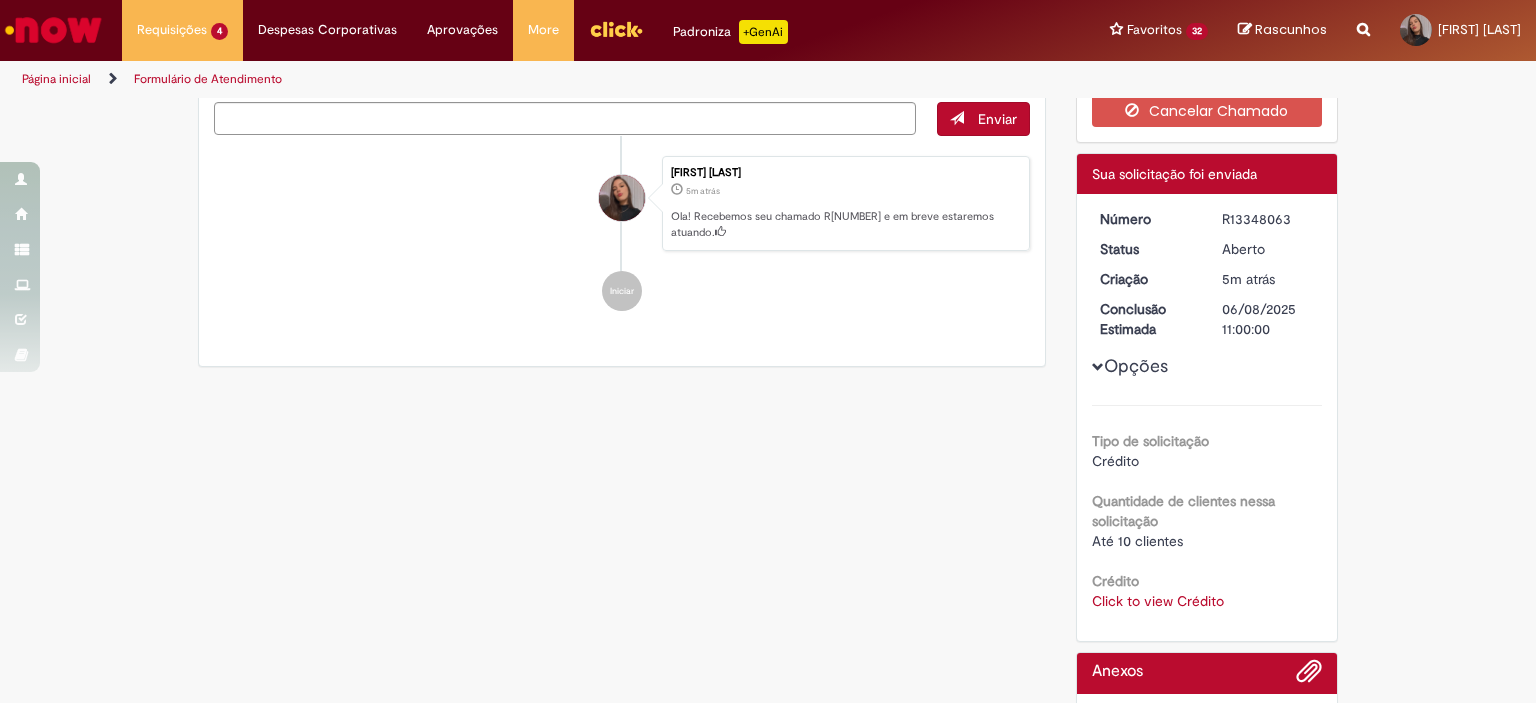 scroll, scrollTop: 0, scrollLeft: 0, axis: both 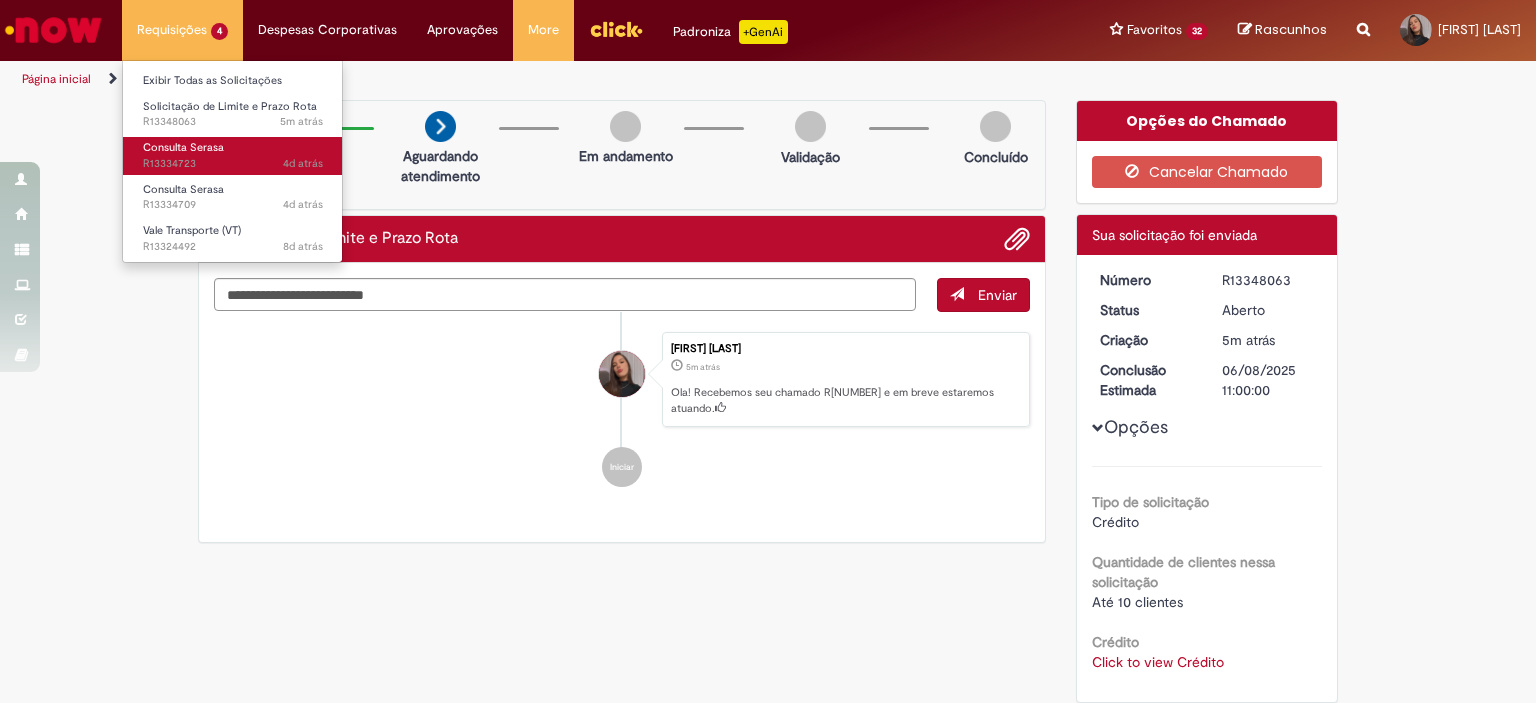 click on "4d atrás 4 dias atrás  R13334723" at bounding box center (233, 164) 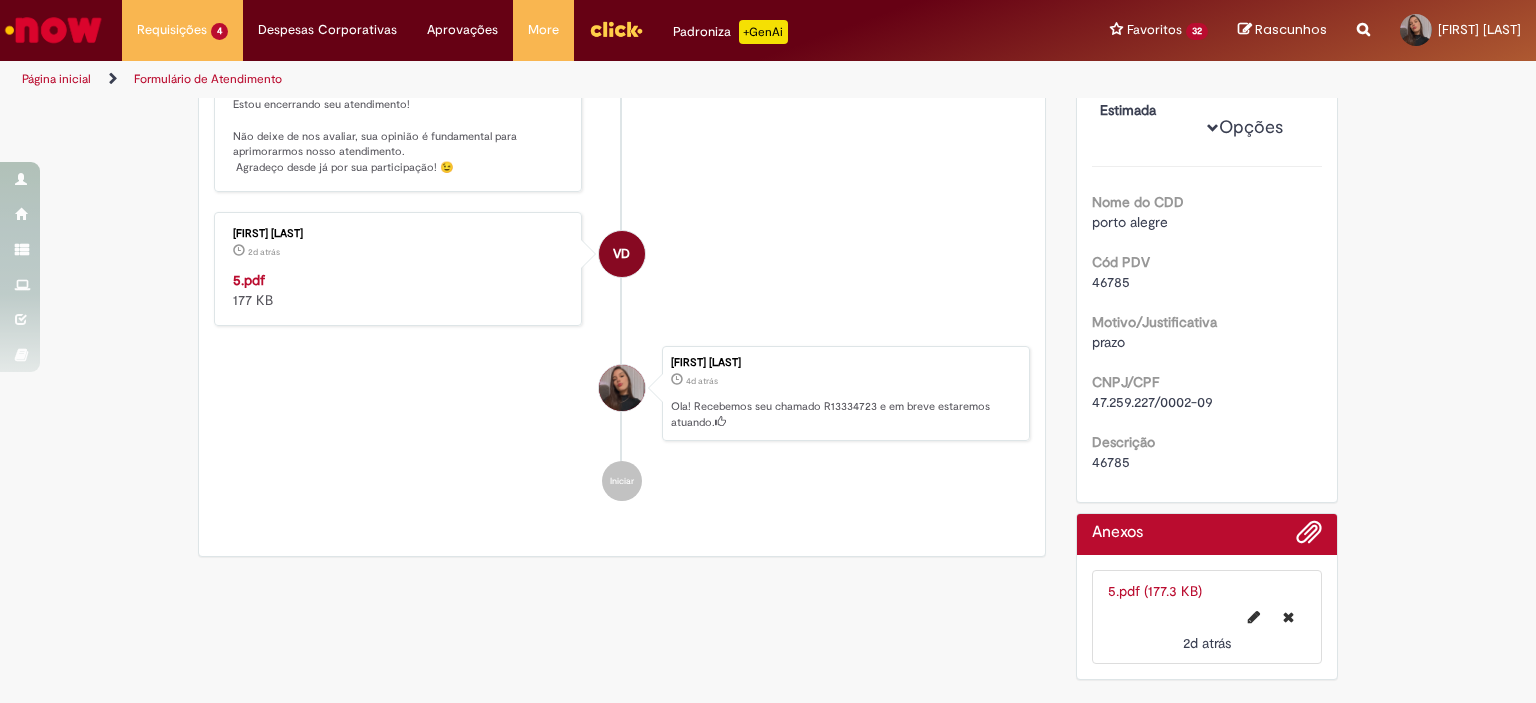 scroll, scrollTop: 383, scrollLeft: 0, axis: vertical 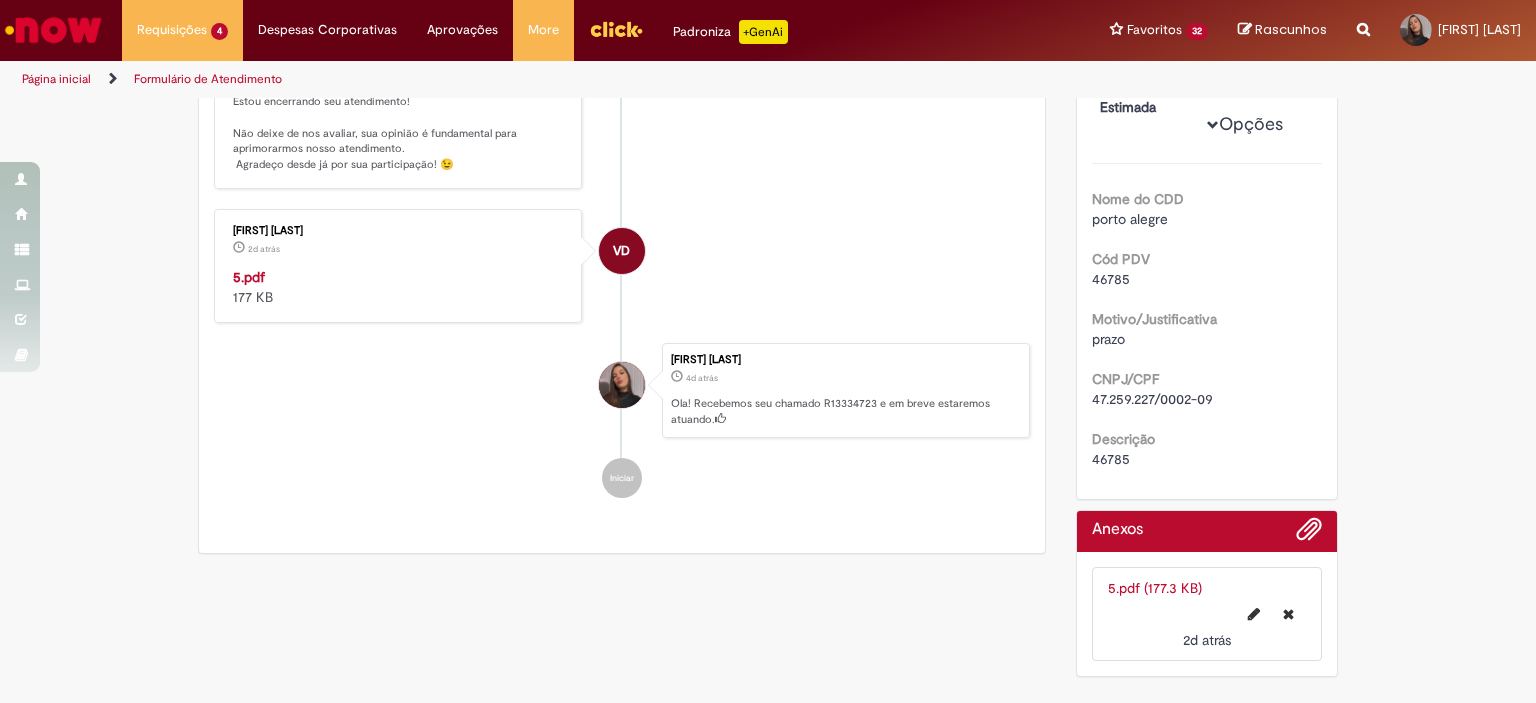 click on "46785" at bounding box center (1111, 459) 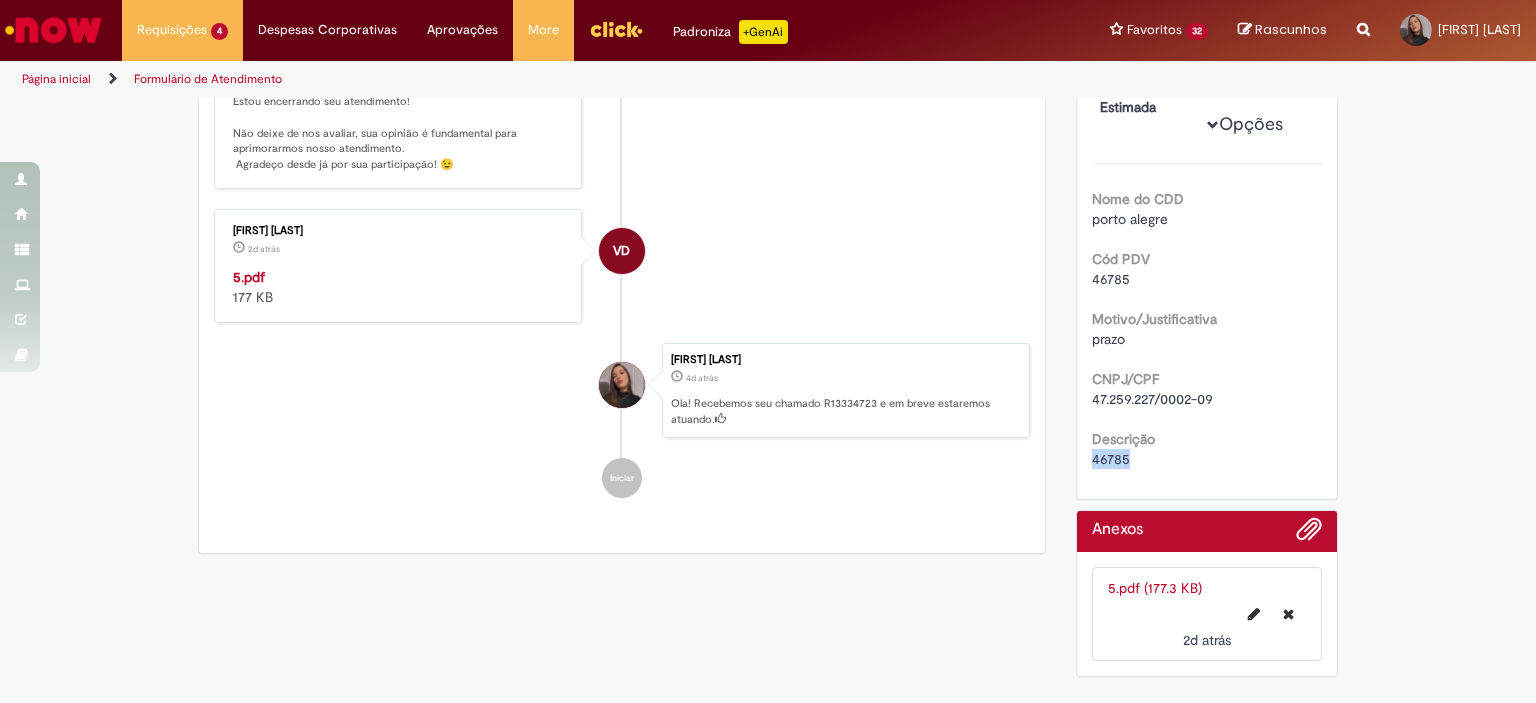 click on "46785" at bounding box center (1111, 459) 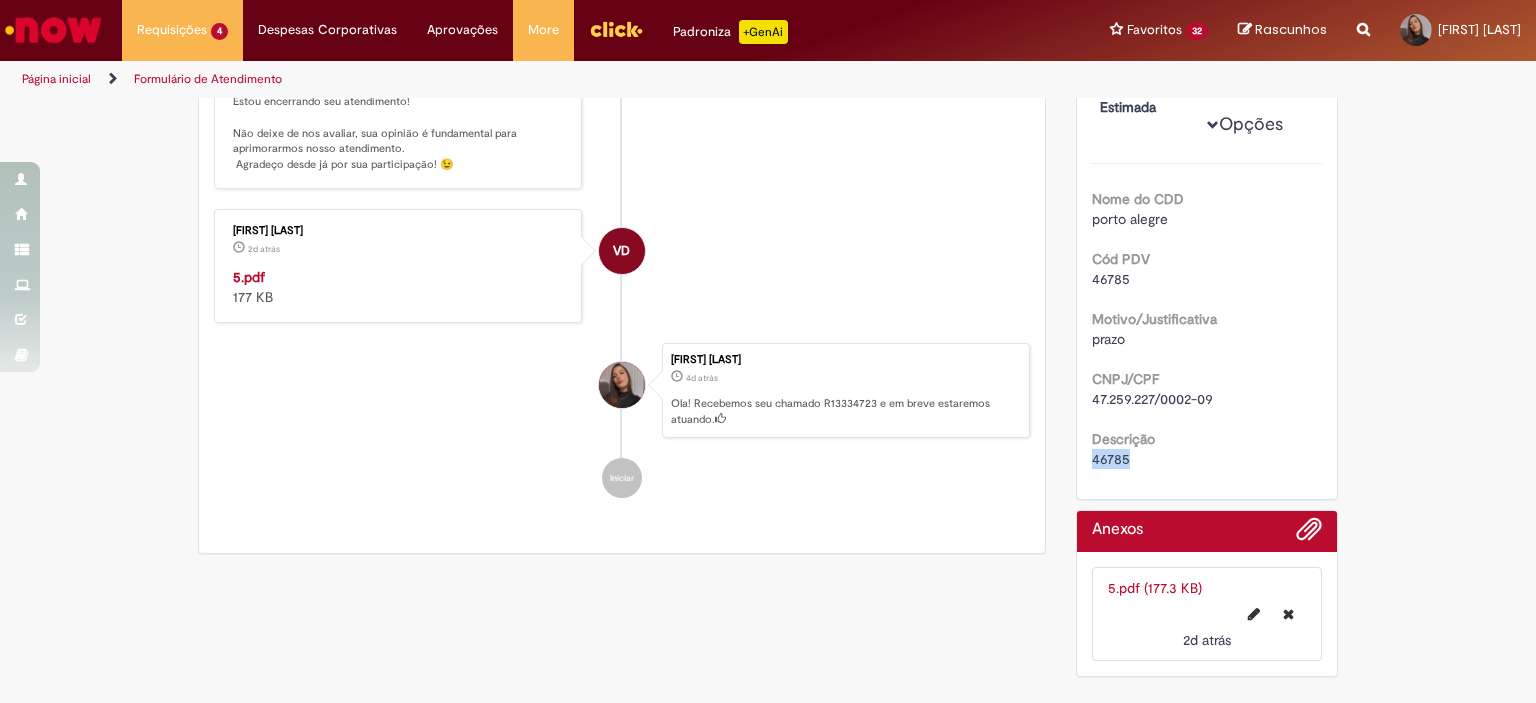 click on "5.pdf" at bounding box center (249, 277) 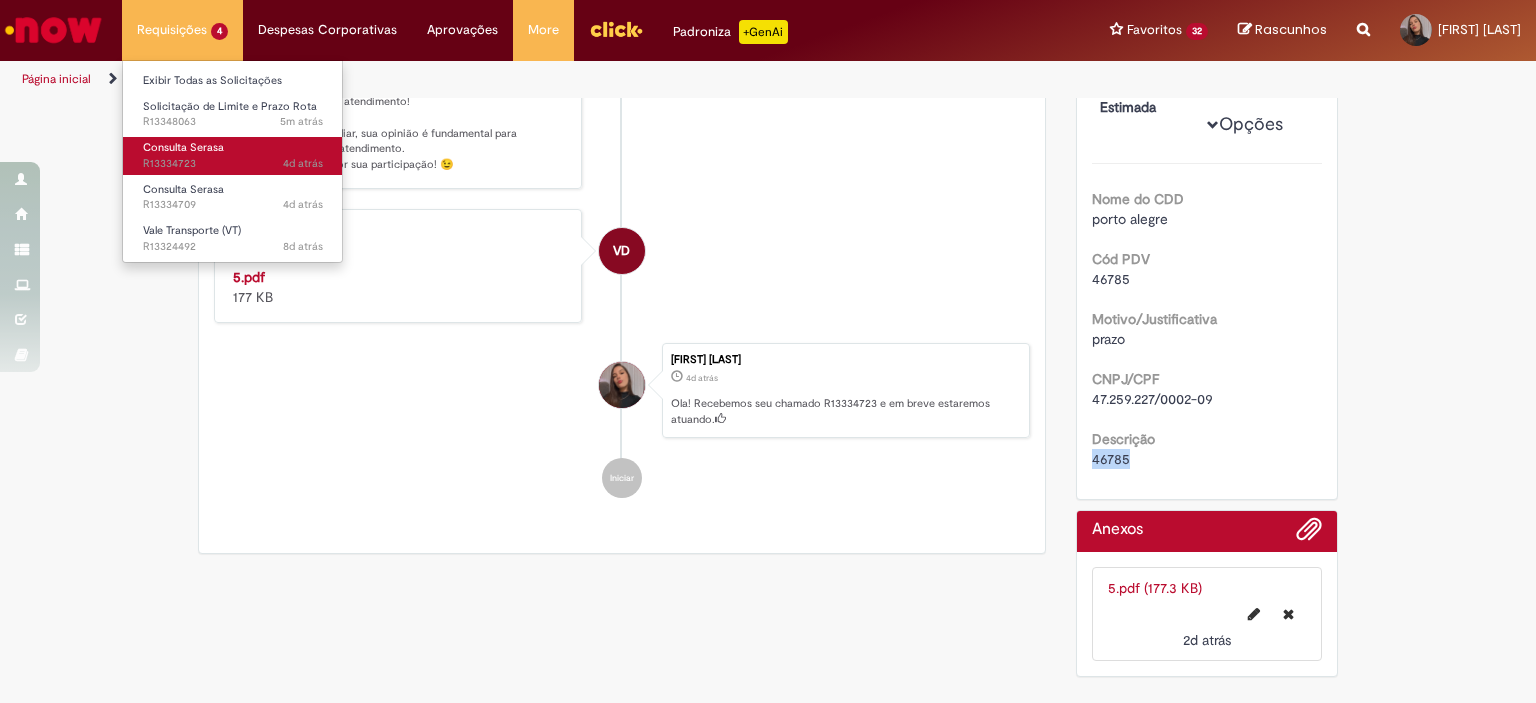 click on "Consulta Serasa" at bounding box center (183, 147) 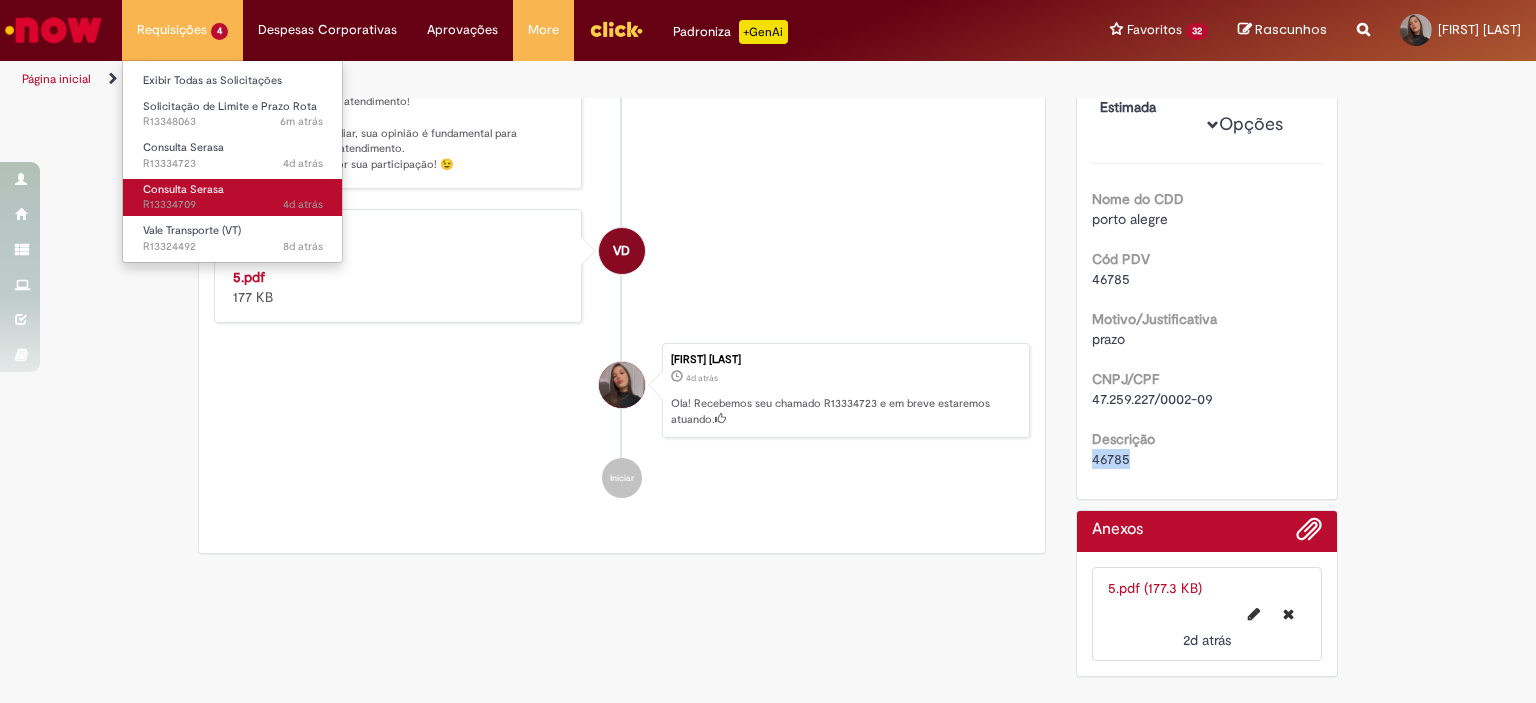 click on "4d atrás 4 dias atrás  R[NUMBER]" at bounding box center (233, 205) 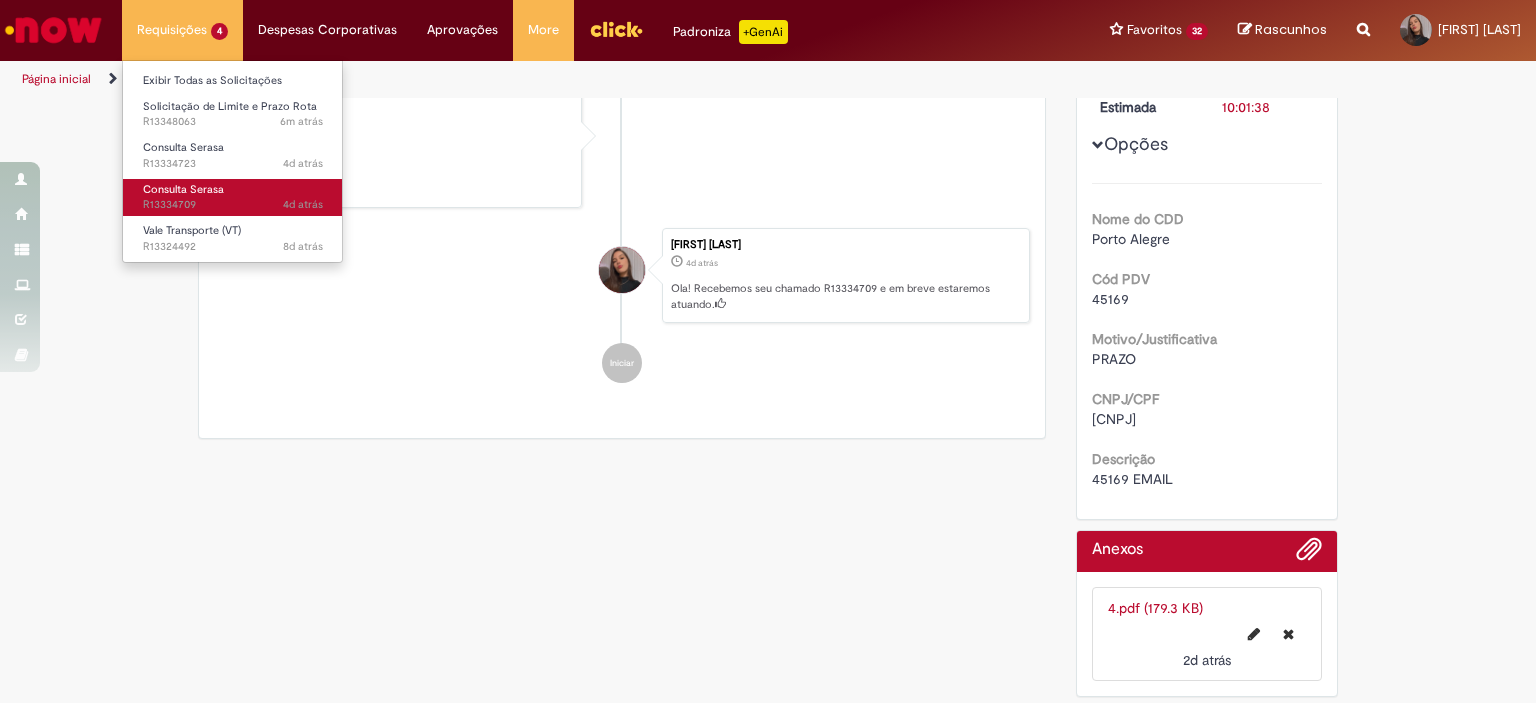 scroll, scrollTop: 0, scrollLeft: 0, axis: both 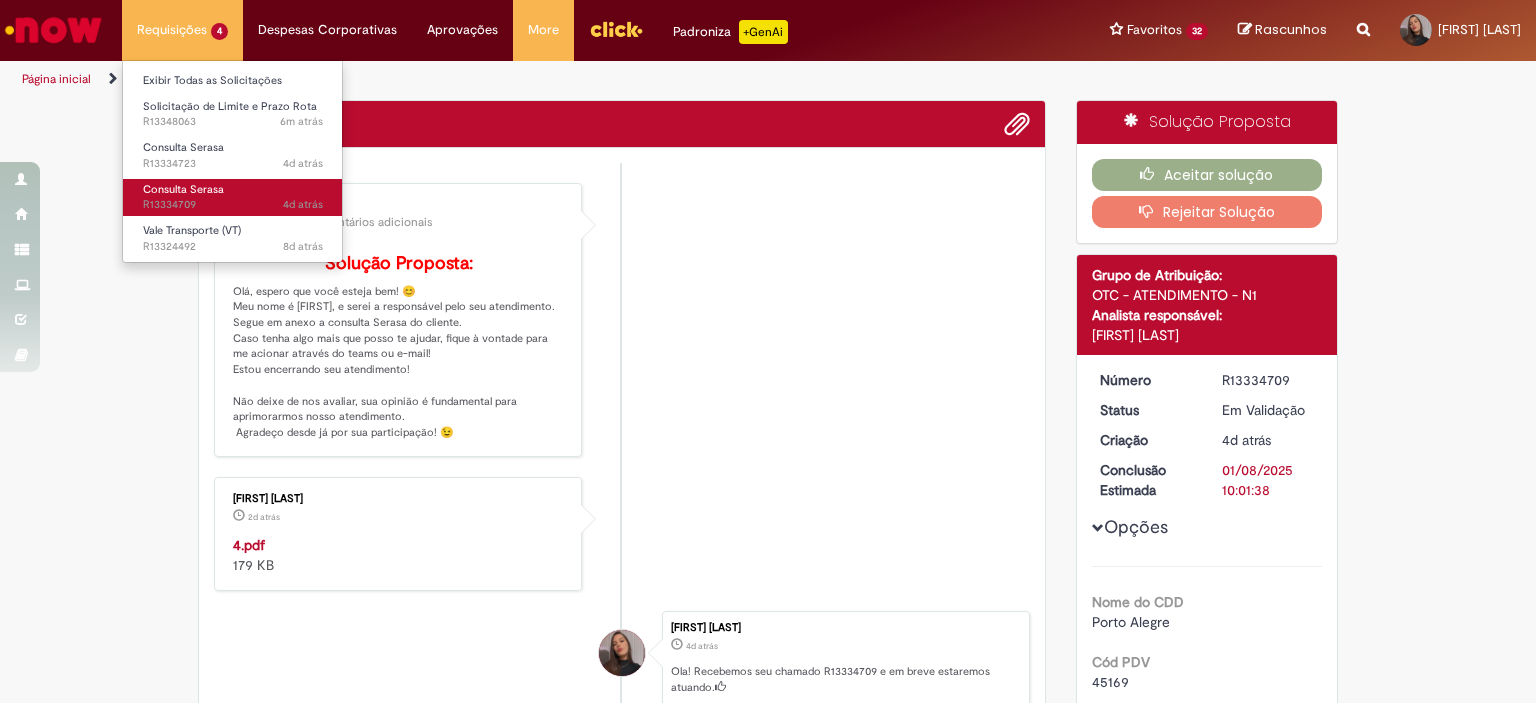 click on "4d atrás 4 dias atrás  R[NUMBER]" at bounding box center [233, 205] 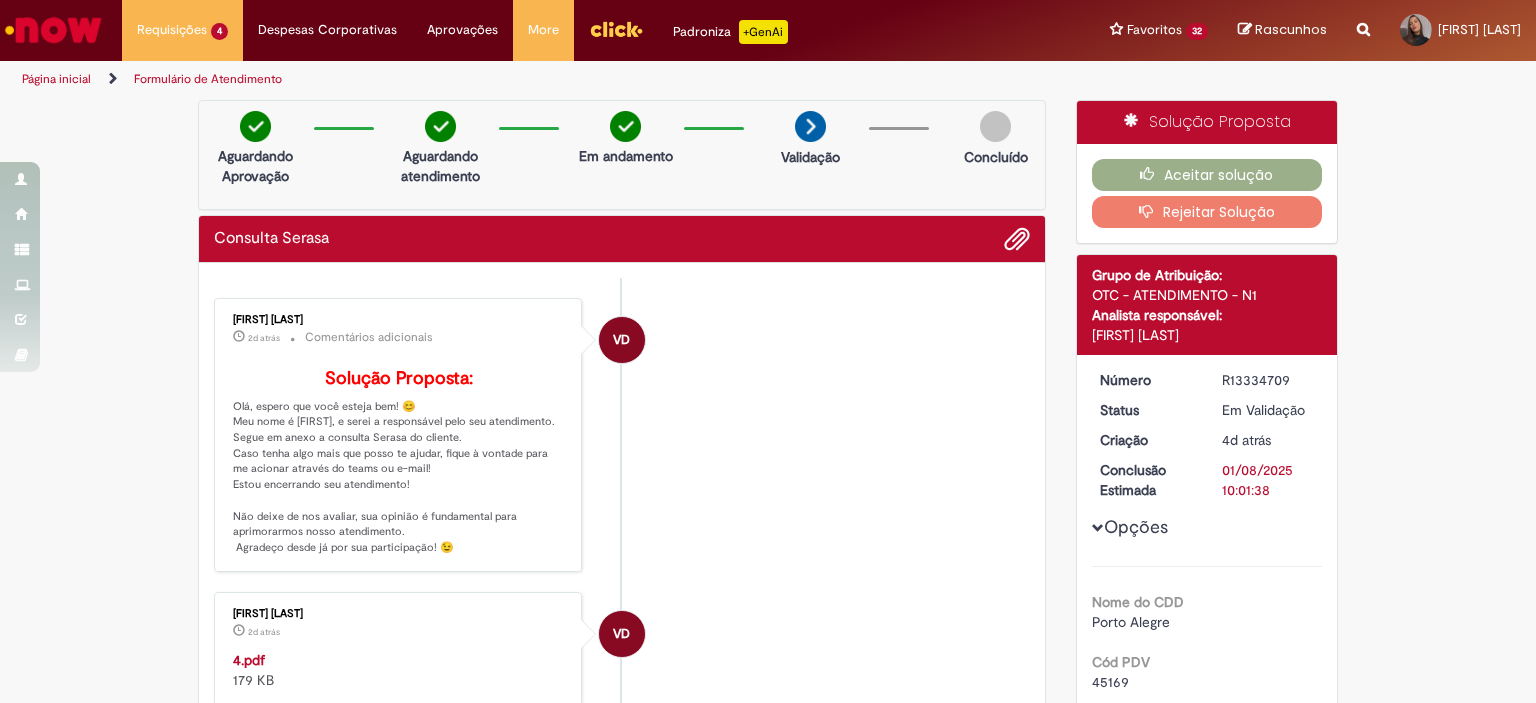 click on "45169" at bounding box center (1110, 682) 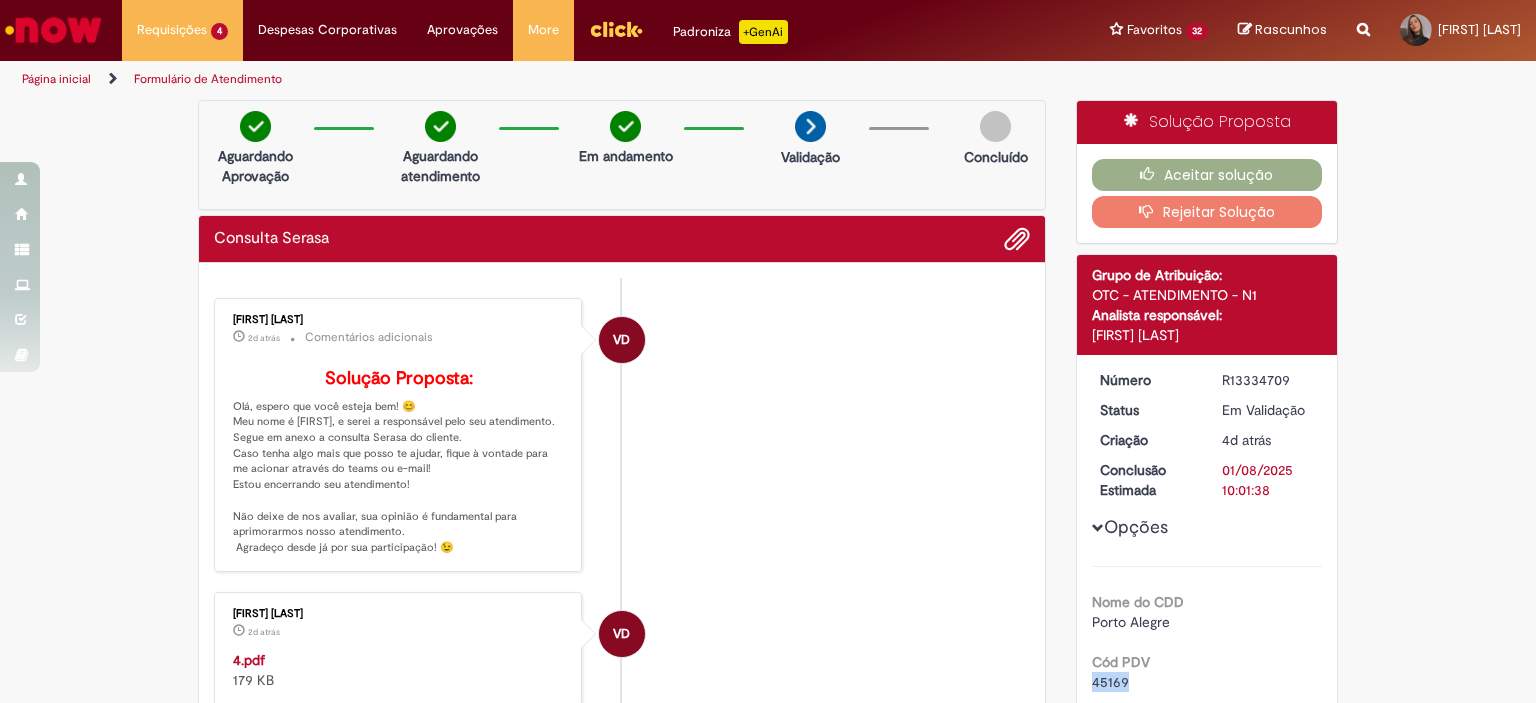 click on "45169" at bounding box center (1110, 682) 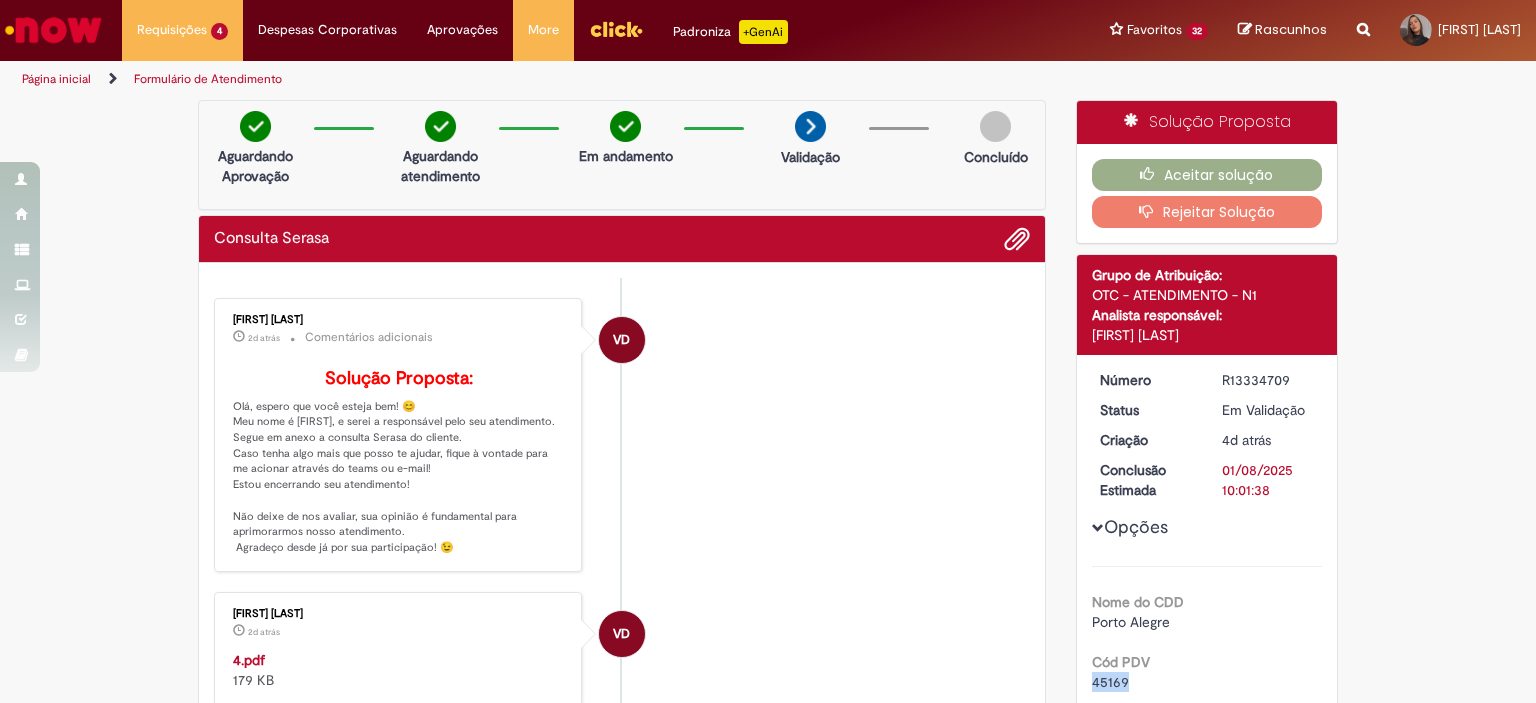 click on "4.pdf" at bounding box center [249, 660] 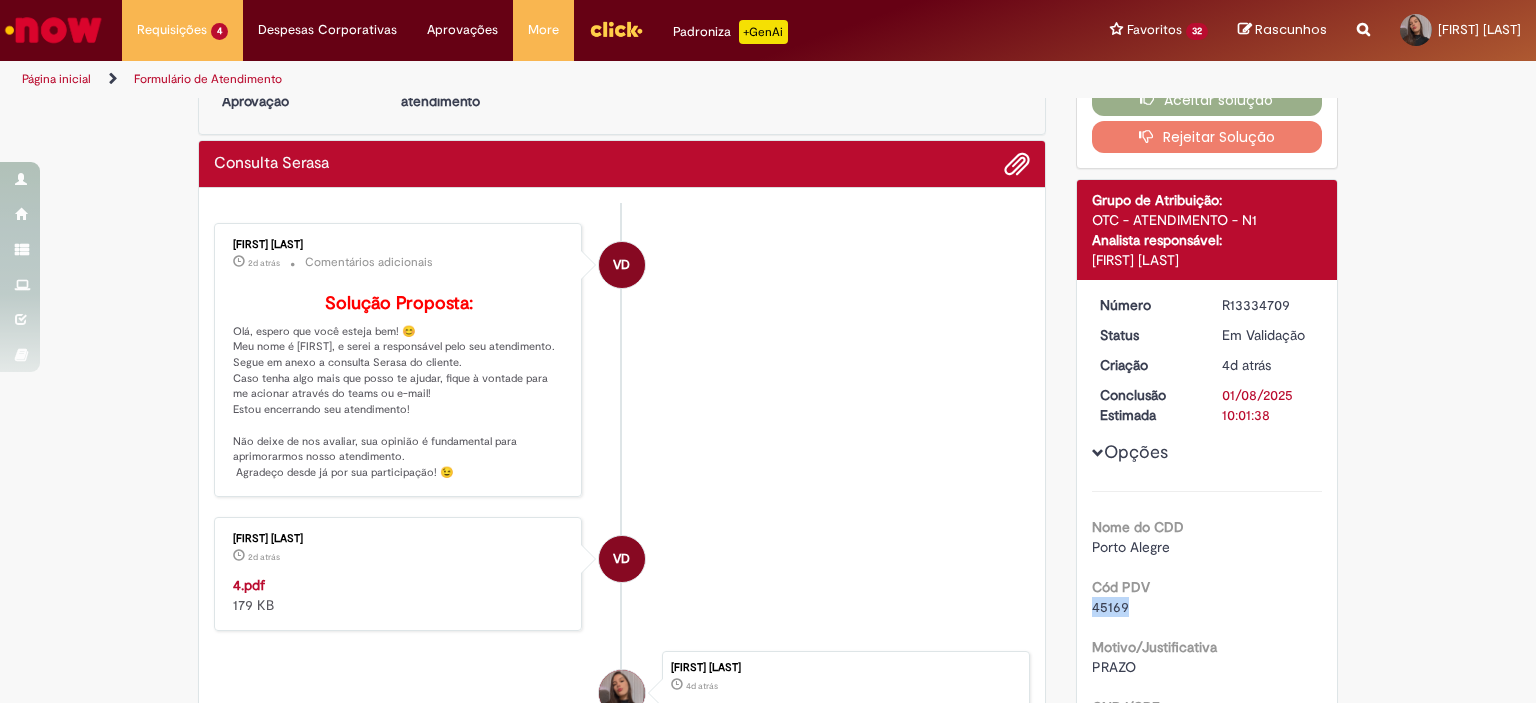 scroll, scrollTop: 0, scrollLeft: 0, axis: both 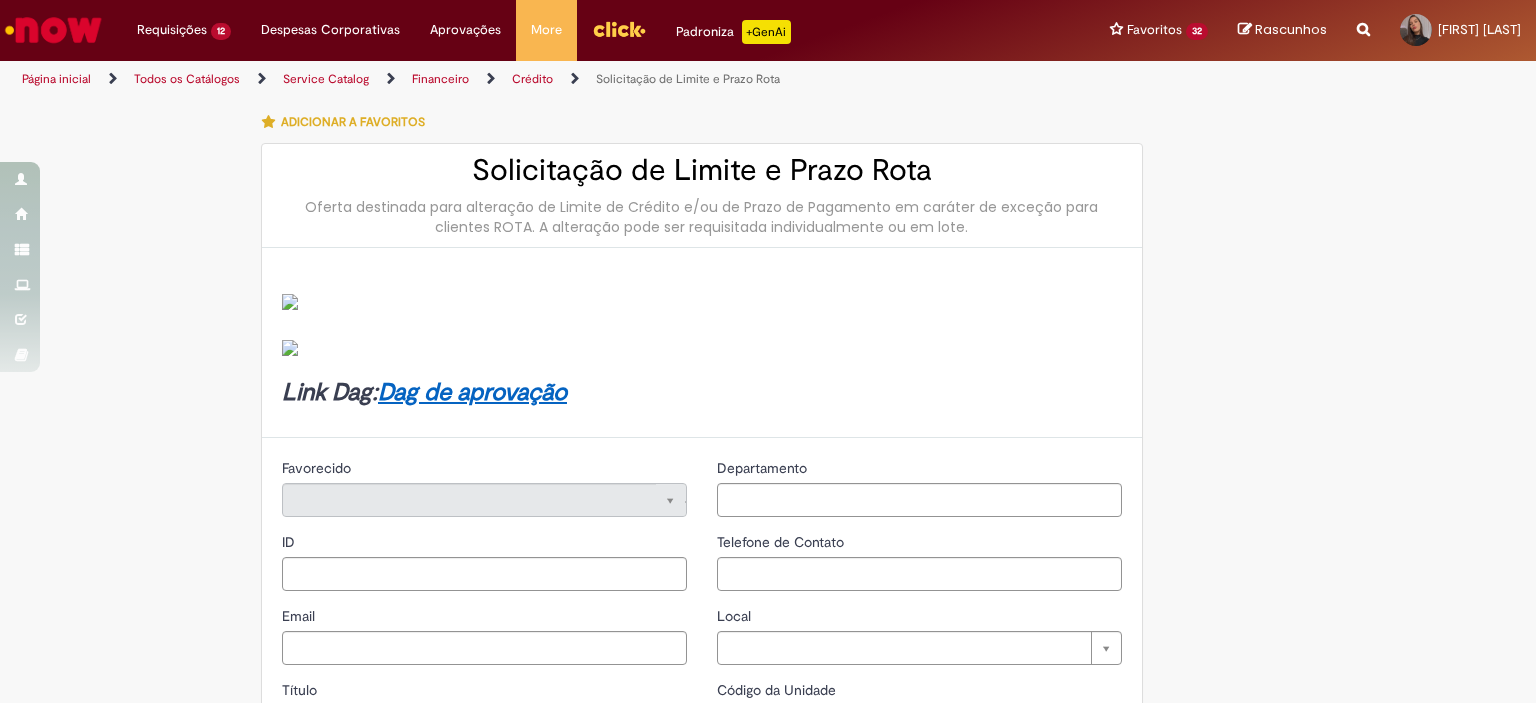 type on "********" 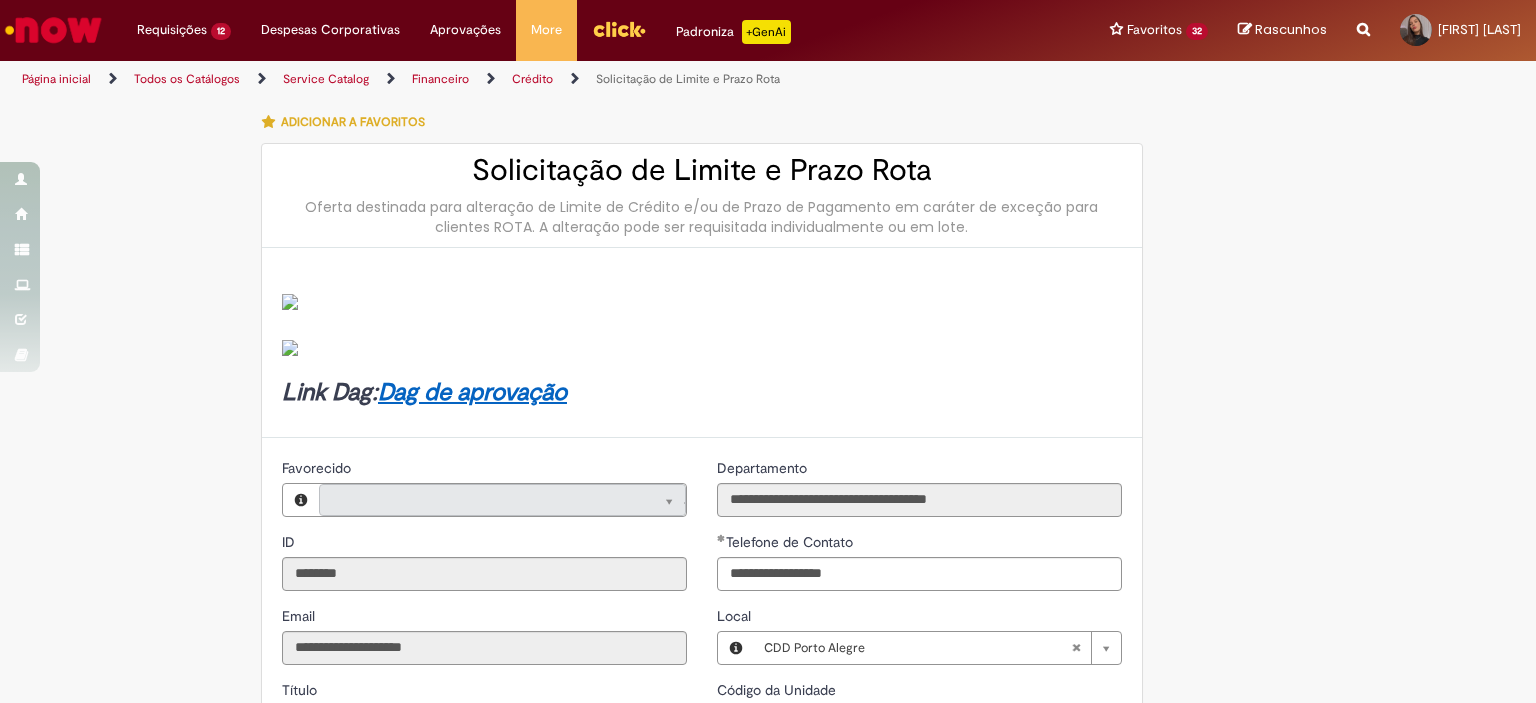 type on "**********" 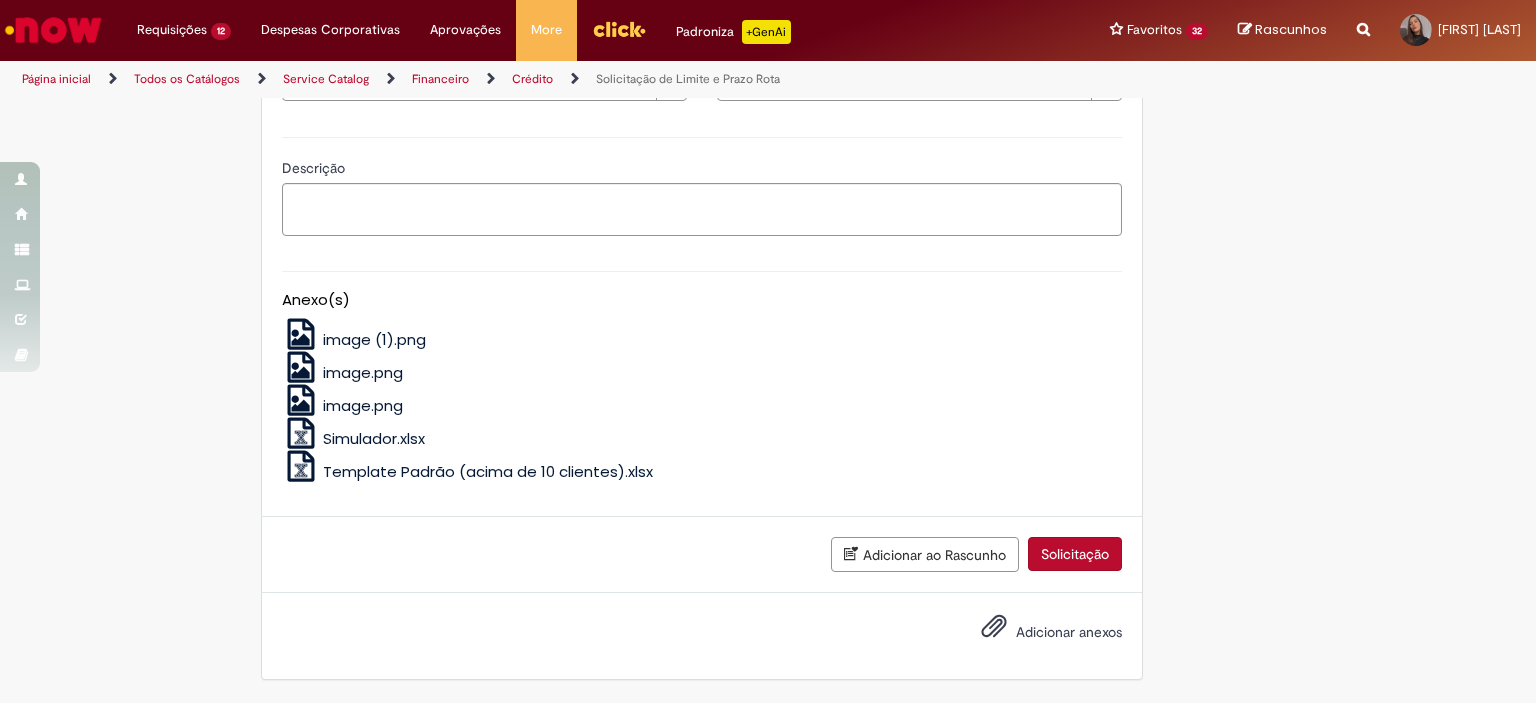 scroll, scrollTop: 1497, scrollLeft: 0, axis: vertical 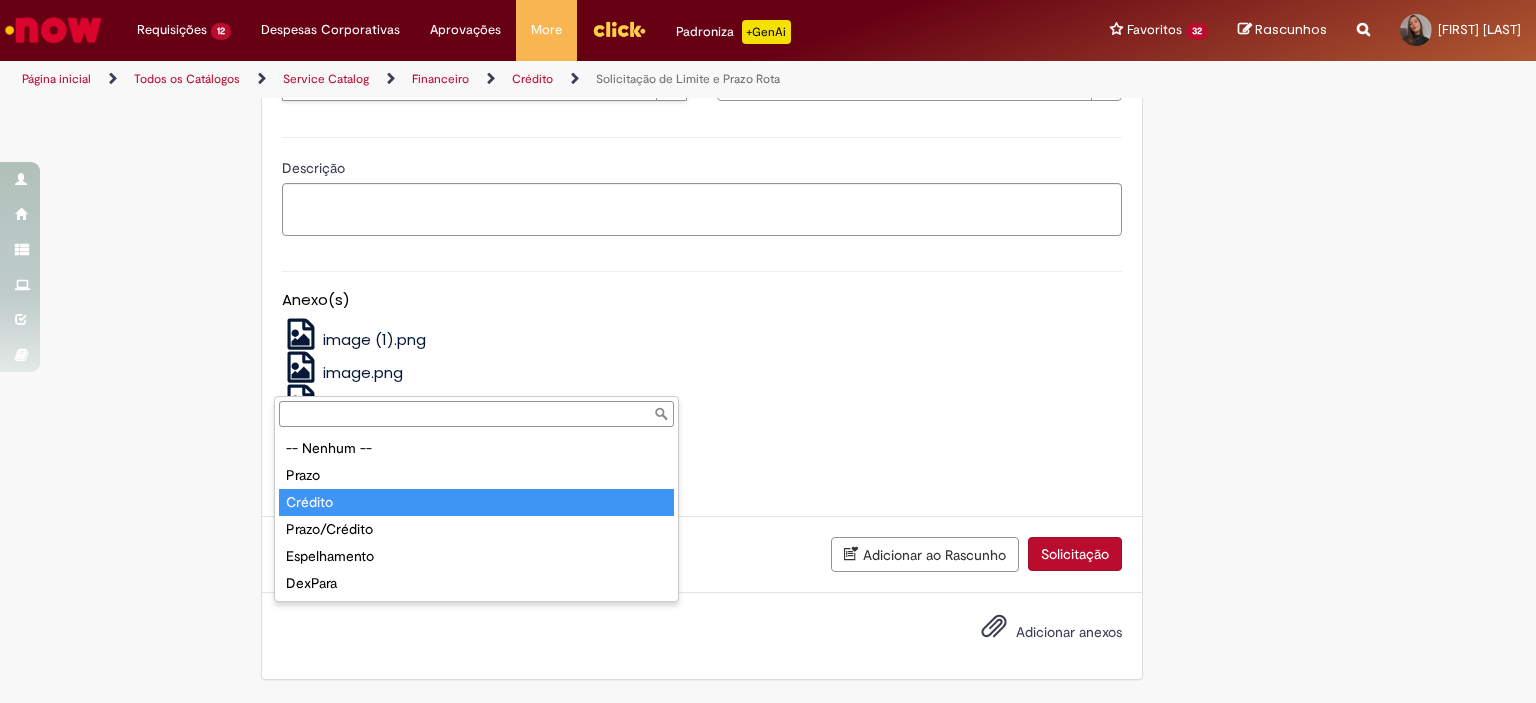 type on "*******" 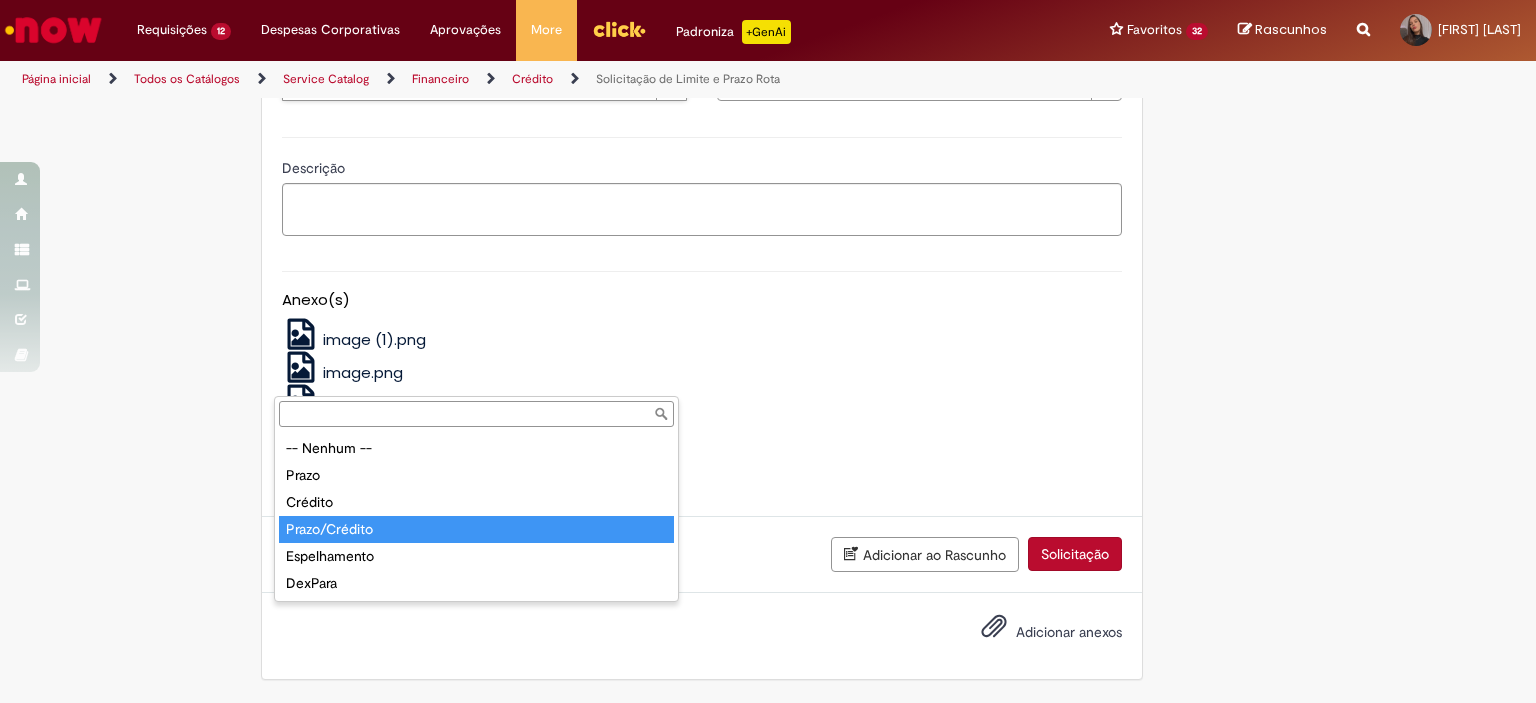 type on "**********" 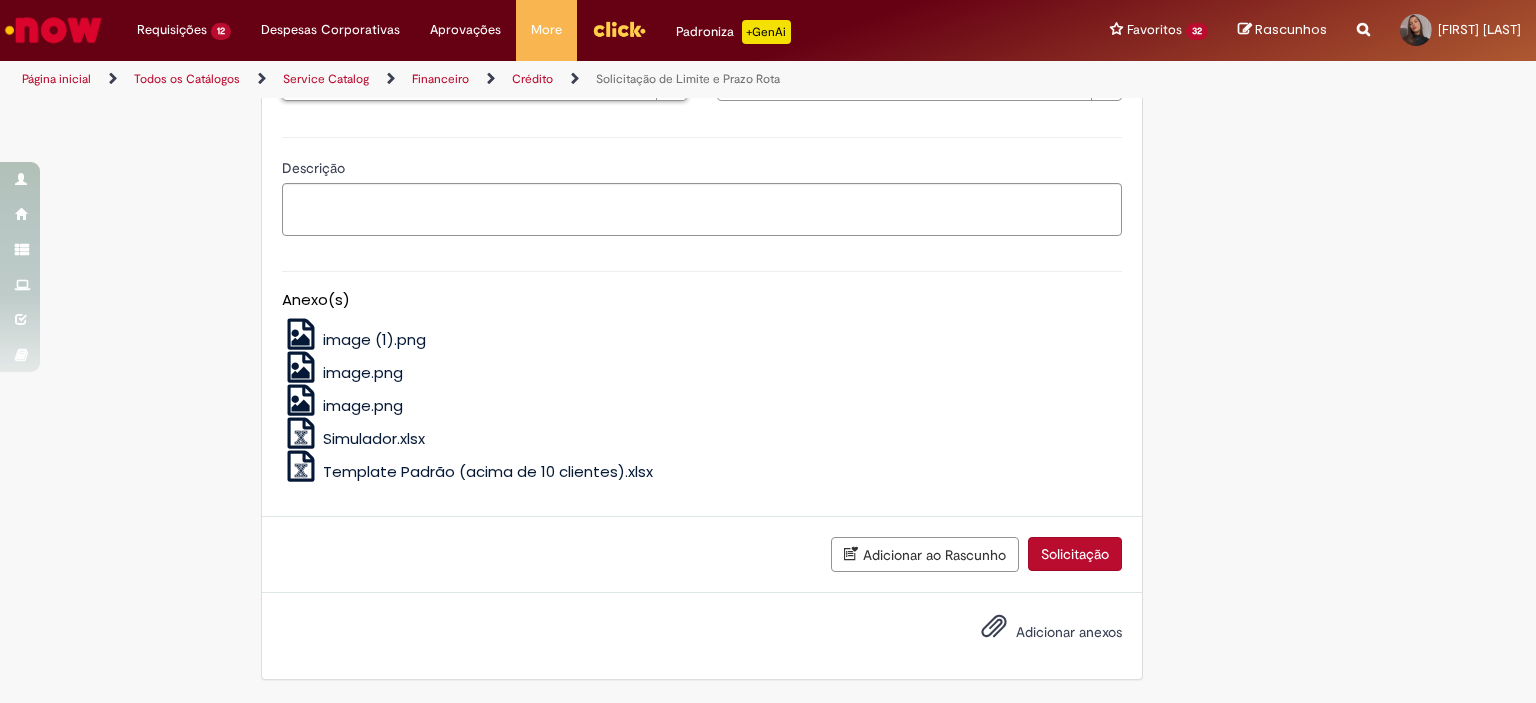 scroll, scrollTop: 0, scrollLeft: 0, axis: both 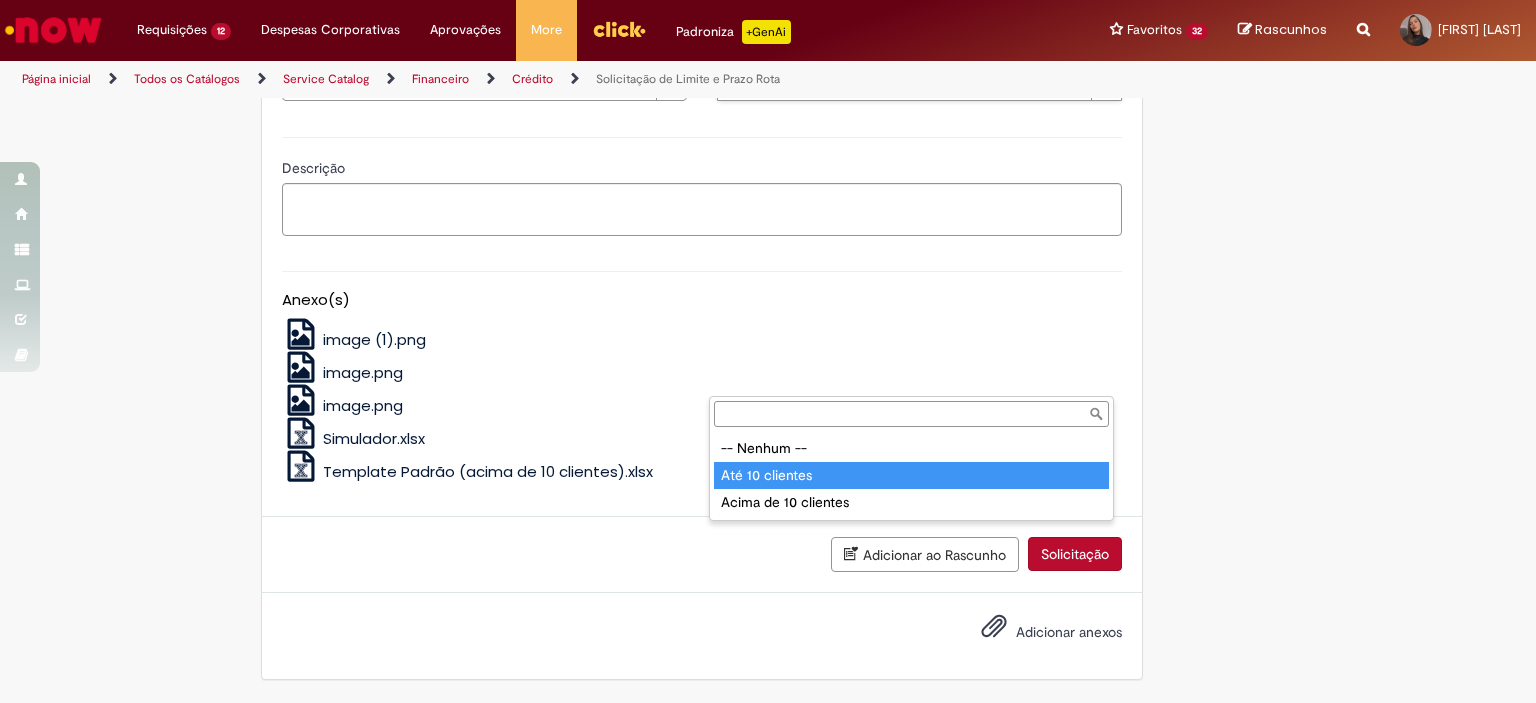 type on "**********" 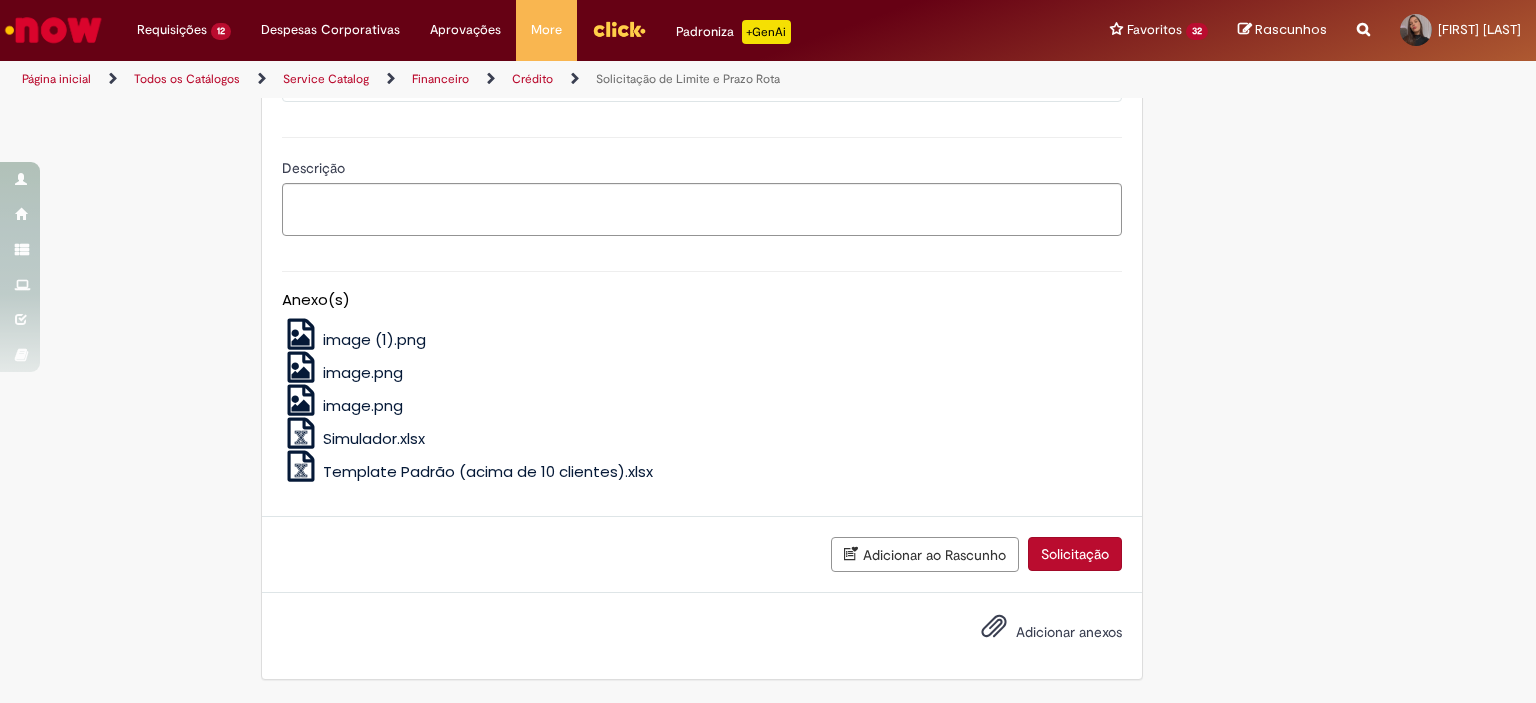 click on "Adicionar" at bounding box center [345, -33] 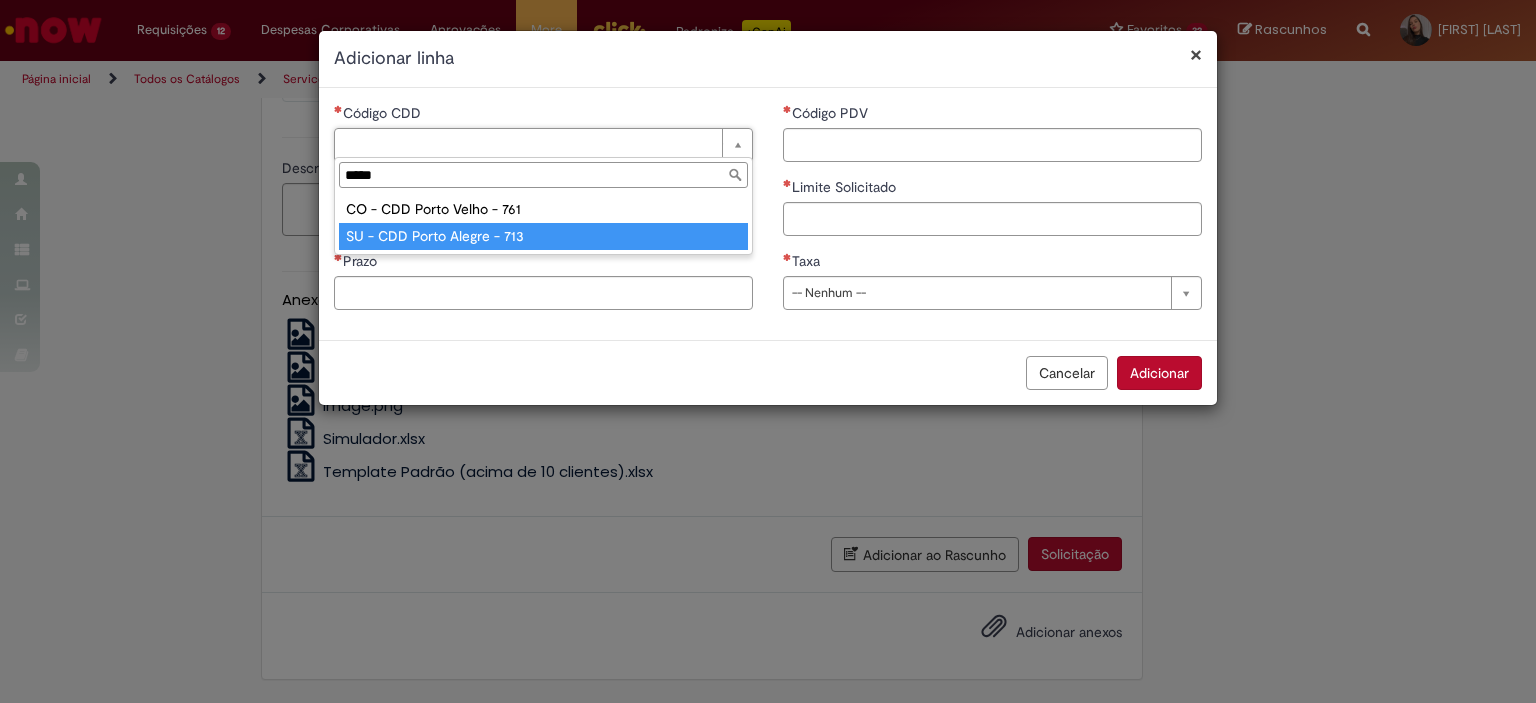 type on "*****" 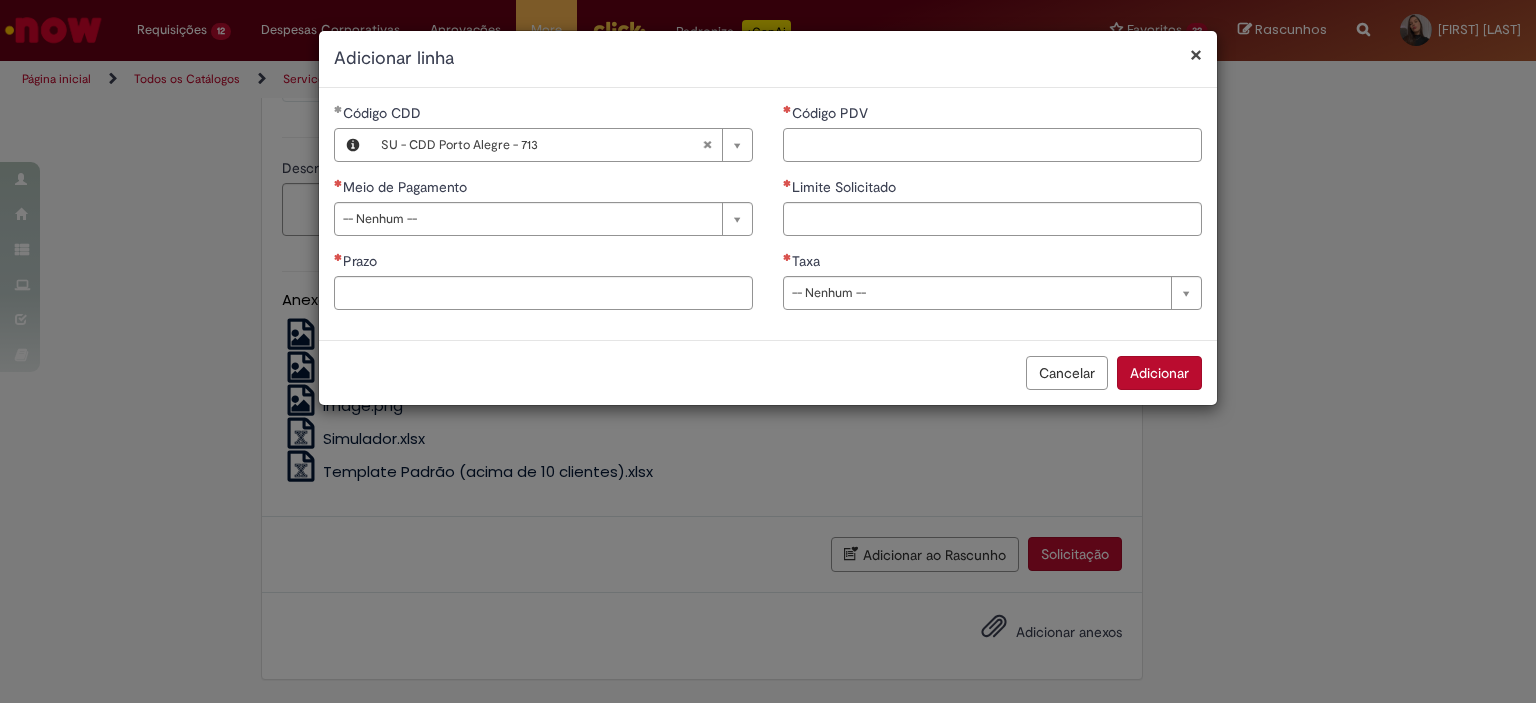 click on "Código PDV" at bounding box center (992, 145) 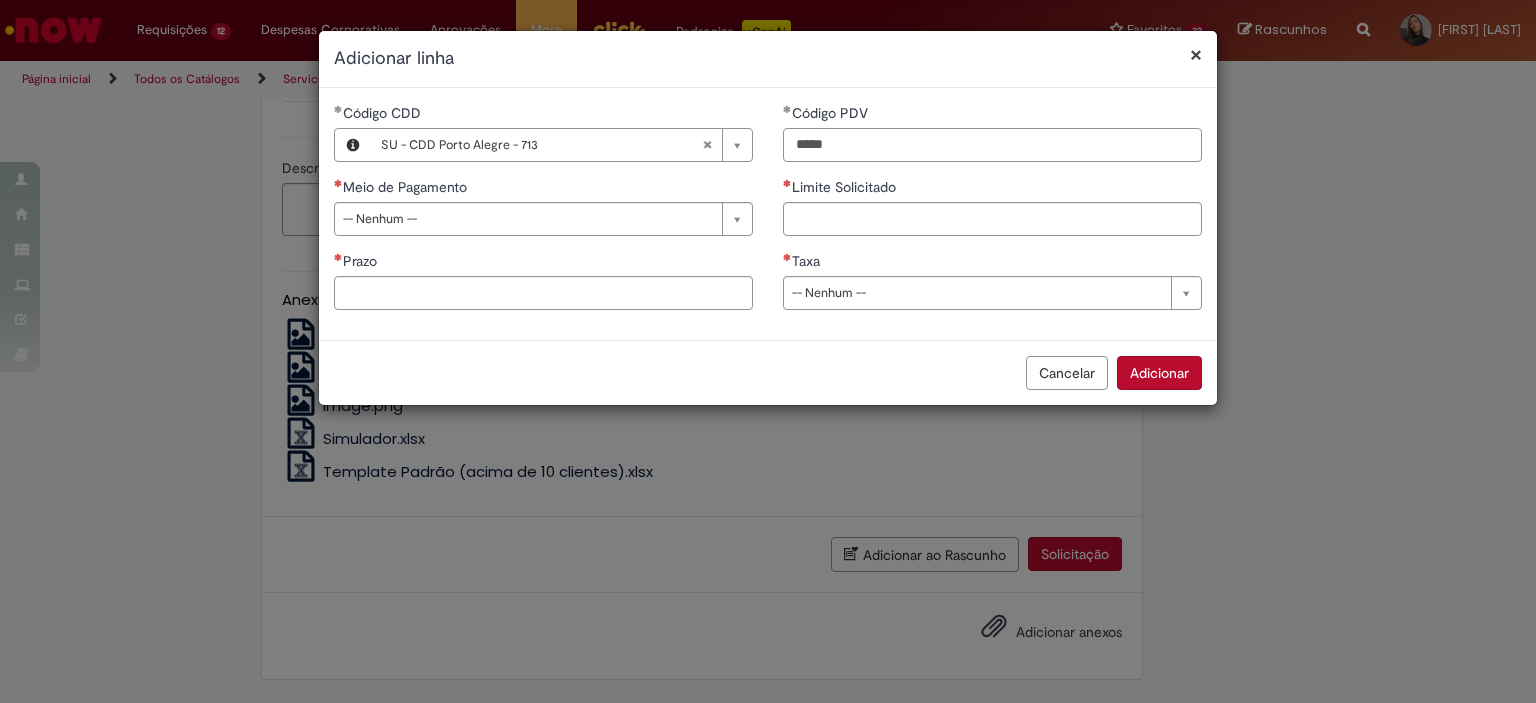 type on "*****" 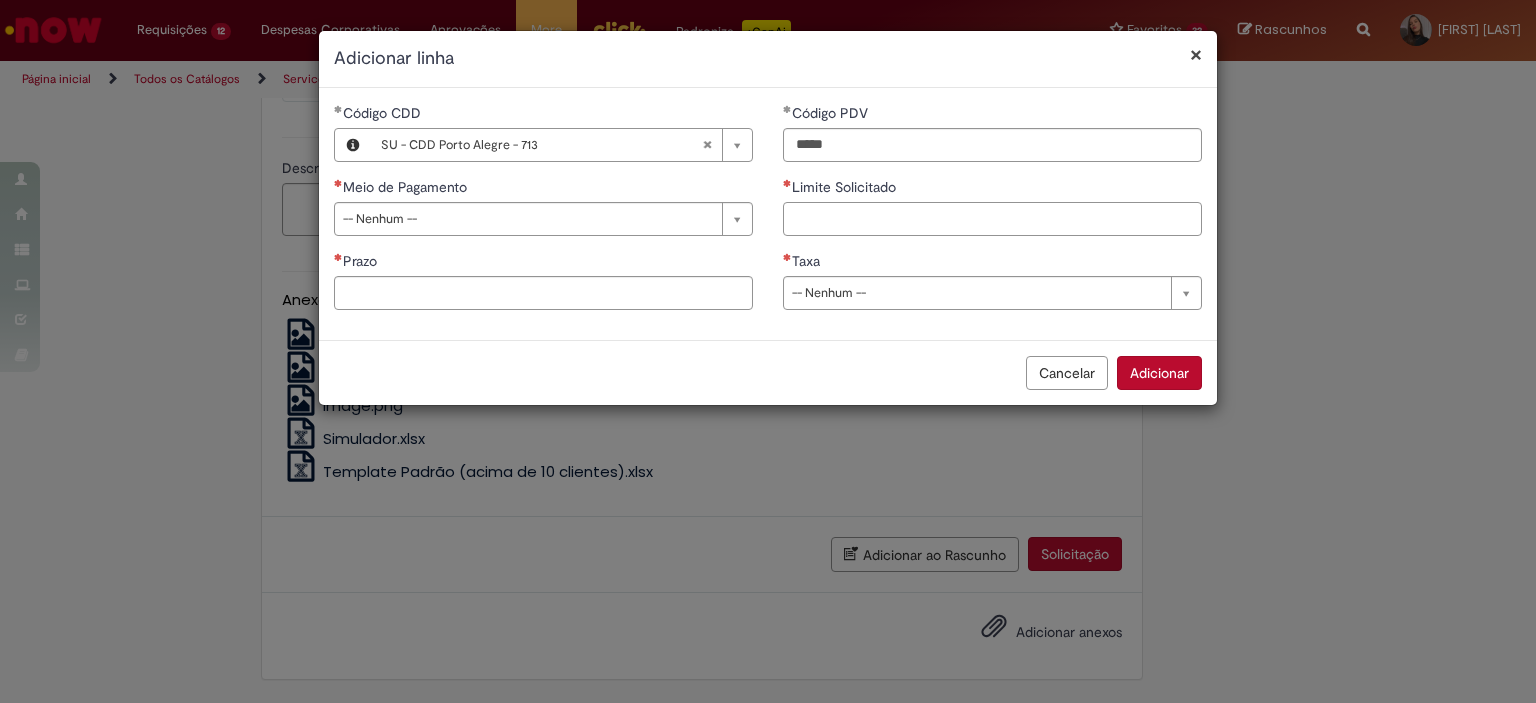 click on "Limite Solicitado" at bounding box center [992, 219] 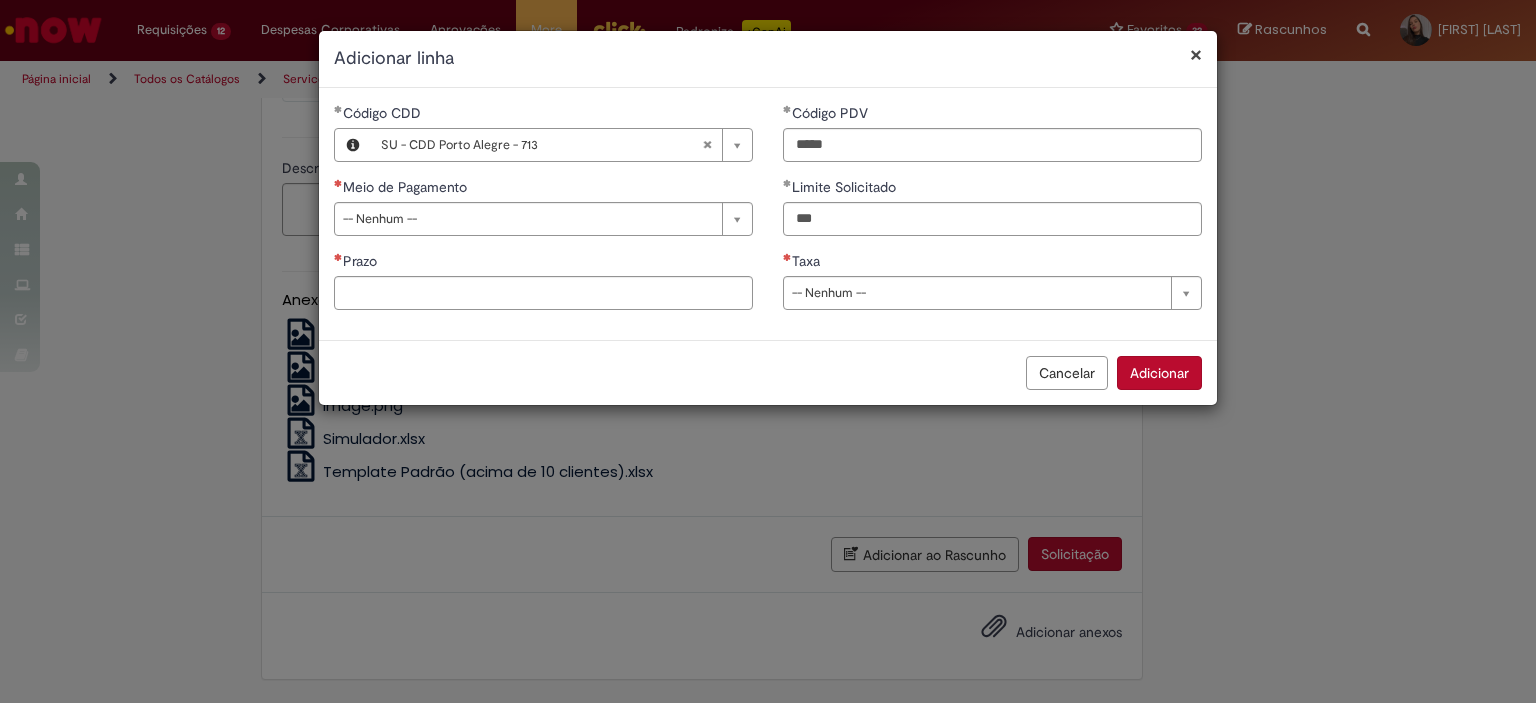 type on "******" 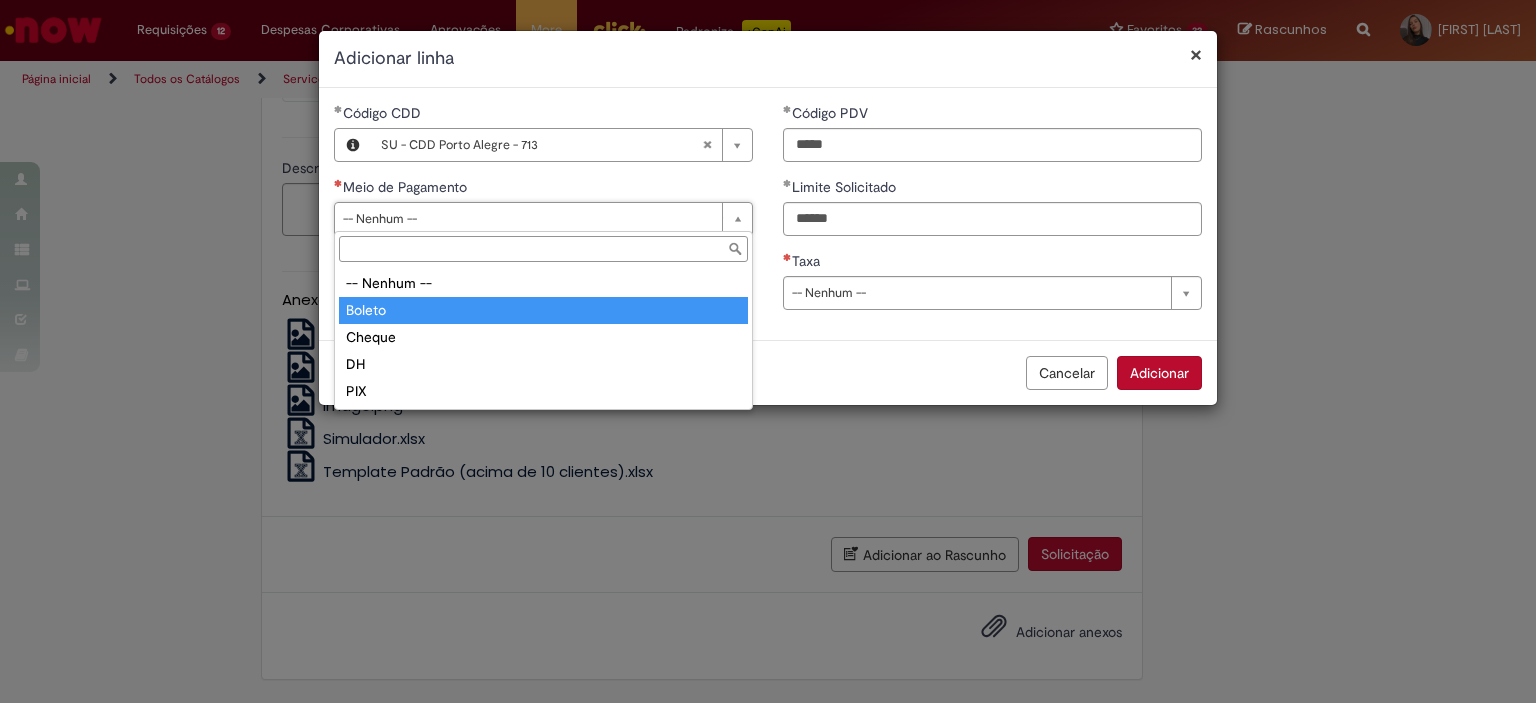 click on "Prazo" at bounding box center [543, 293] 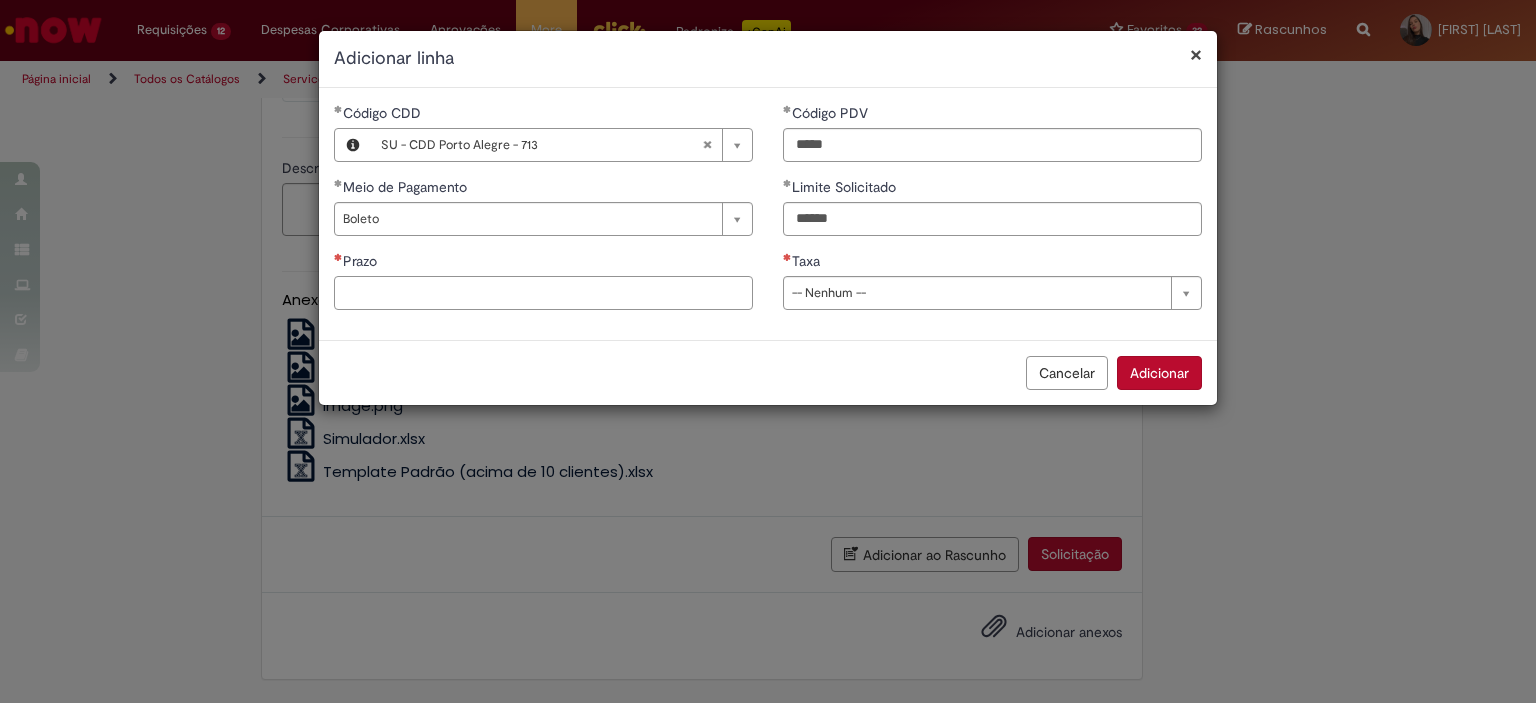 click on "Prazo" at bounding box center [543, 293] 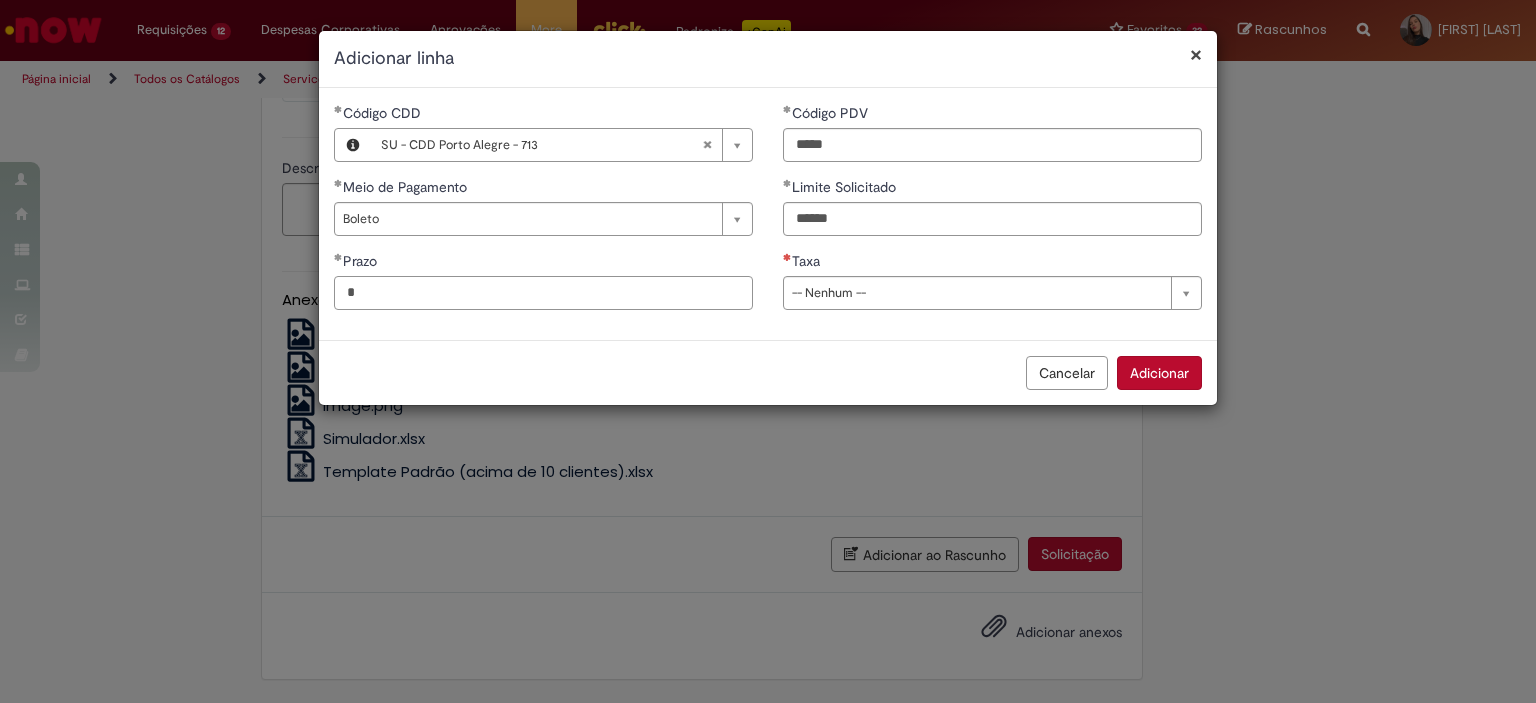type on "*" 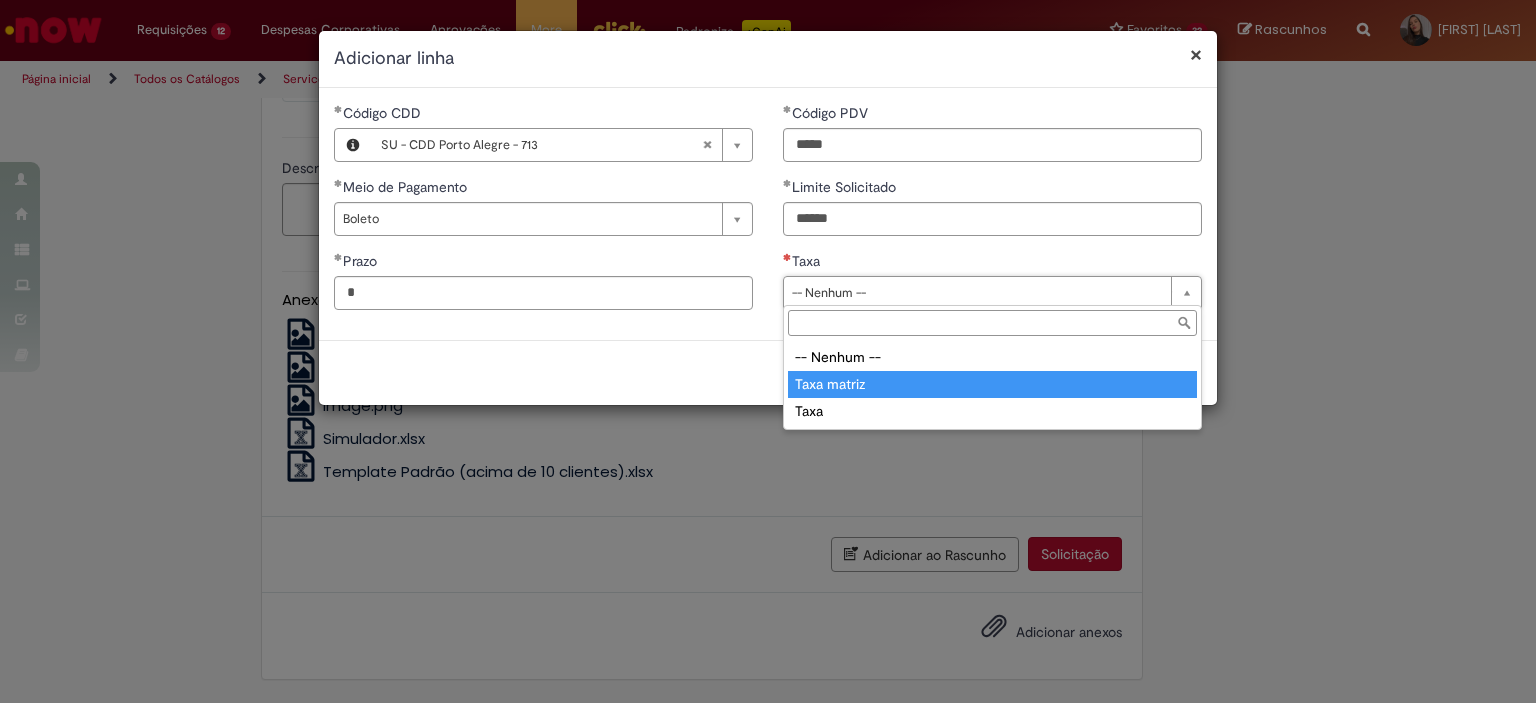 type on "**********" 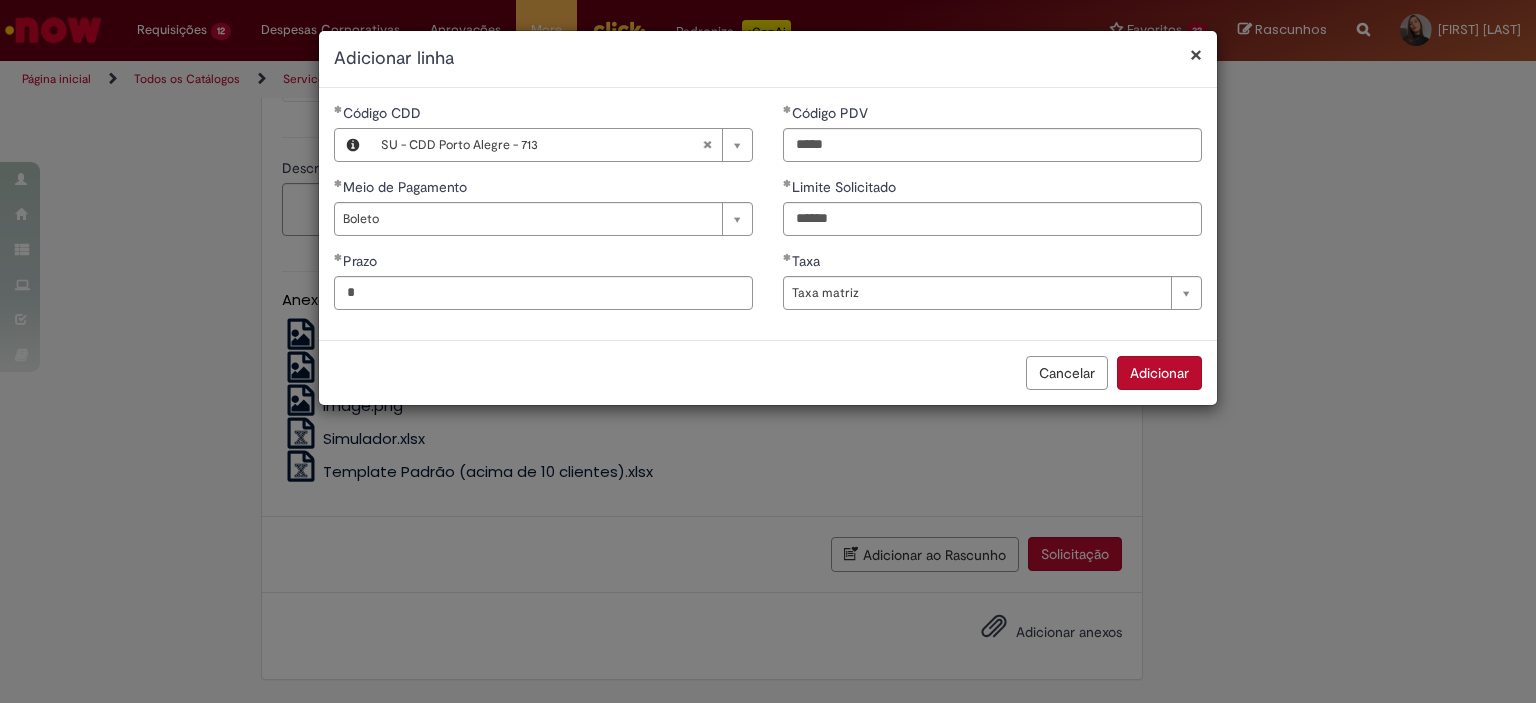 click on "Adicionar" at bounding box center [1159, 373] 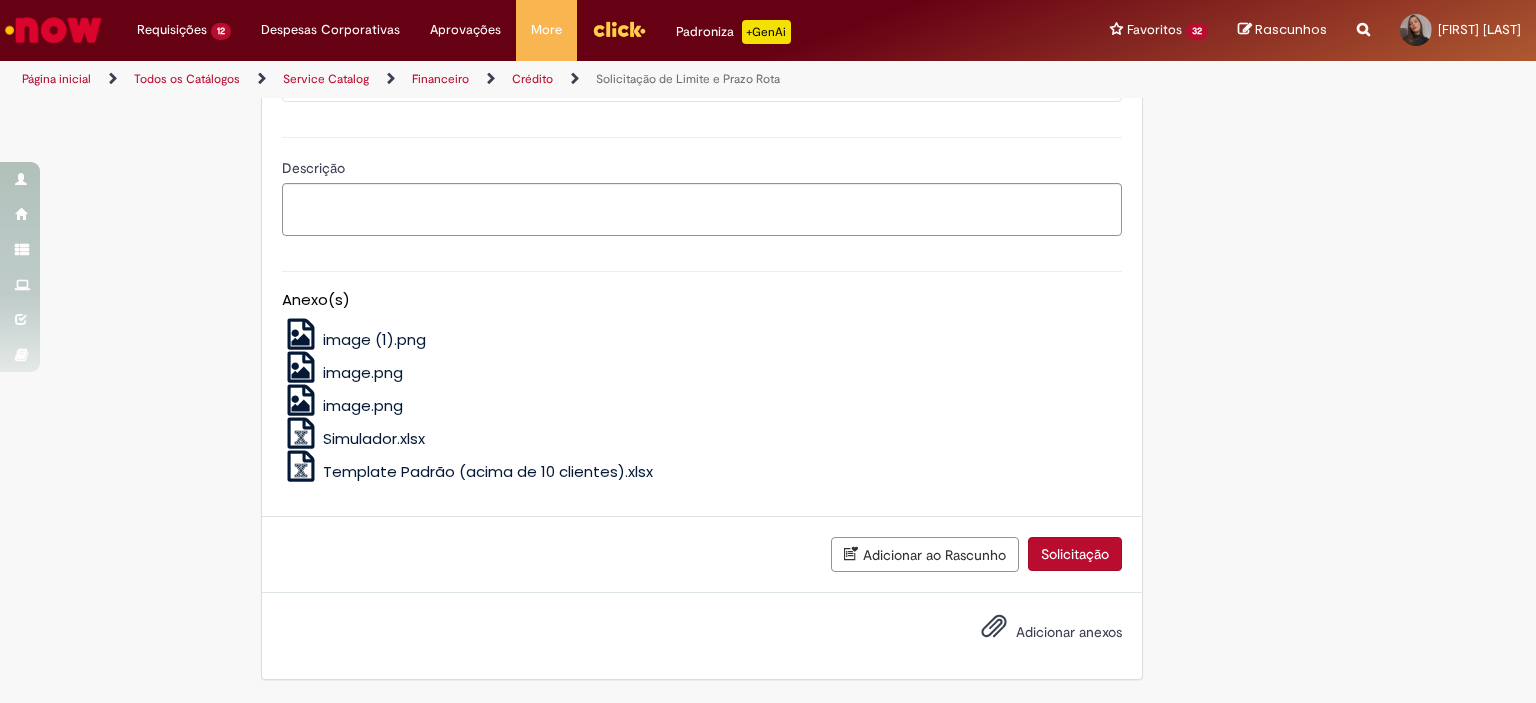 click on "Adicionar" at bounding box center (345, -53) 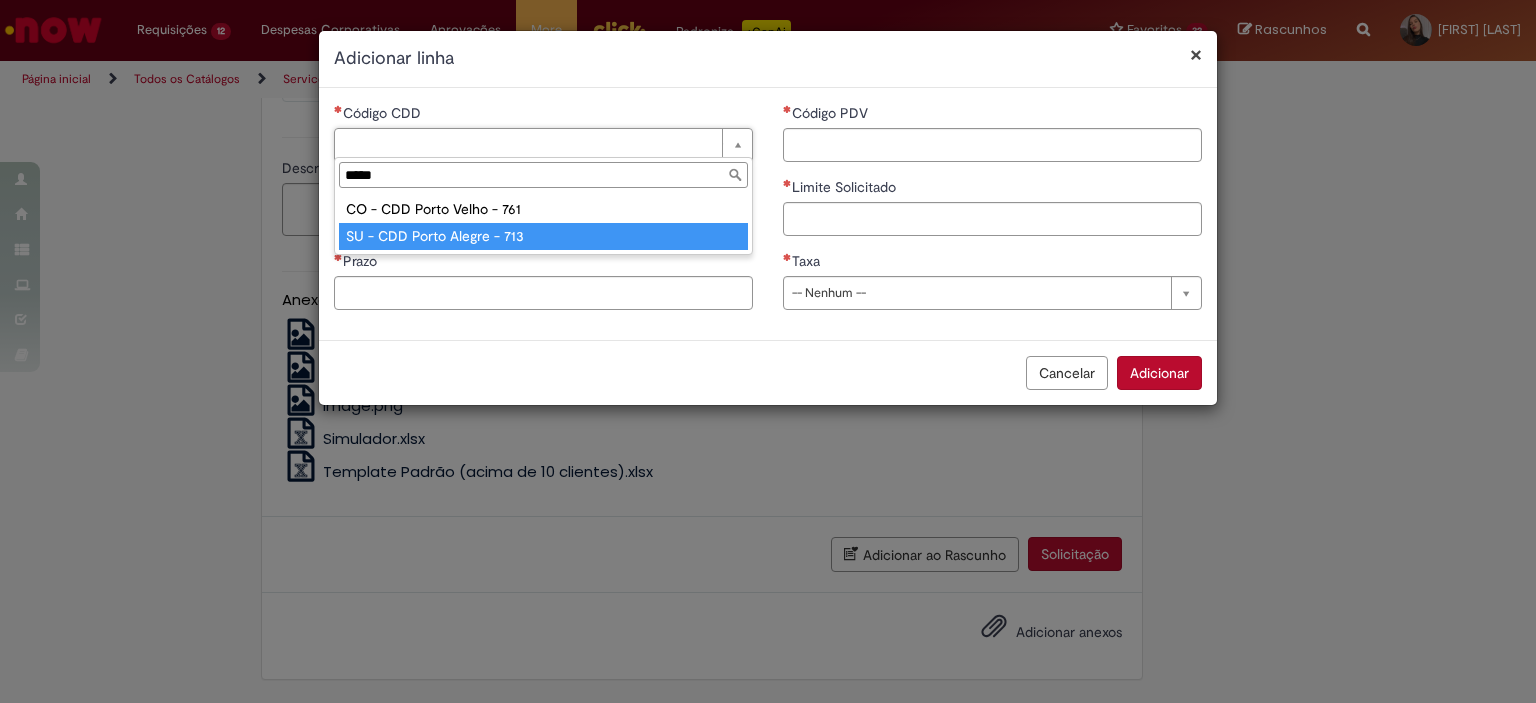 type on "*****" 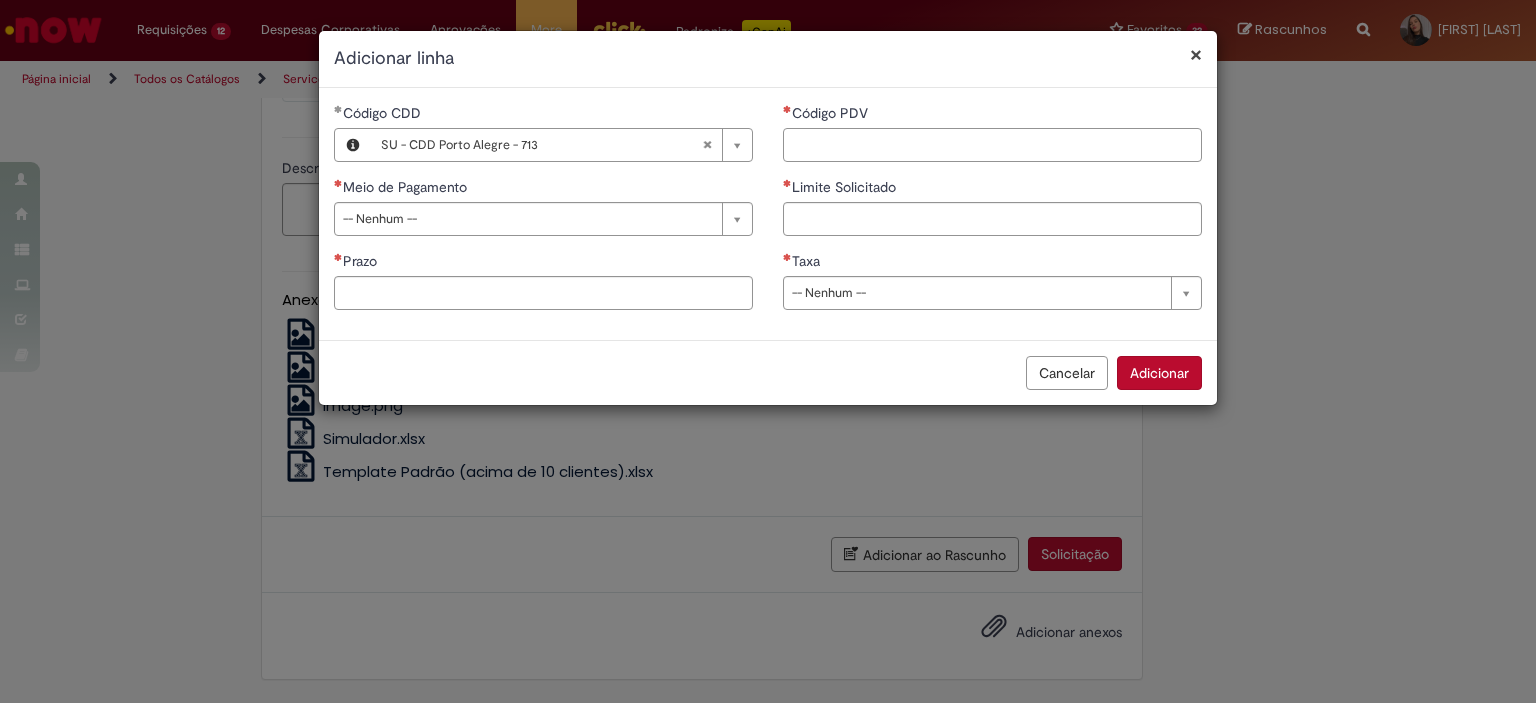 click on "Código PDV" at bounding box center (992, 145) 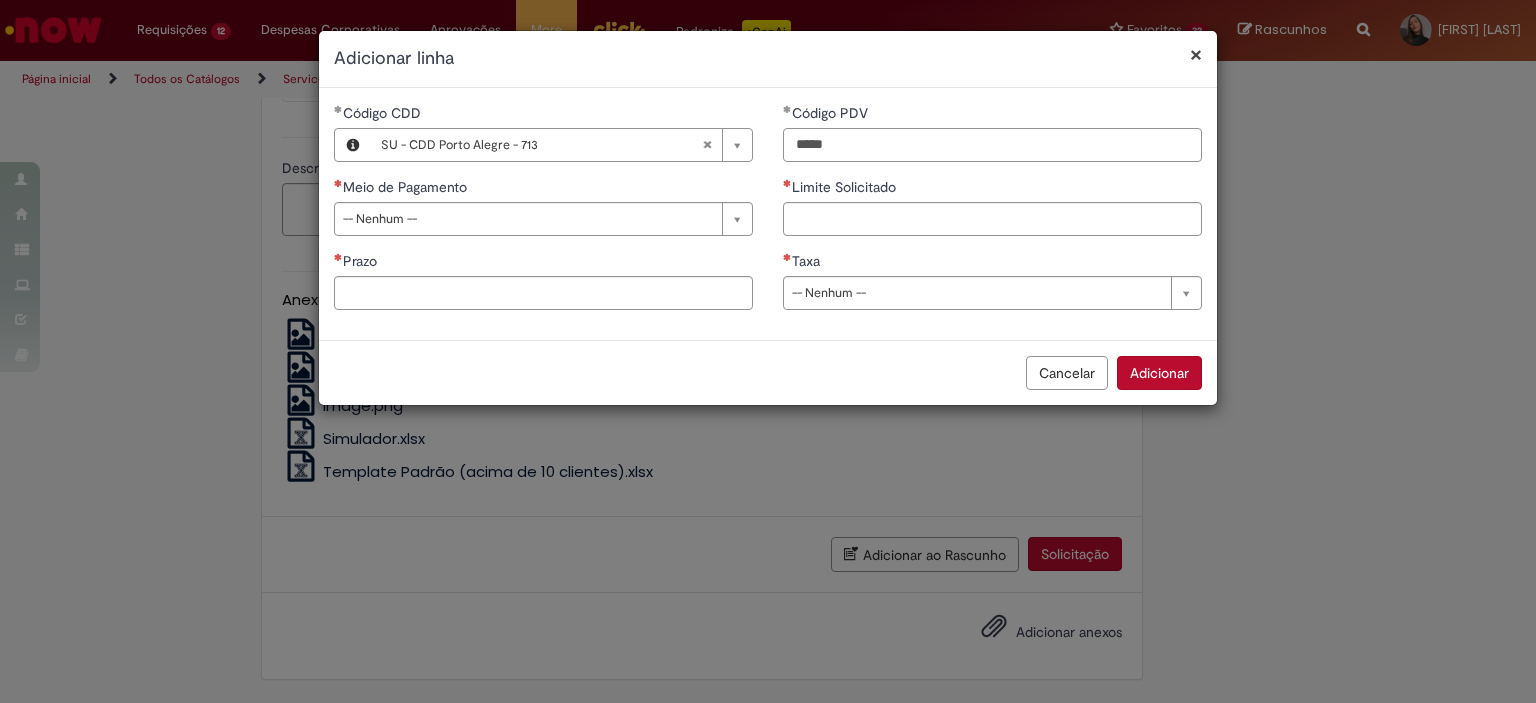 type on "*****" 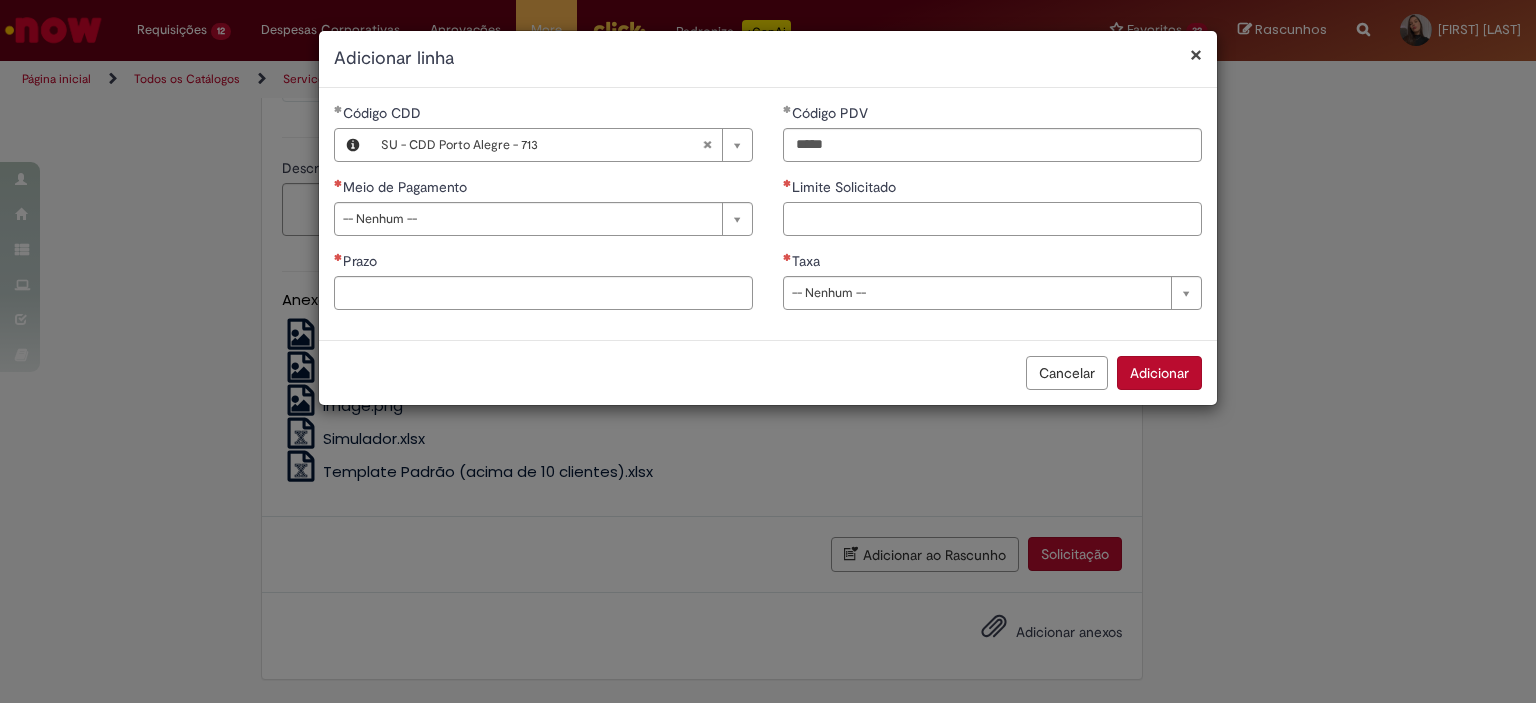 click on "Limite Solicitado" at bounding box center [992, 219] 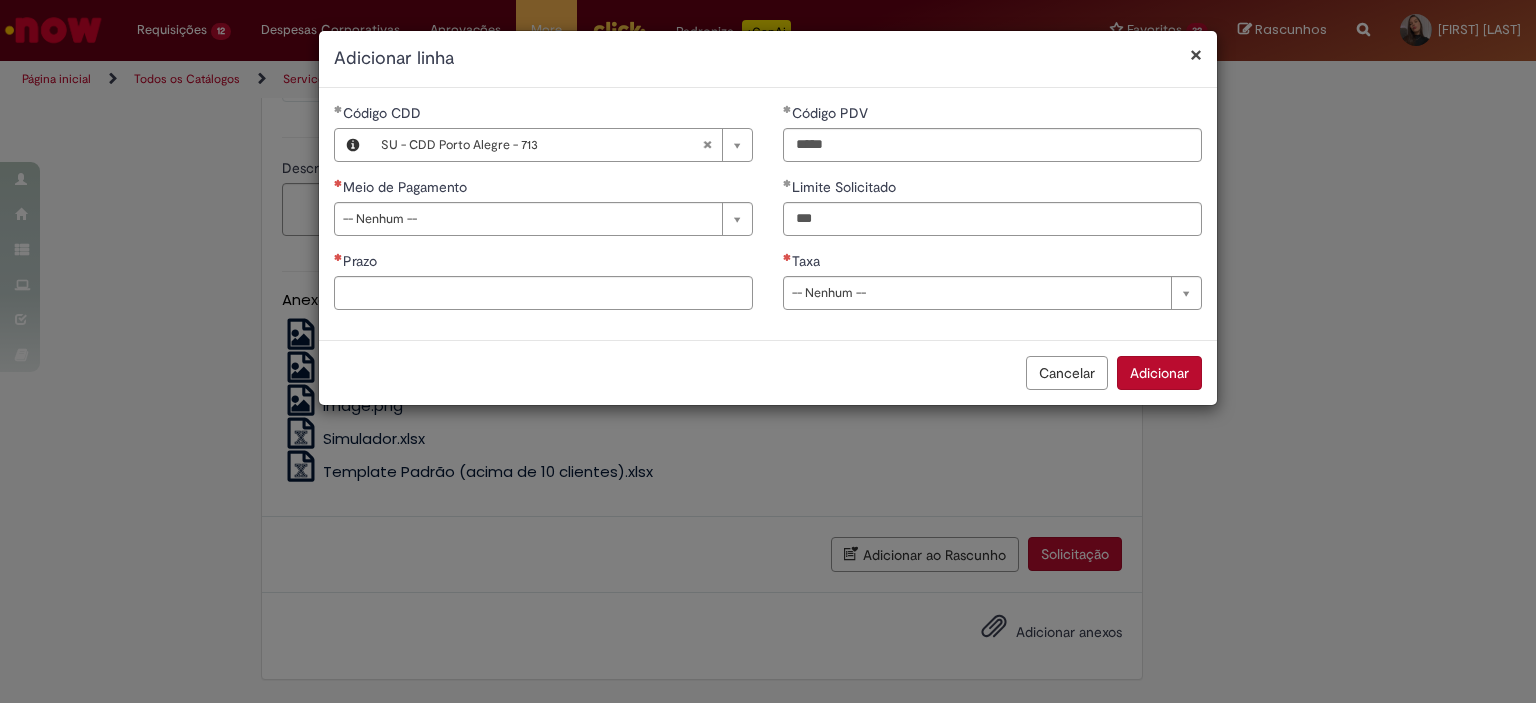 type on "******" 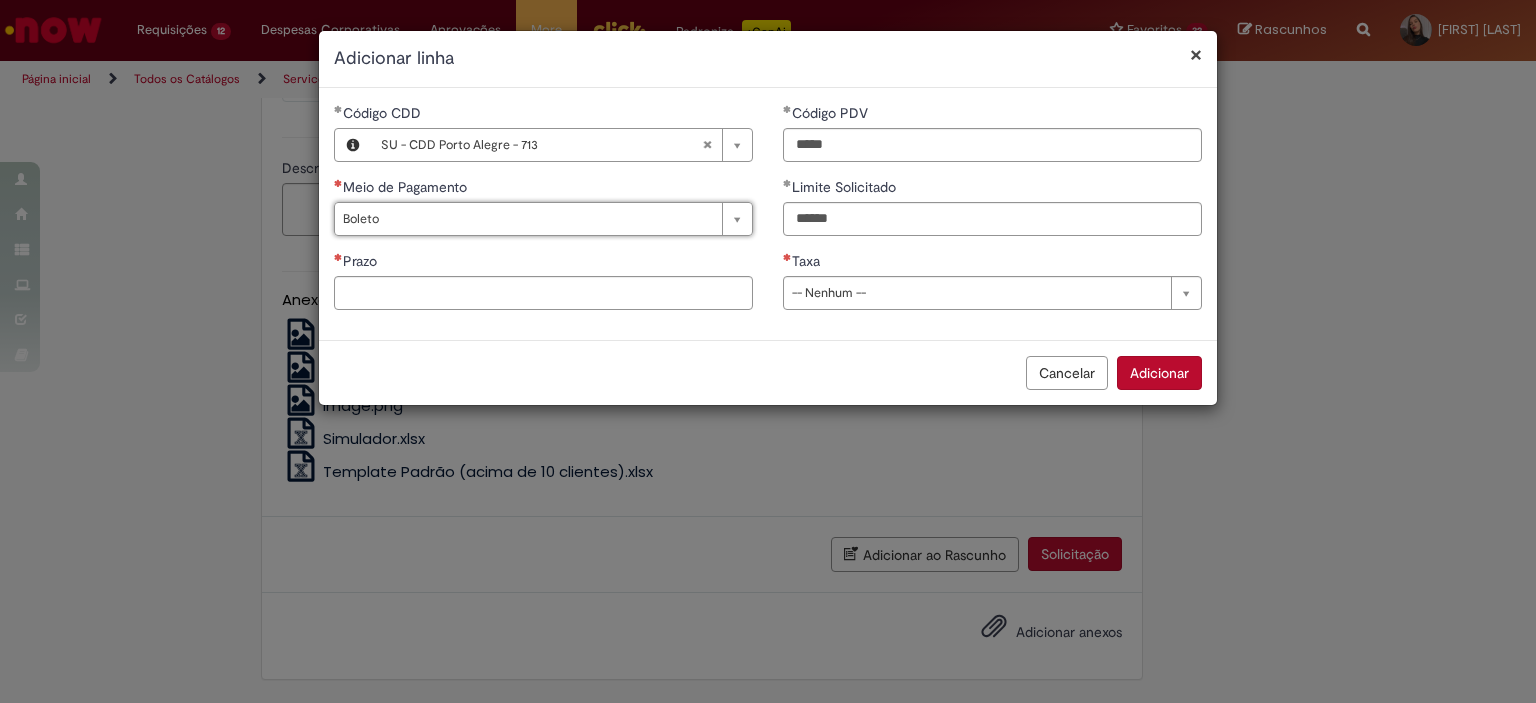type on "******" 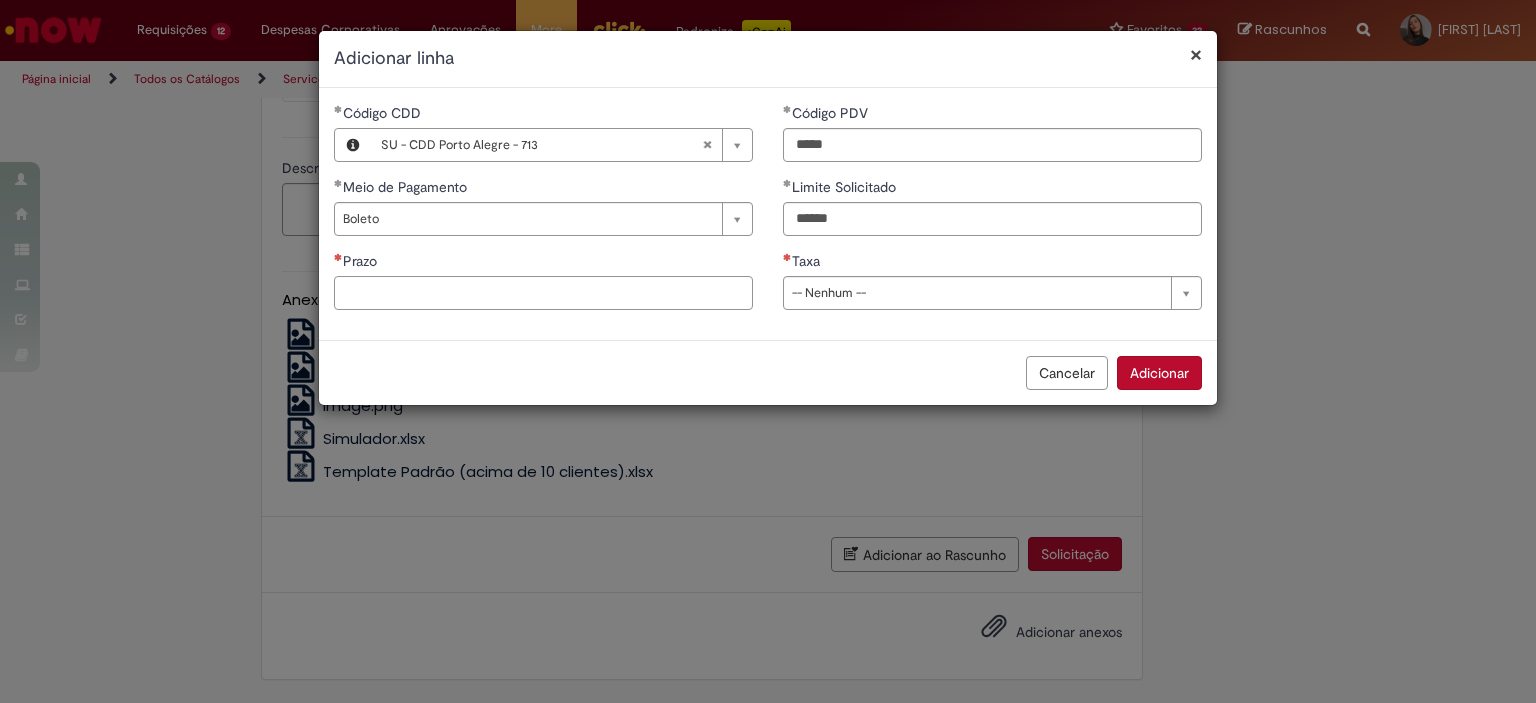 click on "Prazo" at bounding box center (543, 293) 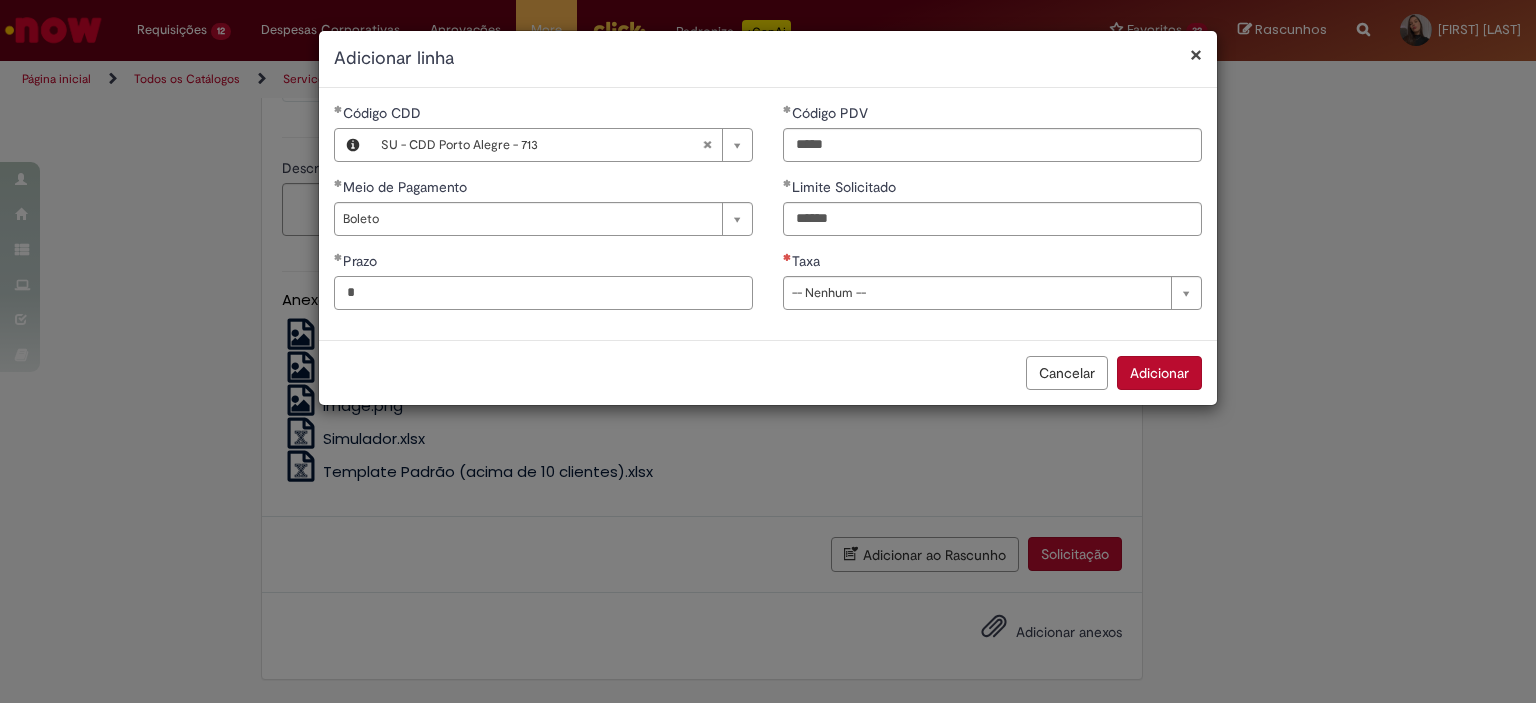 type on "*" 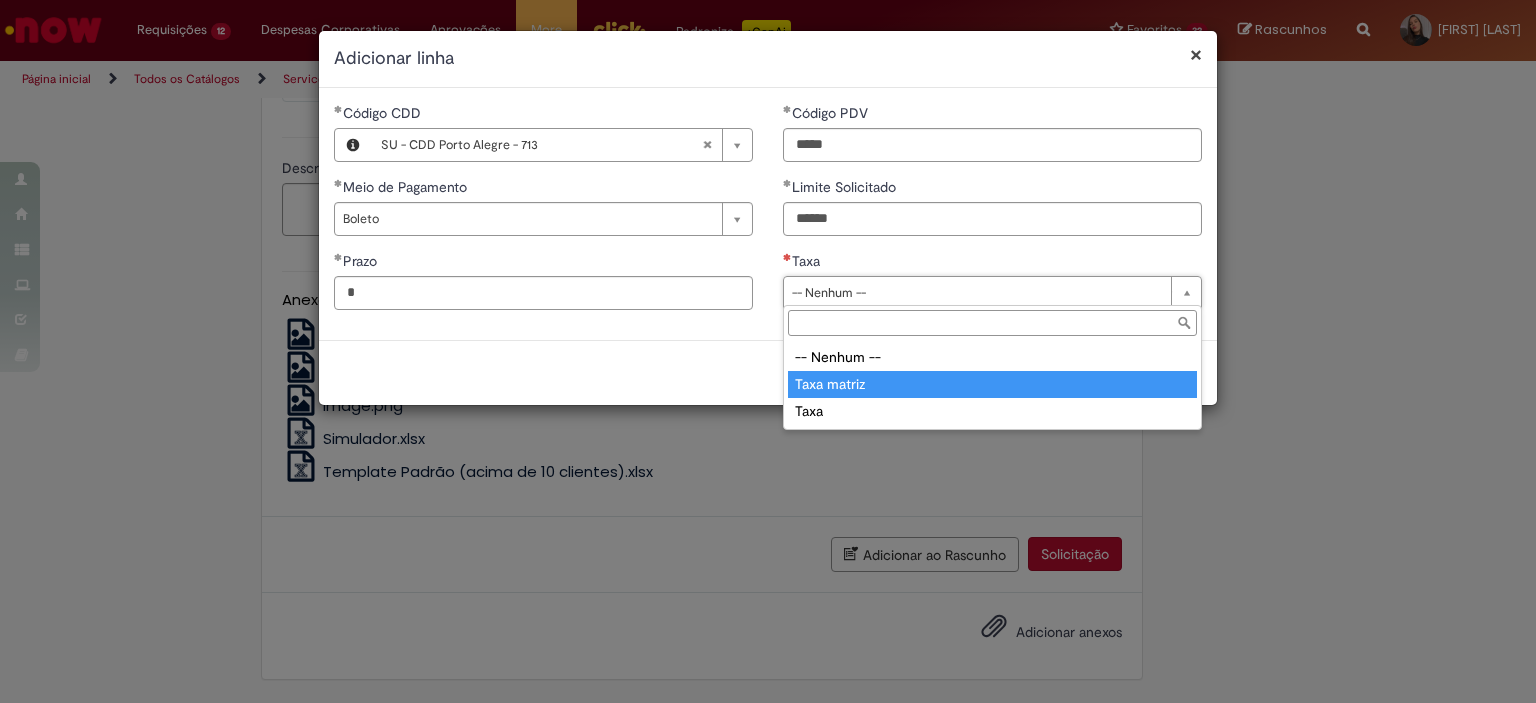 type on "**********" 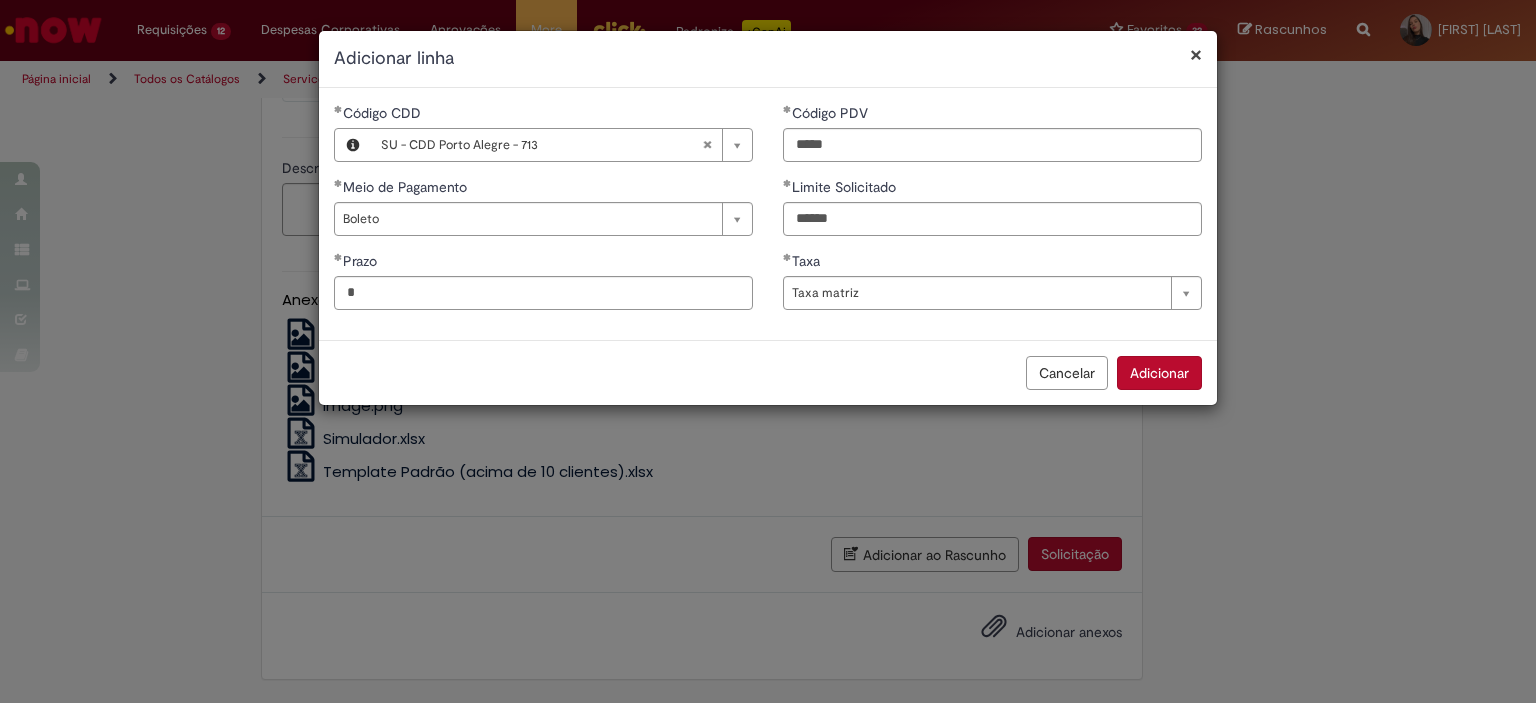 click on "Adicionar" at bounding box center (1159, 373) 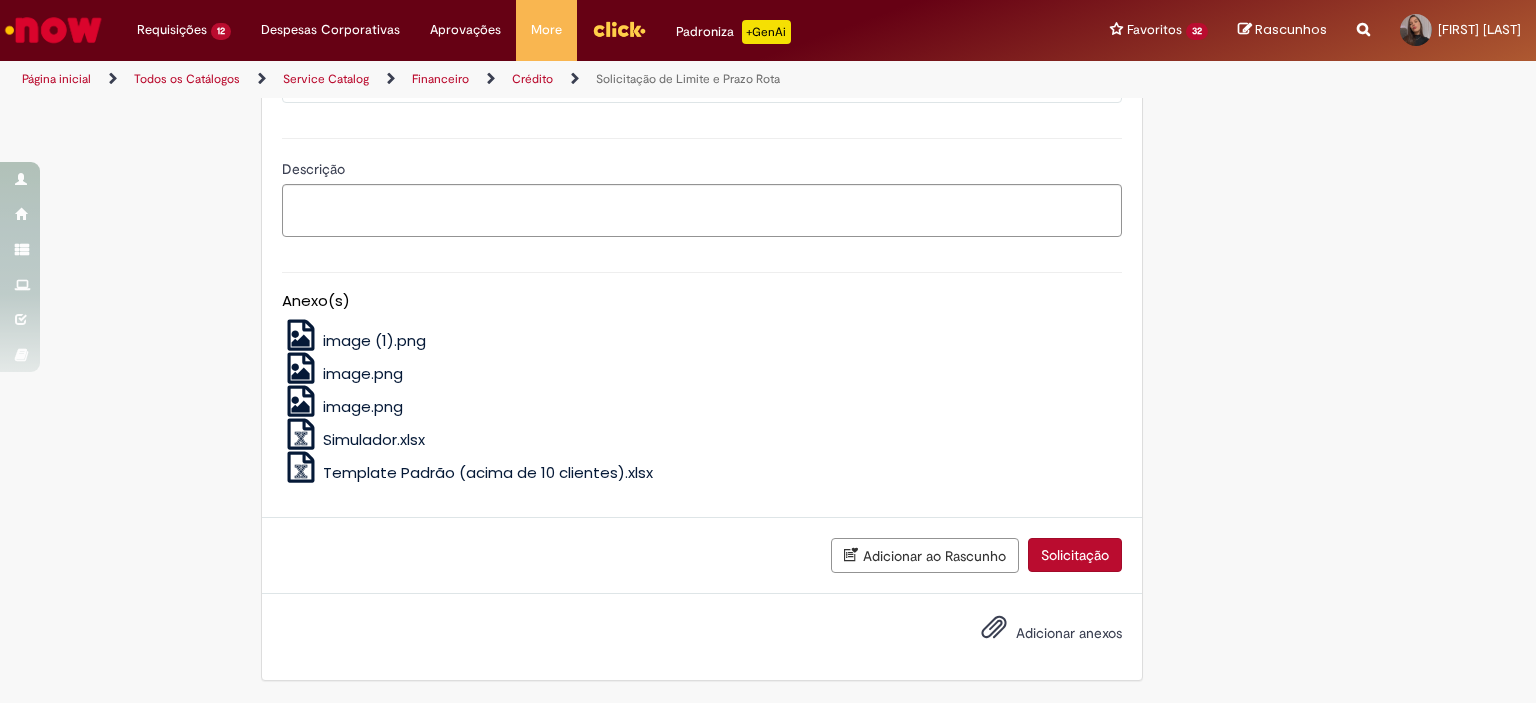 scroll, scrollTop: 1906, scrollLeft: 0, axis: vertical 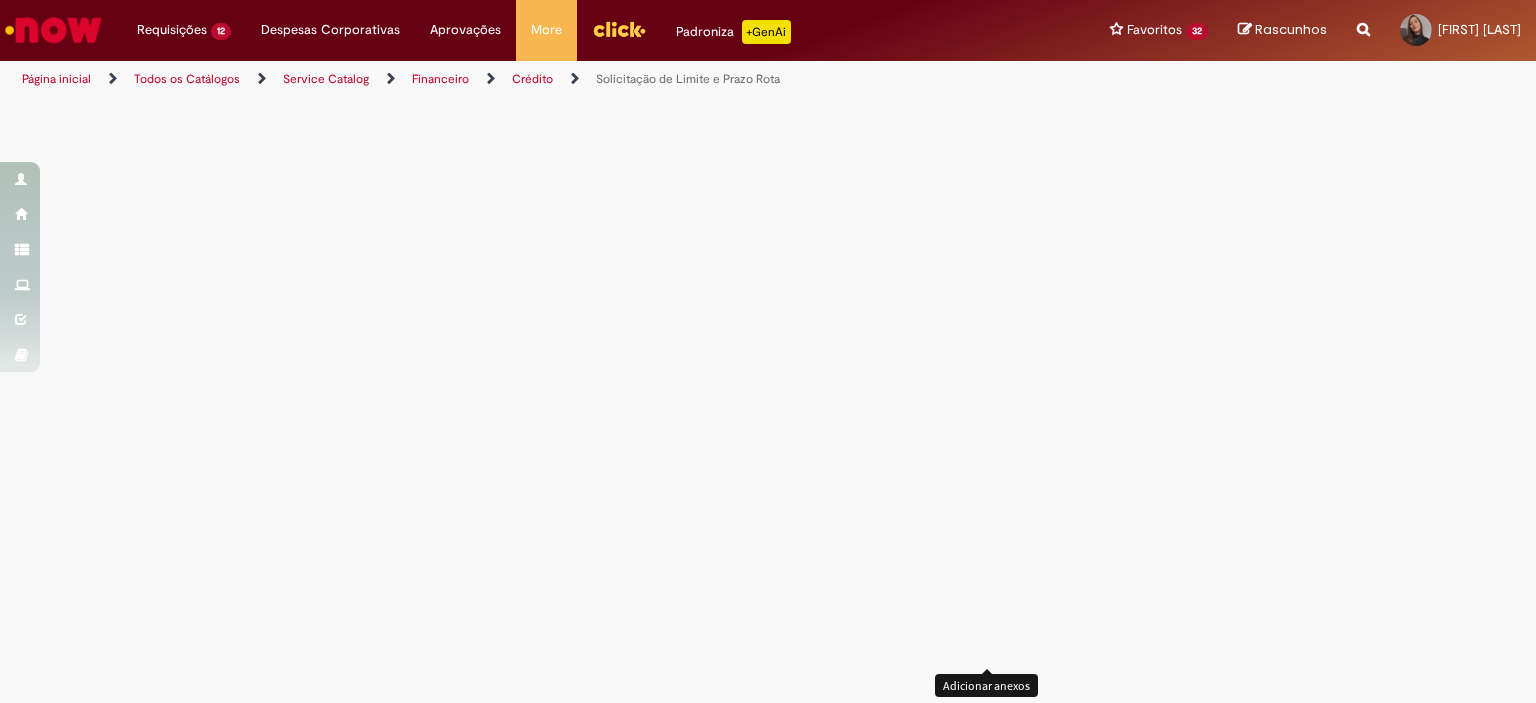 click at bounding box center [994, -340] 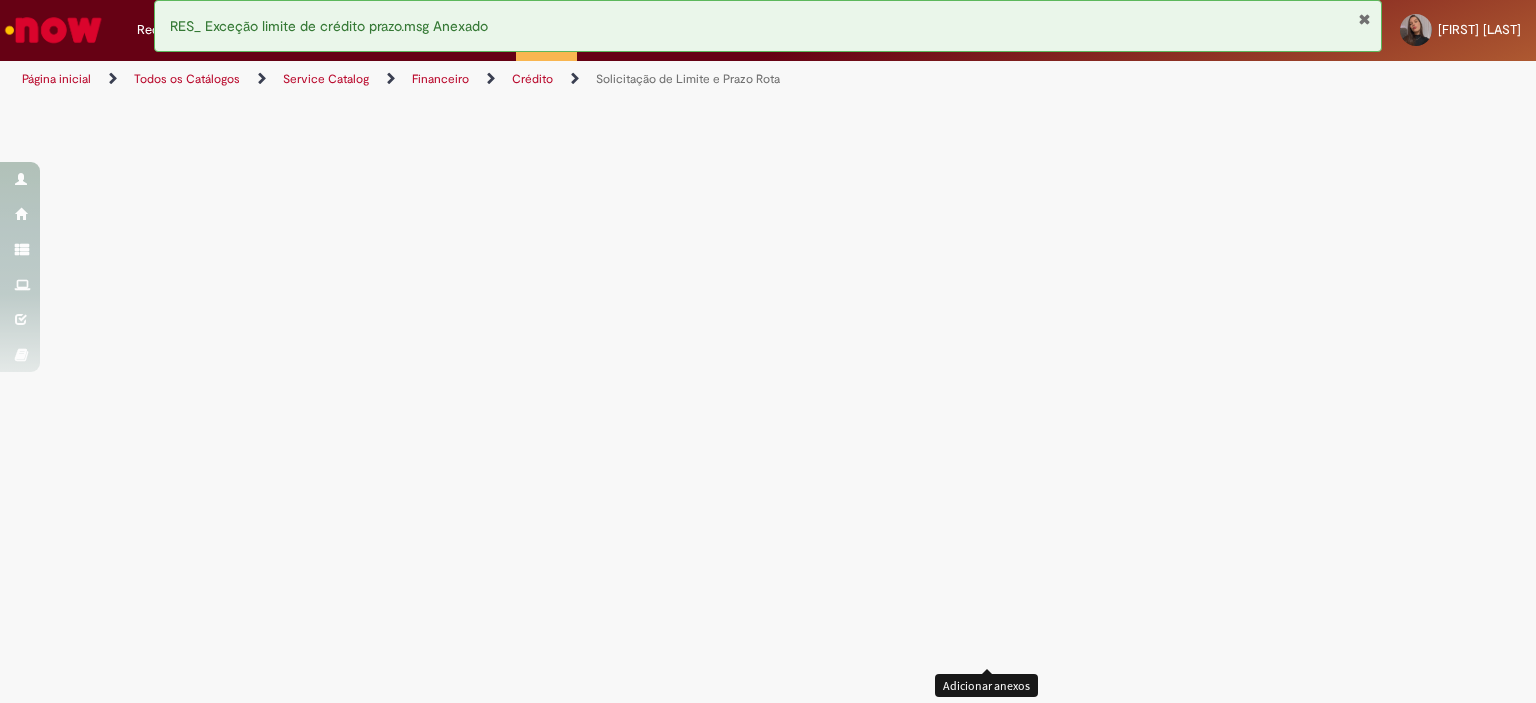 click on "Solicitação" at bounding box center [1075, -413] 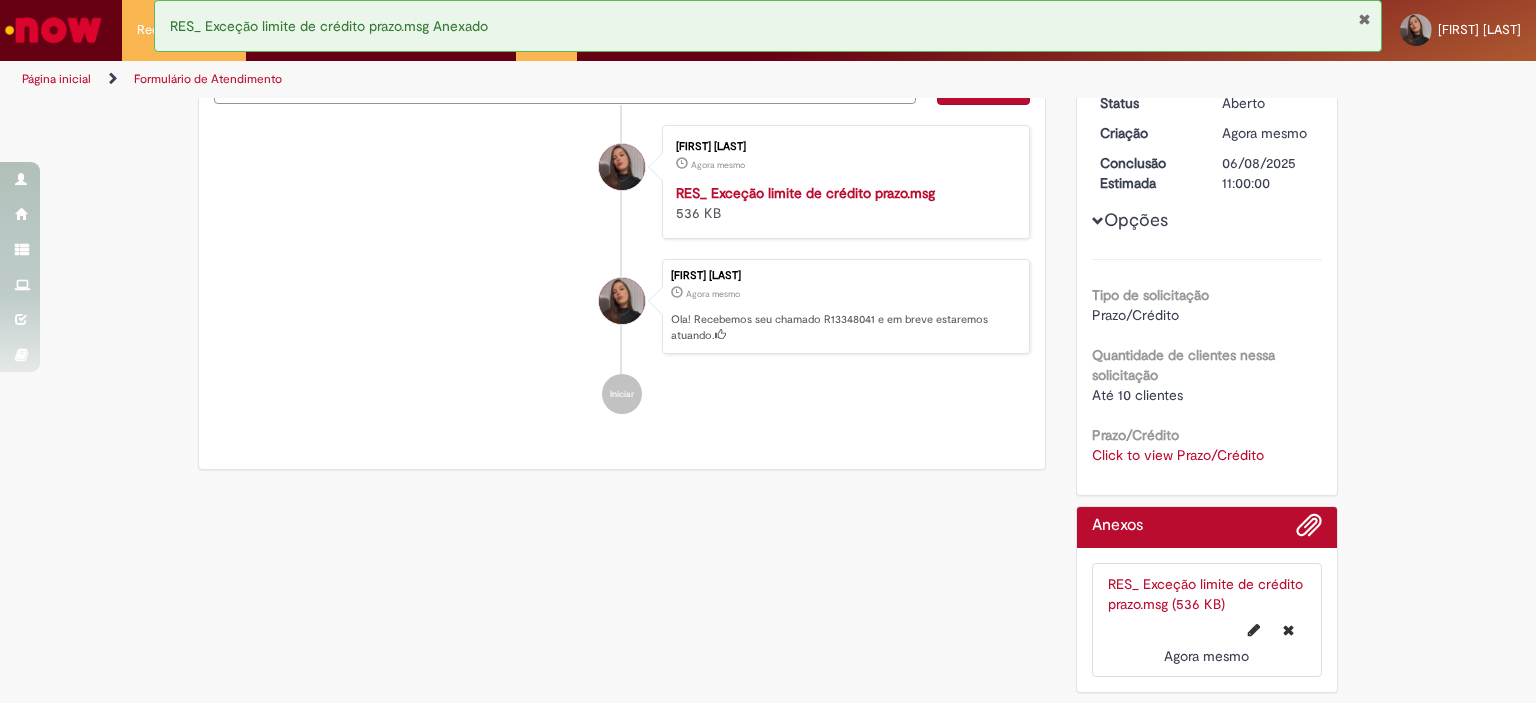 scroll, scrollTop: 0, scrollLeft: 0, axis: both 